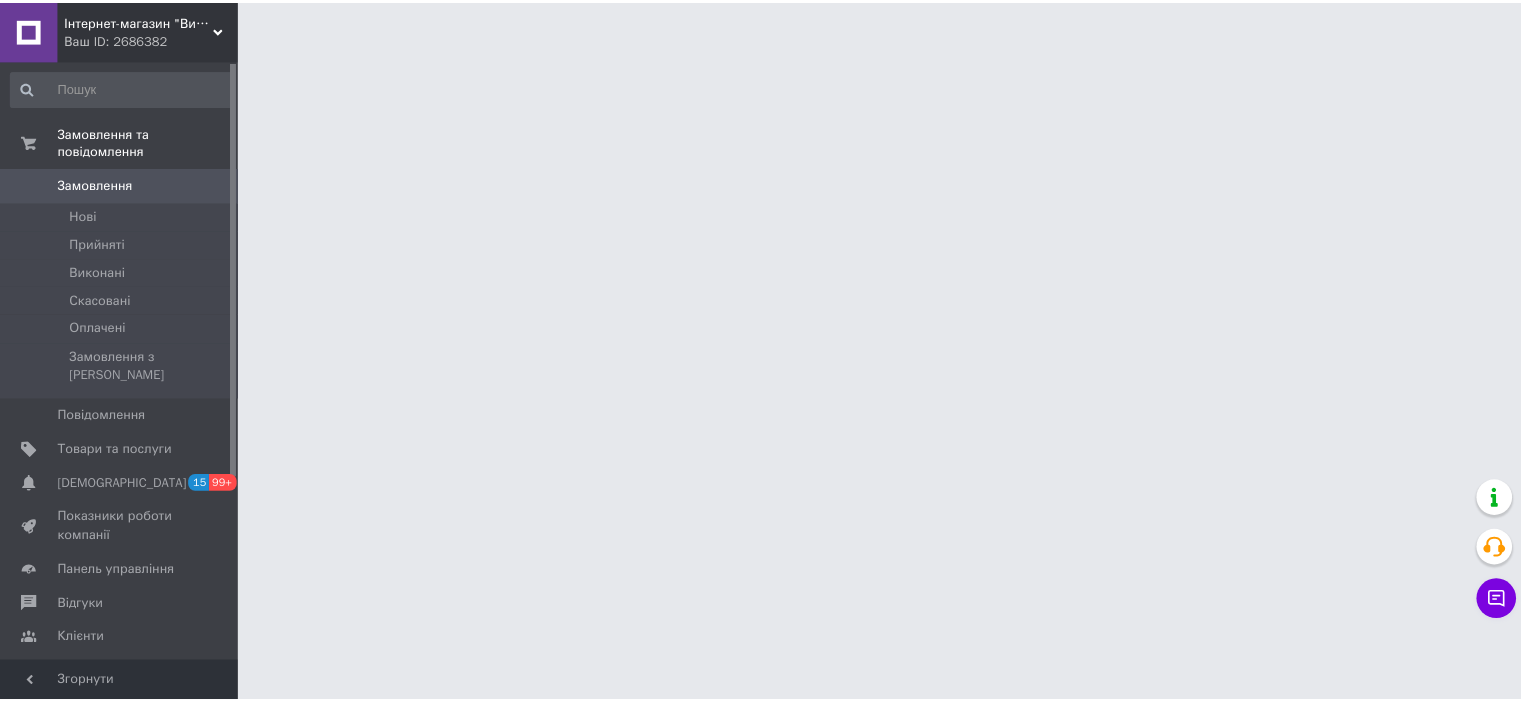 scroll, scrollTop: 0, scrollLeft: 0, axis: both 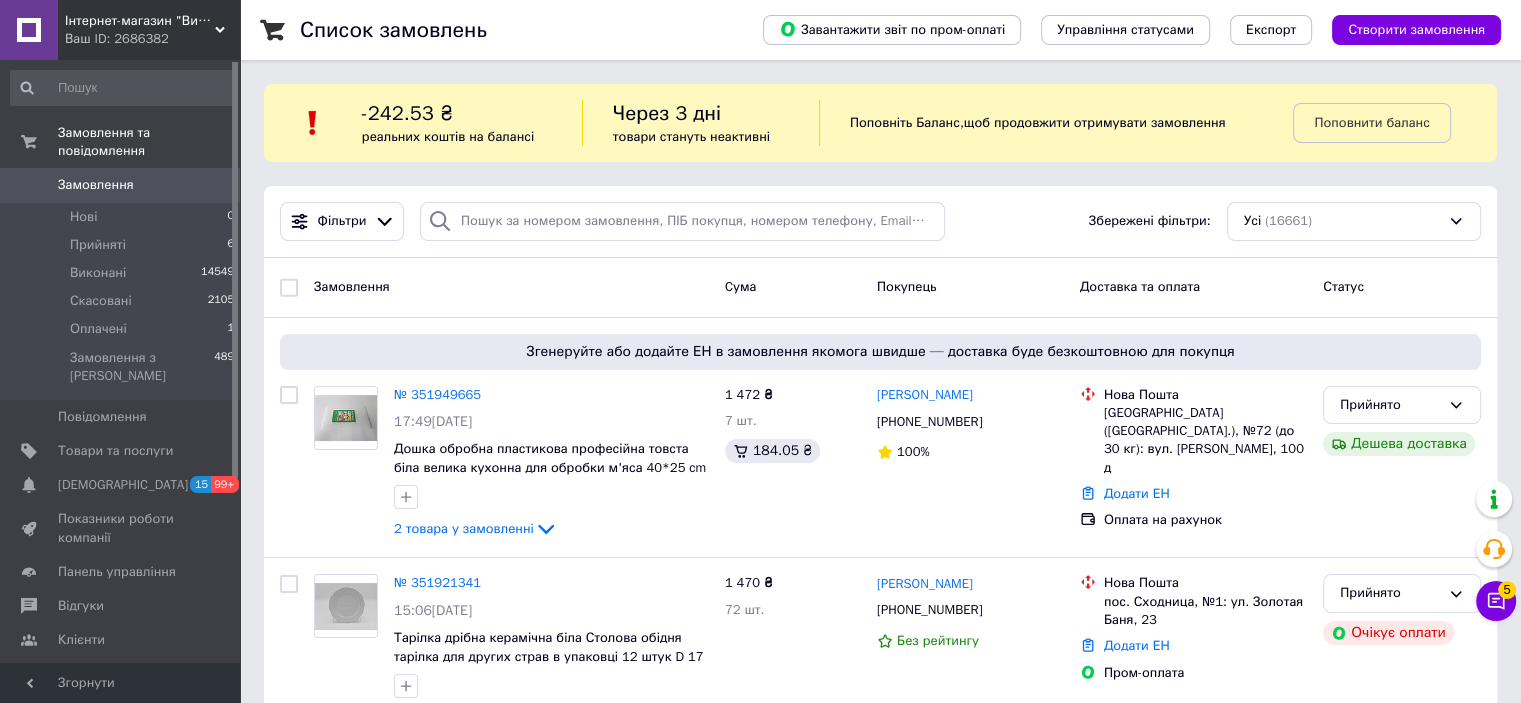 click on "Ваш ID: 2686382" at bounding box center [152, 39] 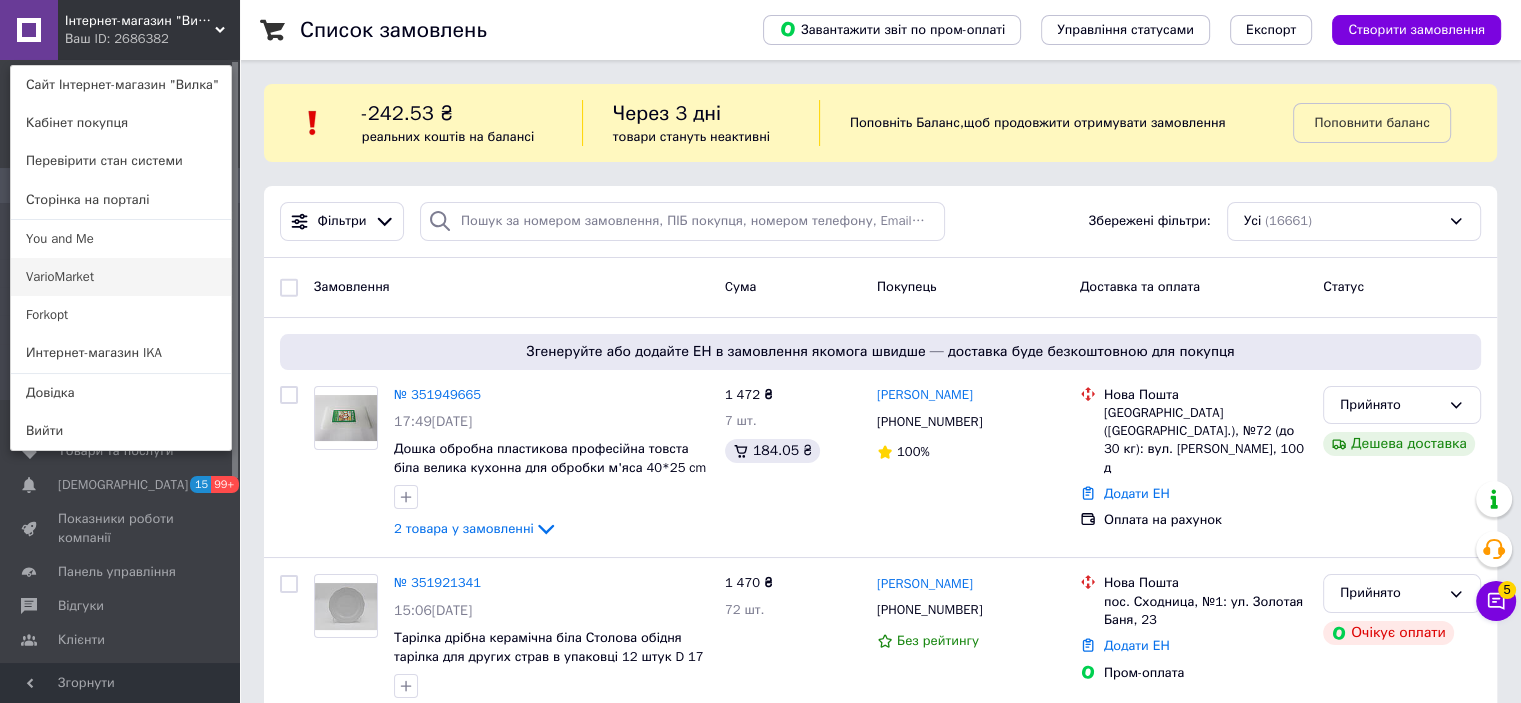 click on "VarioMarket" at bounding box center [121, 277] 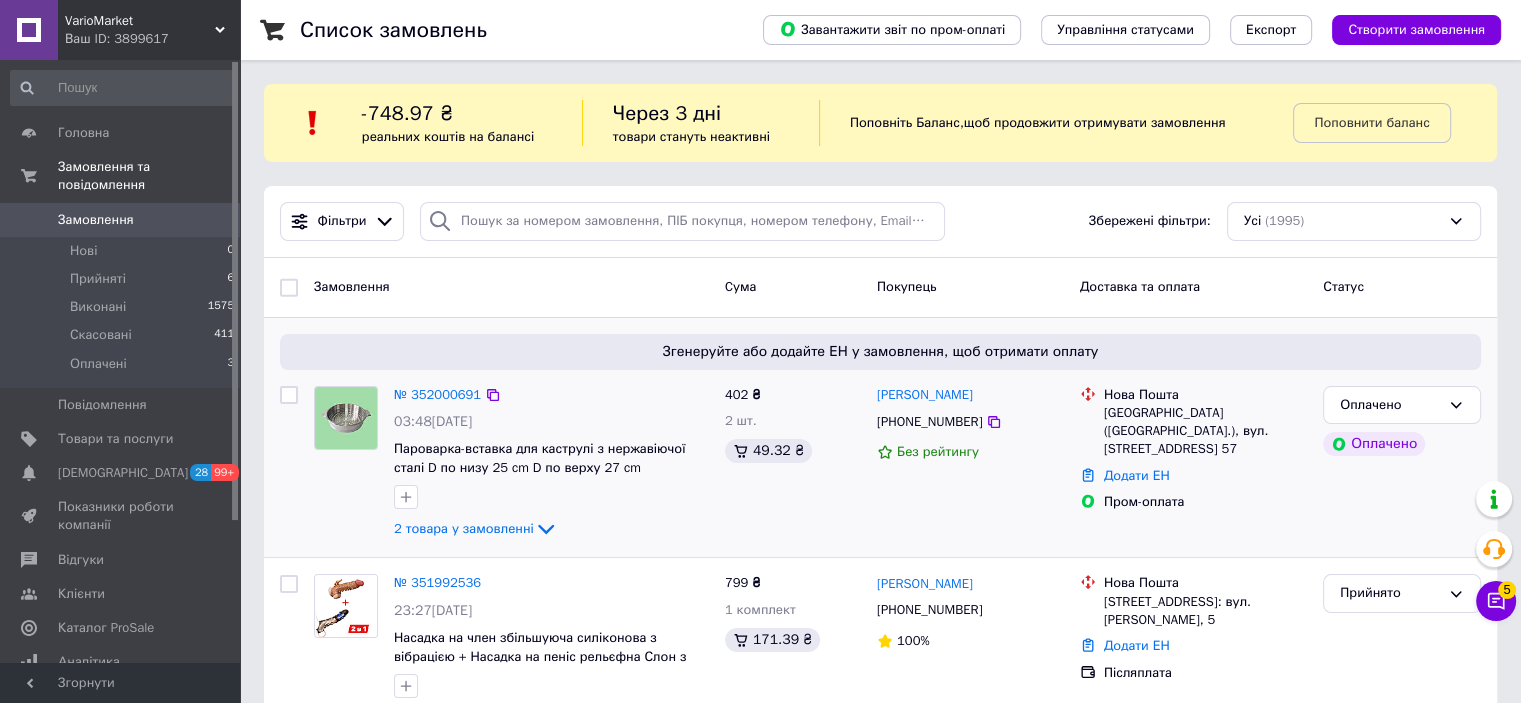 scroll, scrollTop: 200, scrollLeft: 0, axis: vertical 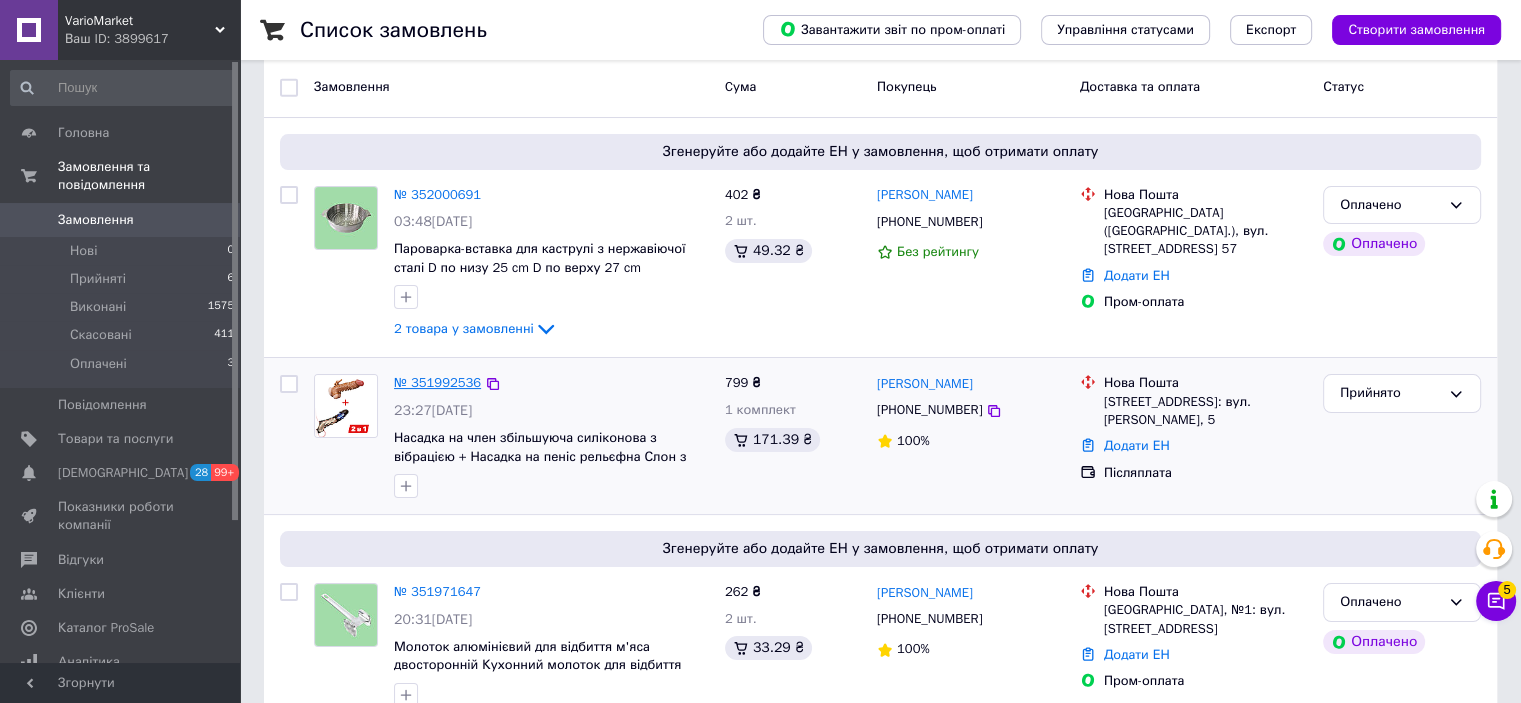click on "№ 351992536" at bounding box center (437, 382) 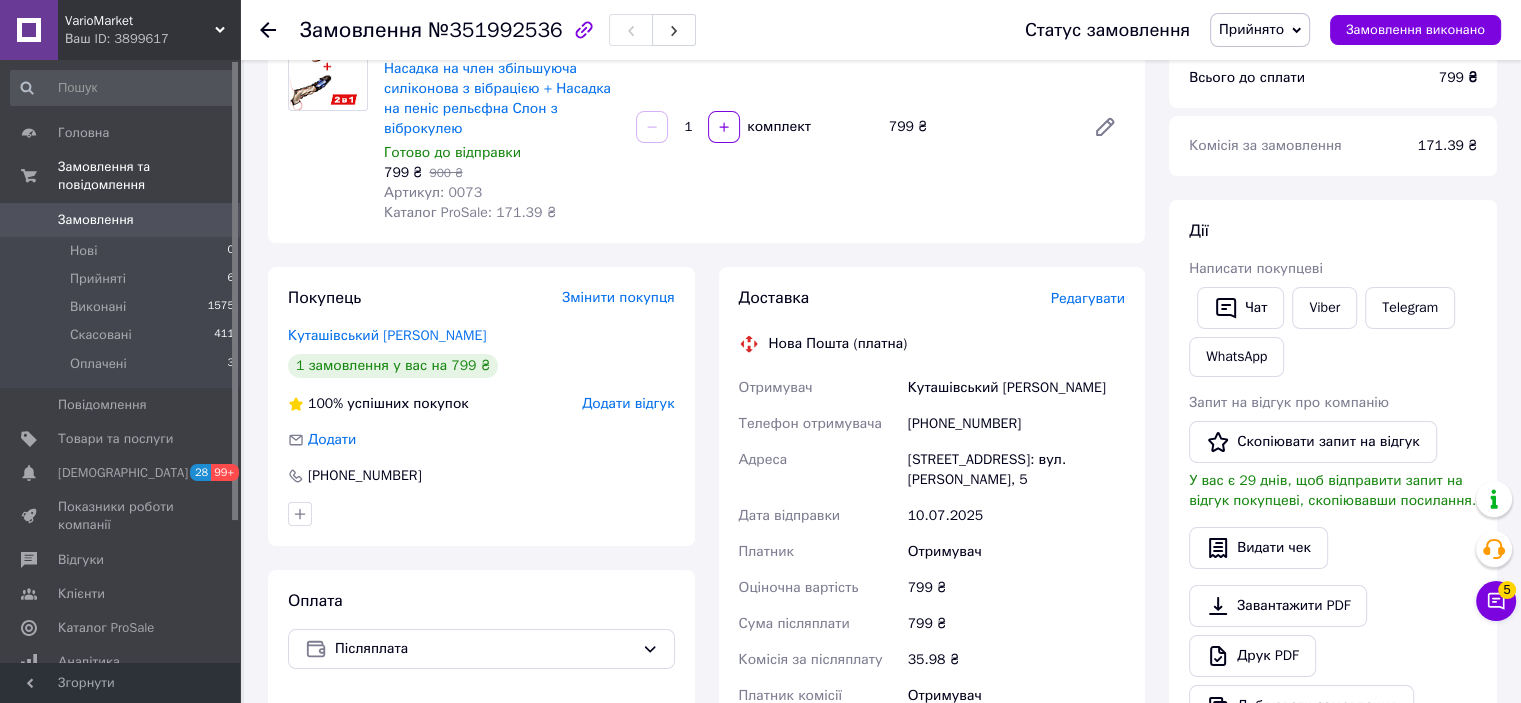 scroll, scrollTop: 0, scrollLeft: 0, axis: both 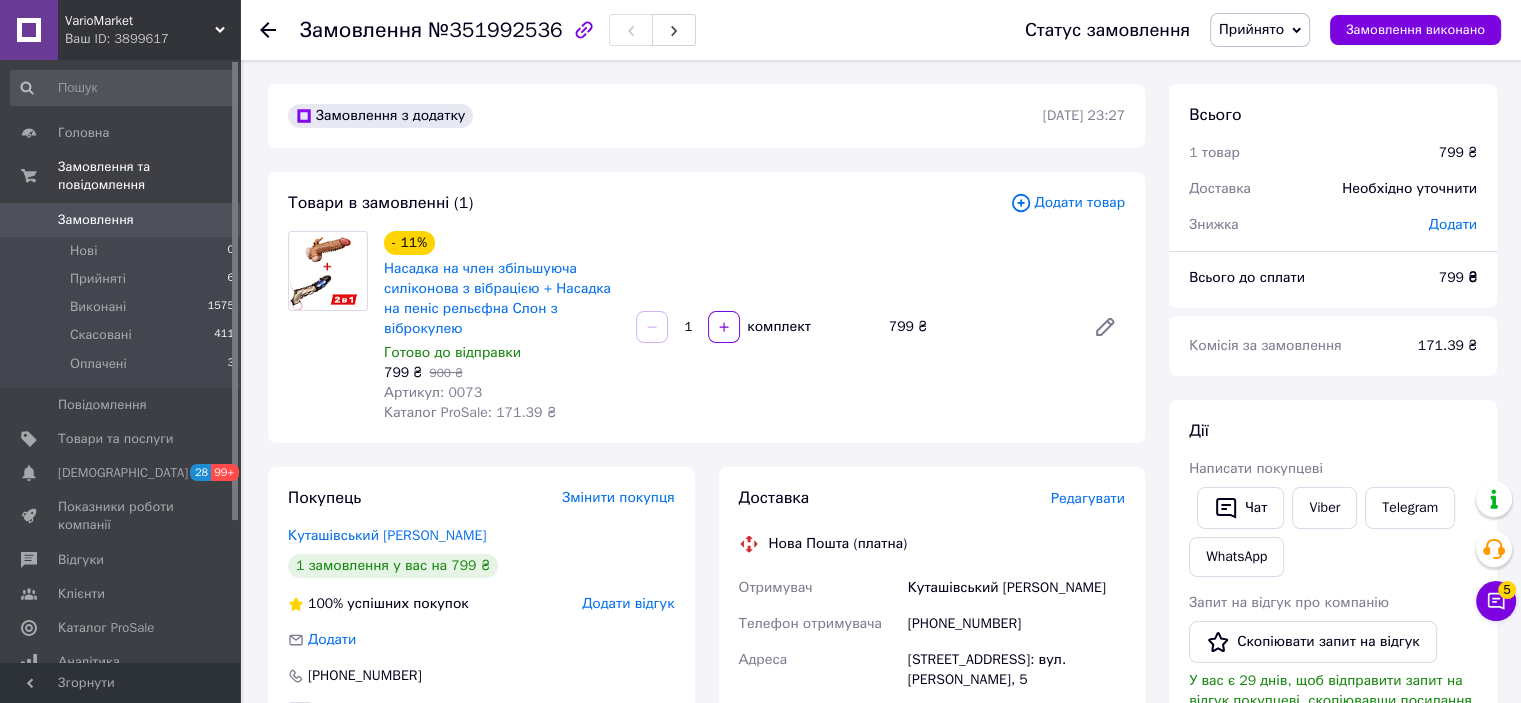 click on "VarioMarket" at bounding box center [140, 21] 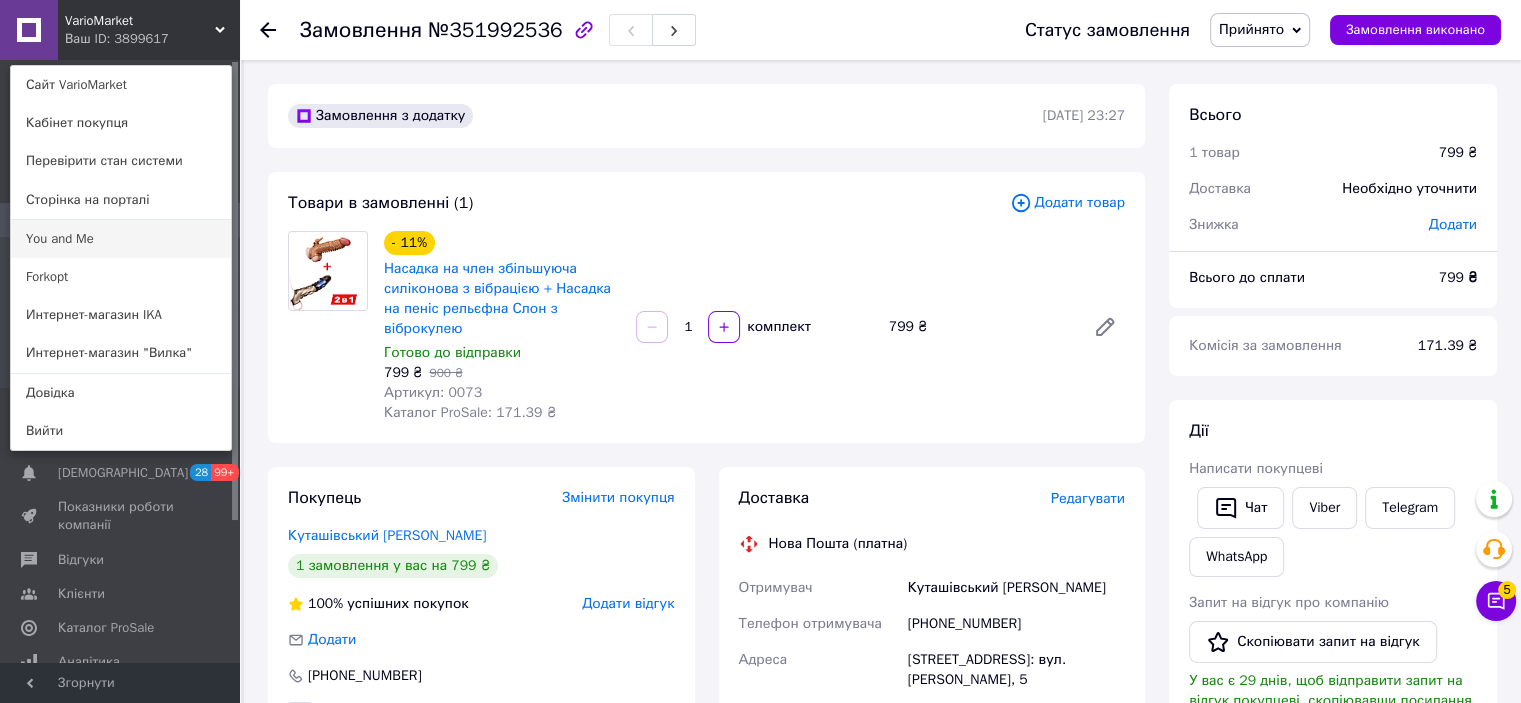 click on "You and Me" at bounding box center [121, 239] 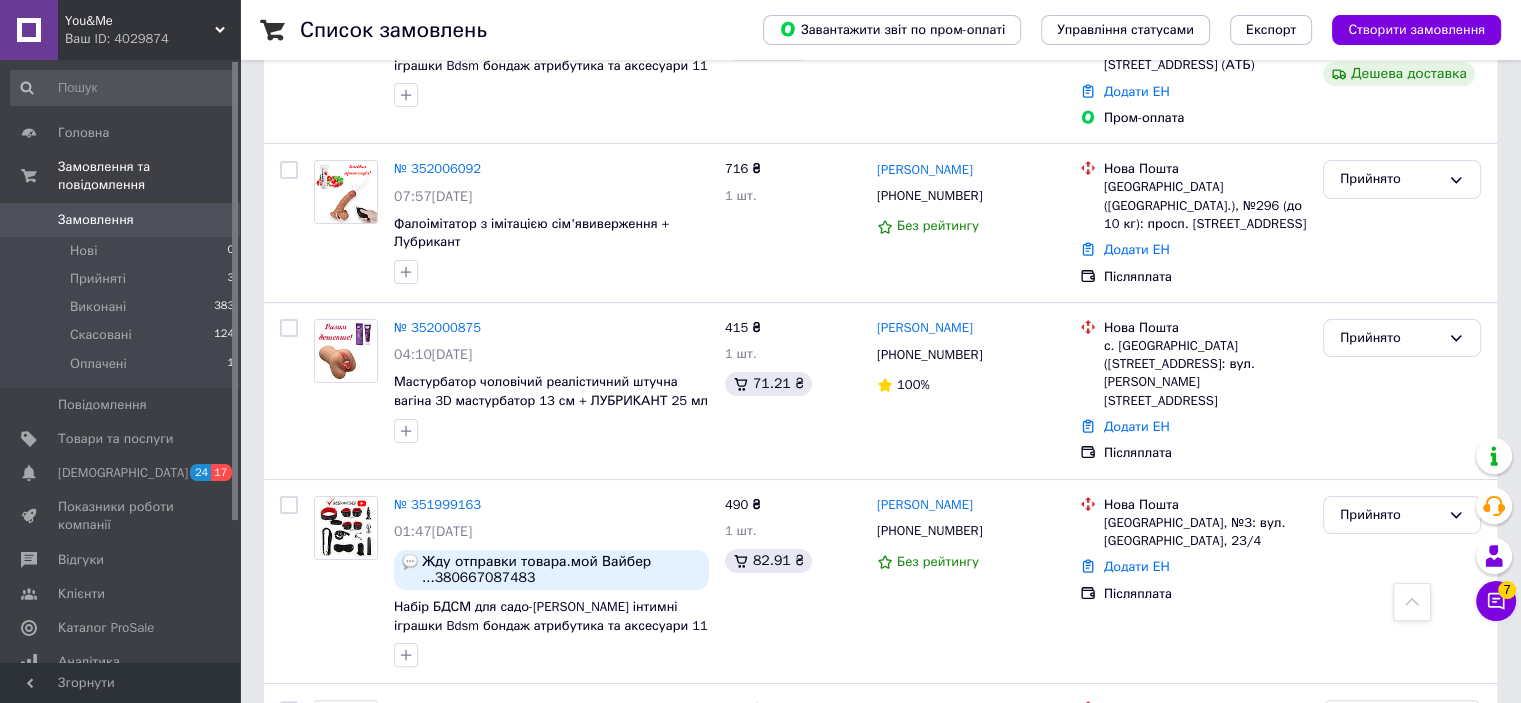 scroll, scrollTop: 0, scrollLeft: 0, axis: both 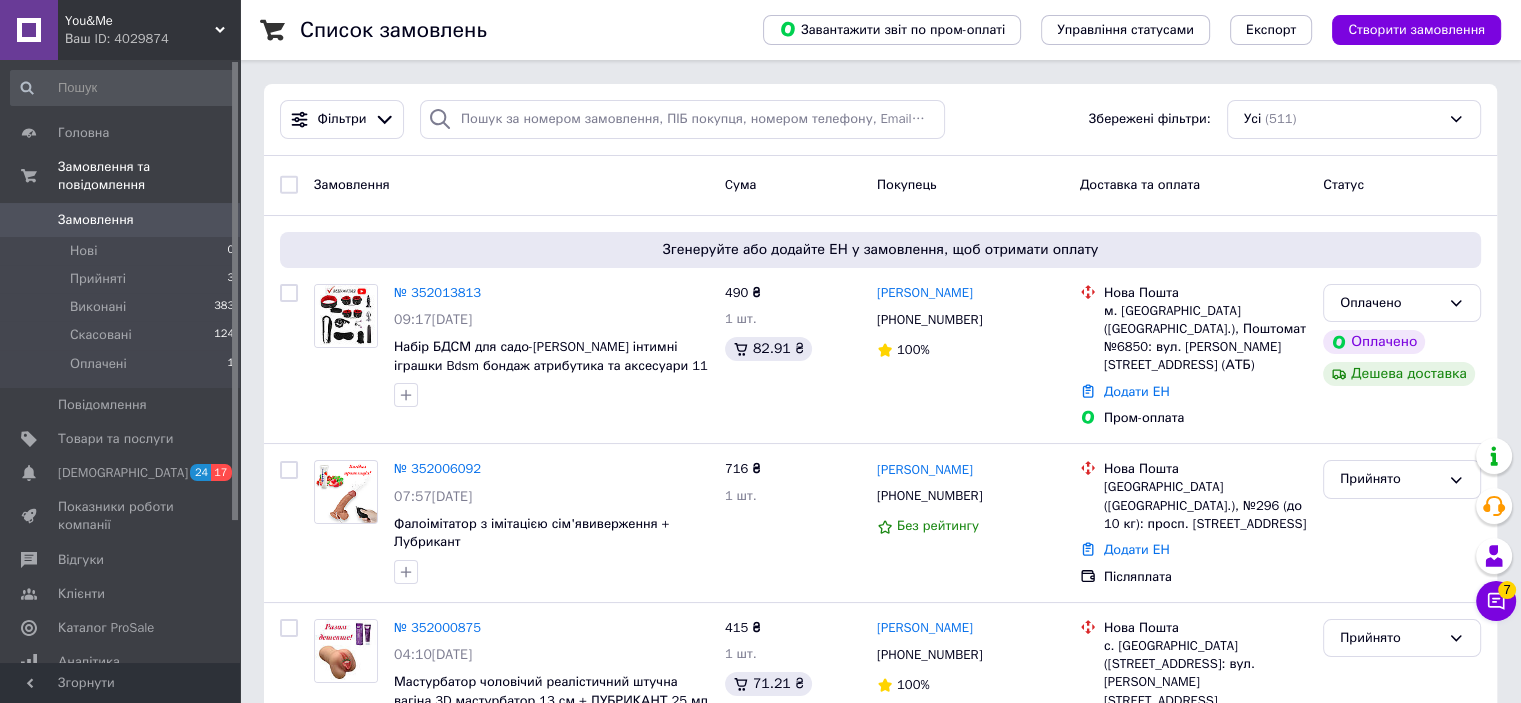 click on "Ваш ID: 4029874" at bounding box center (152, 39) 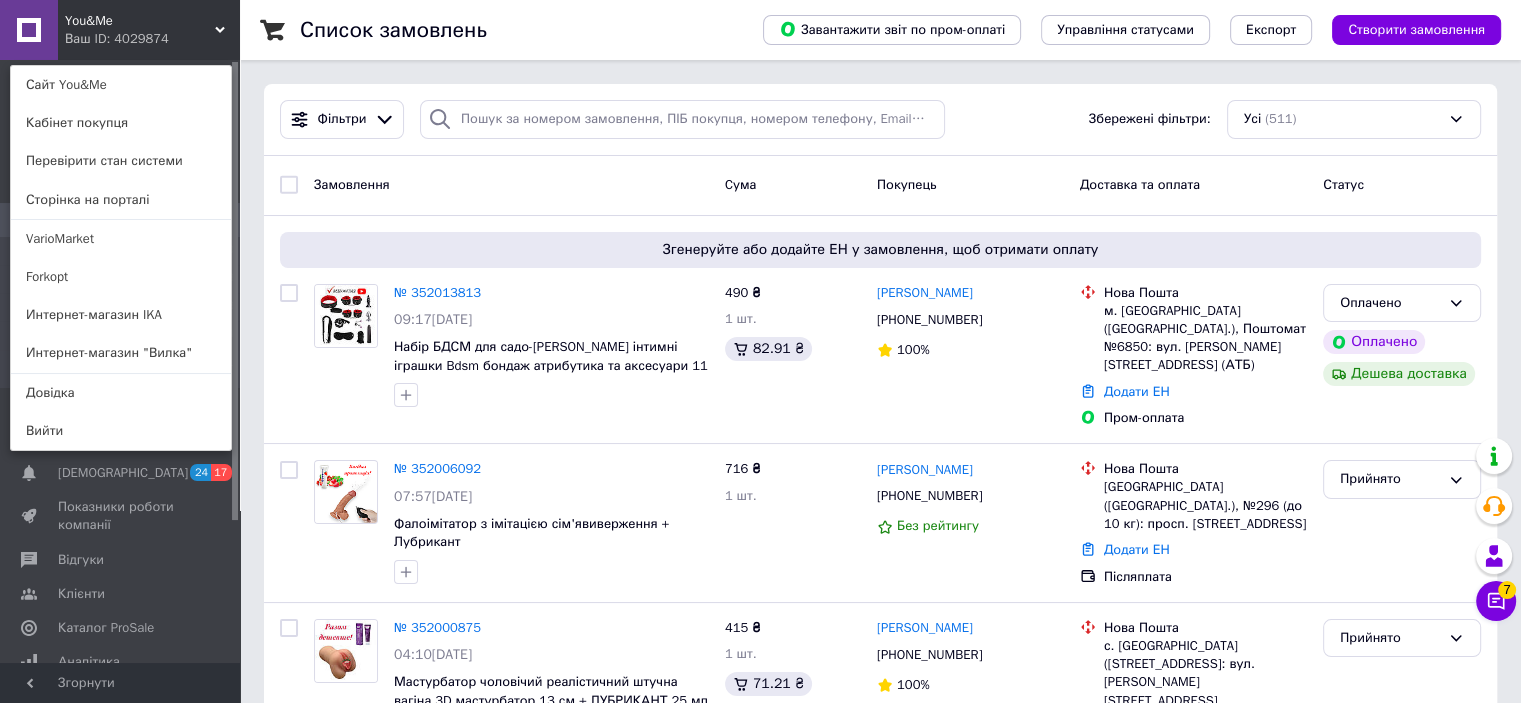 click on "Ваш ID: 4029874" at bounding box center (107, 39) 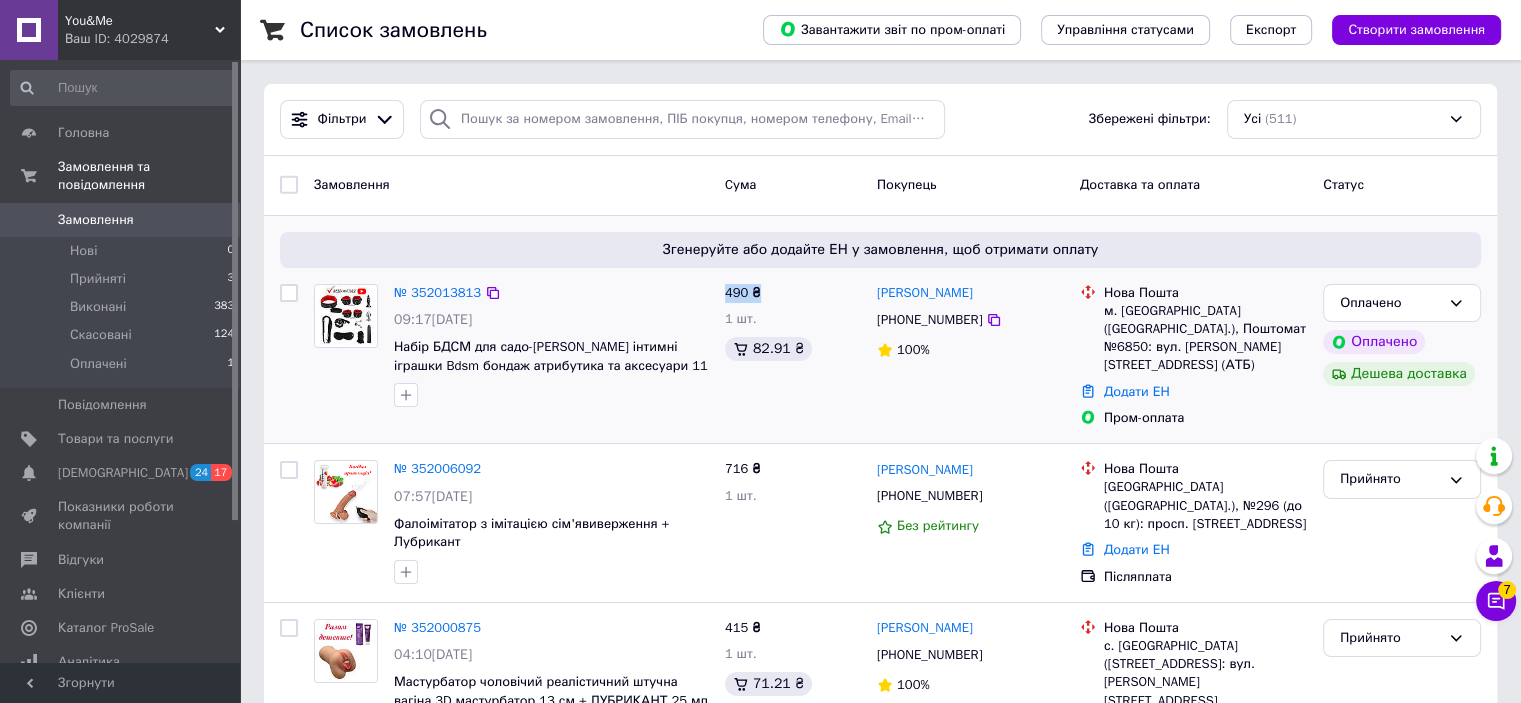 drag, startPoint x: 724, startPoint y: 295, endPoint x: 769, endPoint y: 296, distance: 45.01111 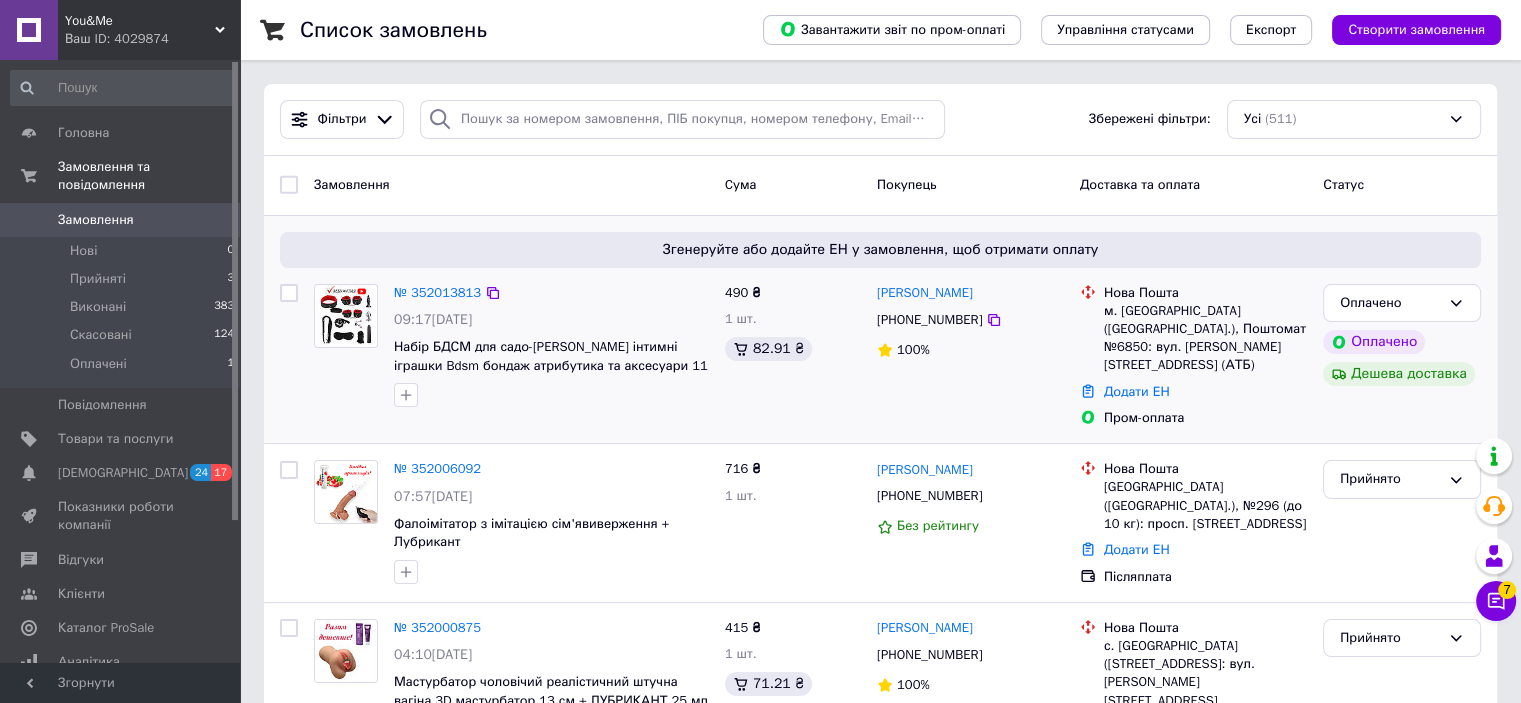 click on "Згенеруйте або додайте ЕН у замовлення, щоб отримати оплату" at bounding box center [880, 250] 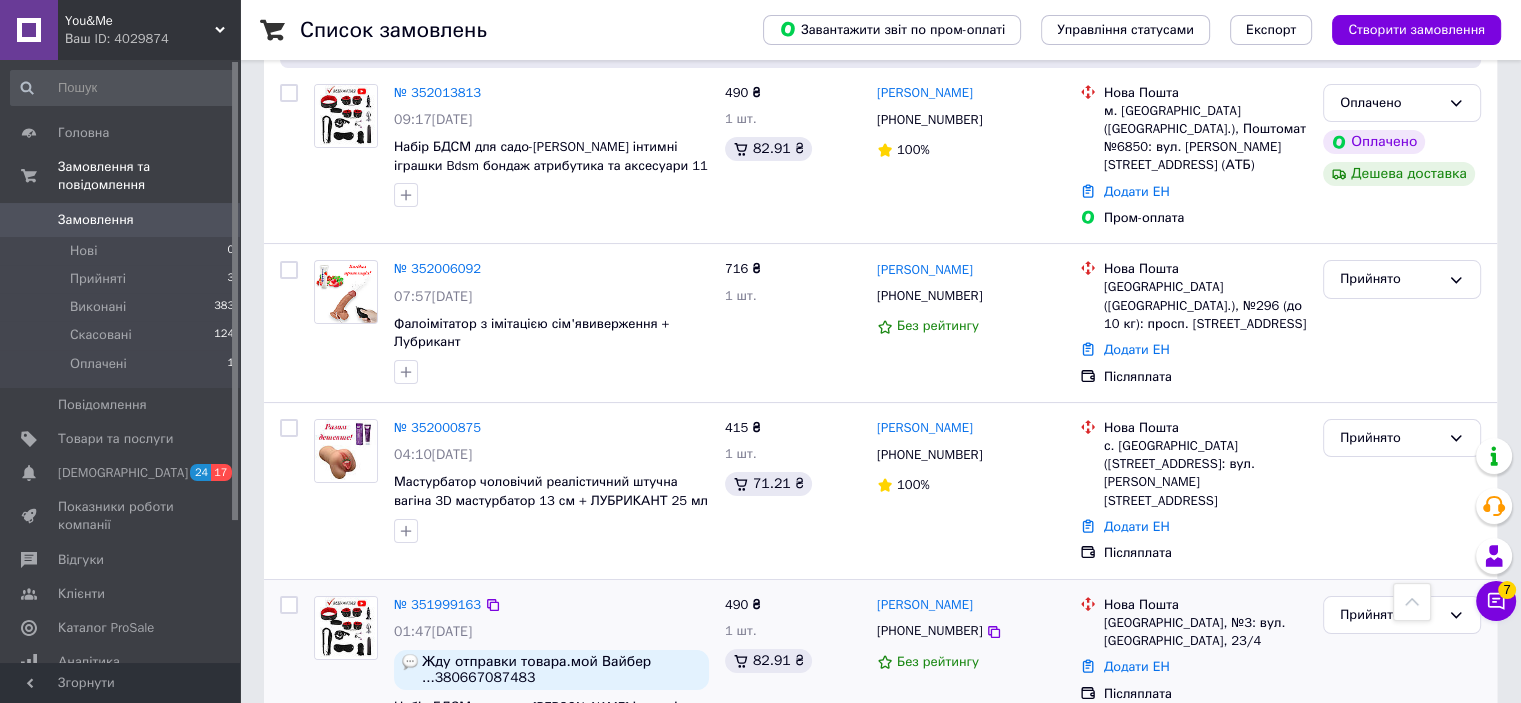 scroll, scrollTop: 0, scrollLeft: 0, axis: both 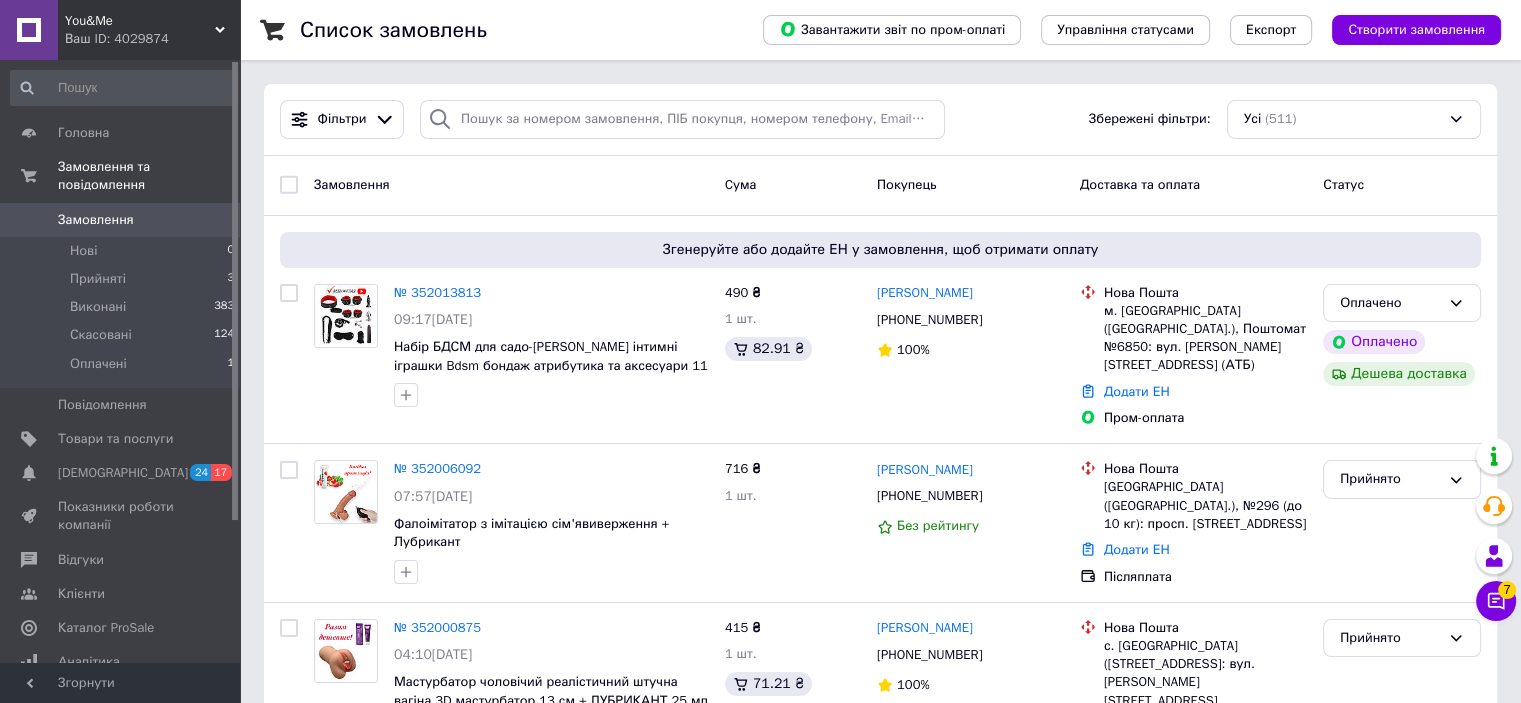click on "Ваш ID: 4029874" at bounding box center [152, 39] 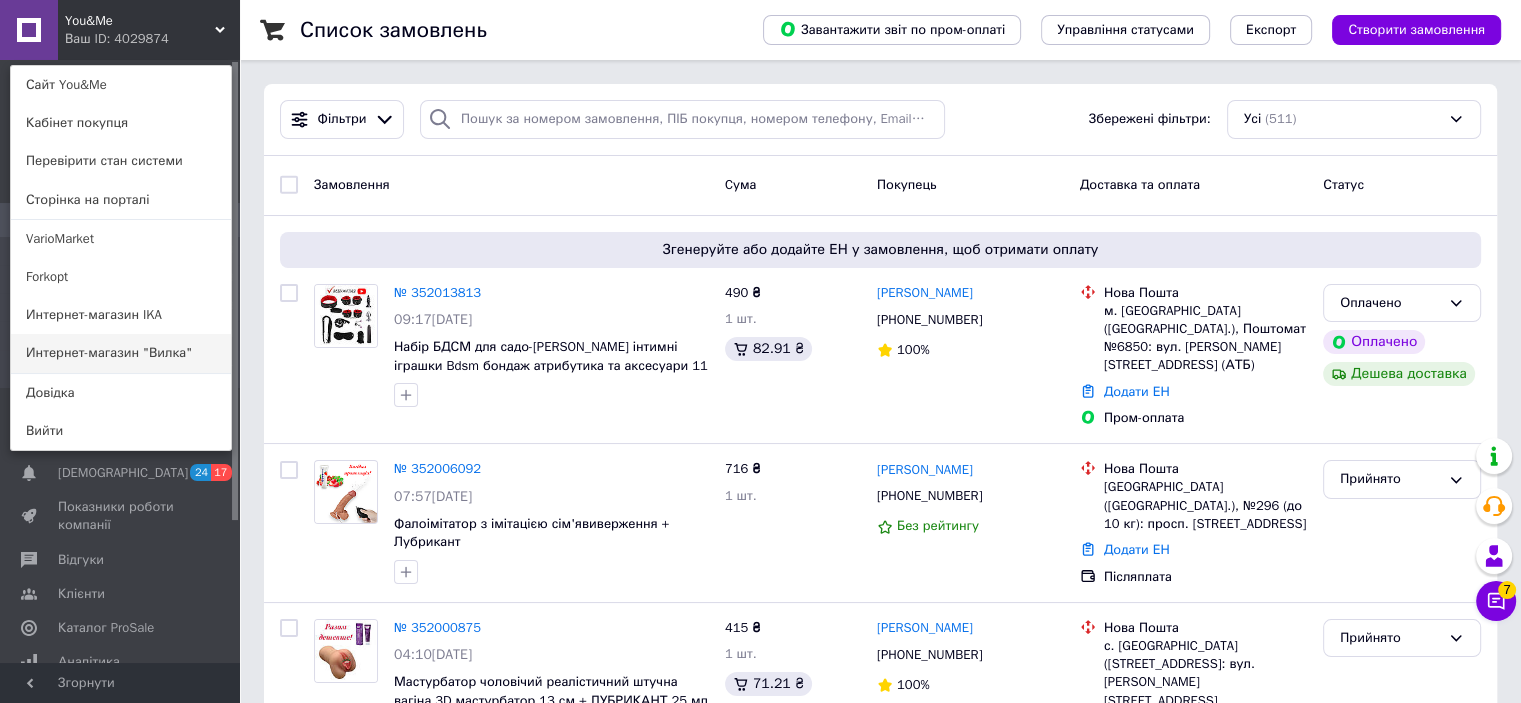click on "Интернет-магазин "Вилка"" at bounding box center [121, 353] 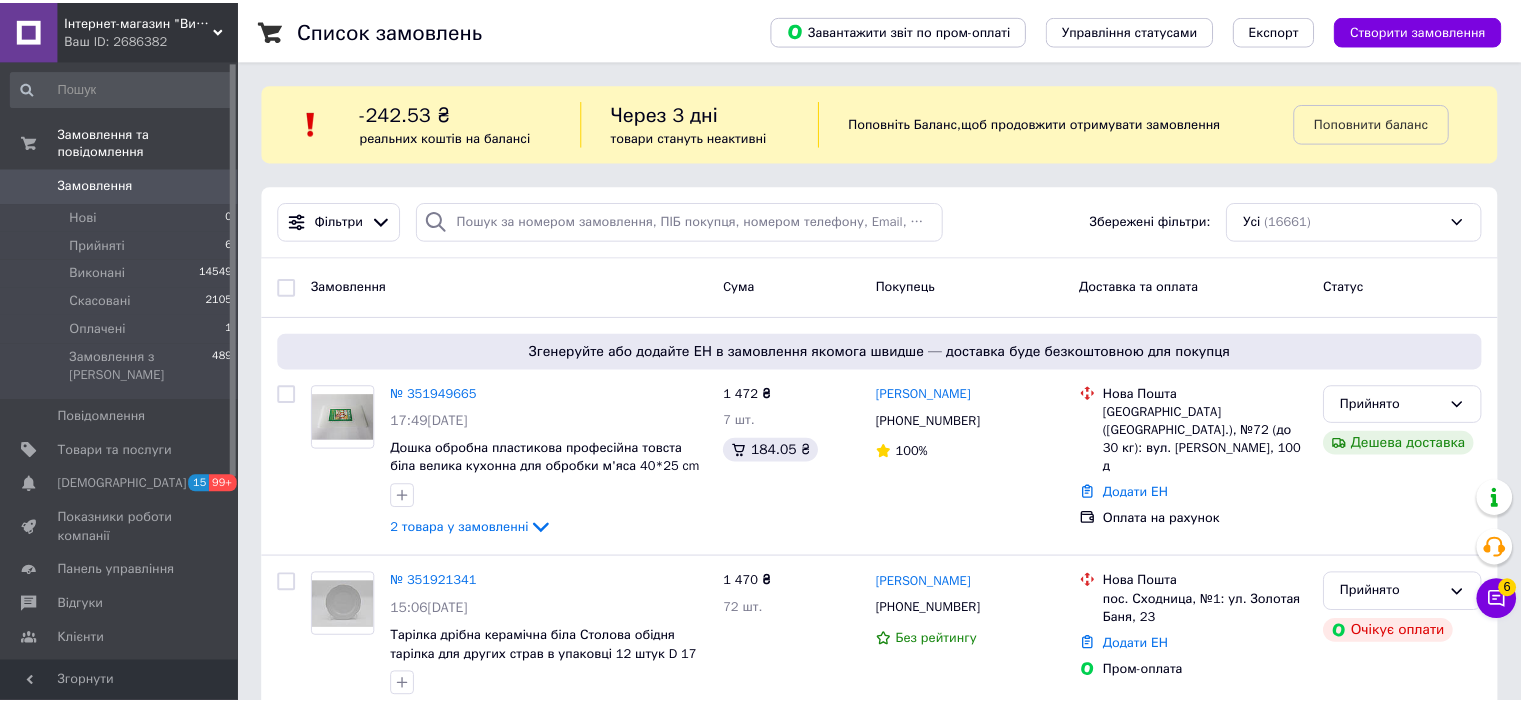 scroll, scrollTop: 0, scrollLeft: 0, axis: both 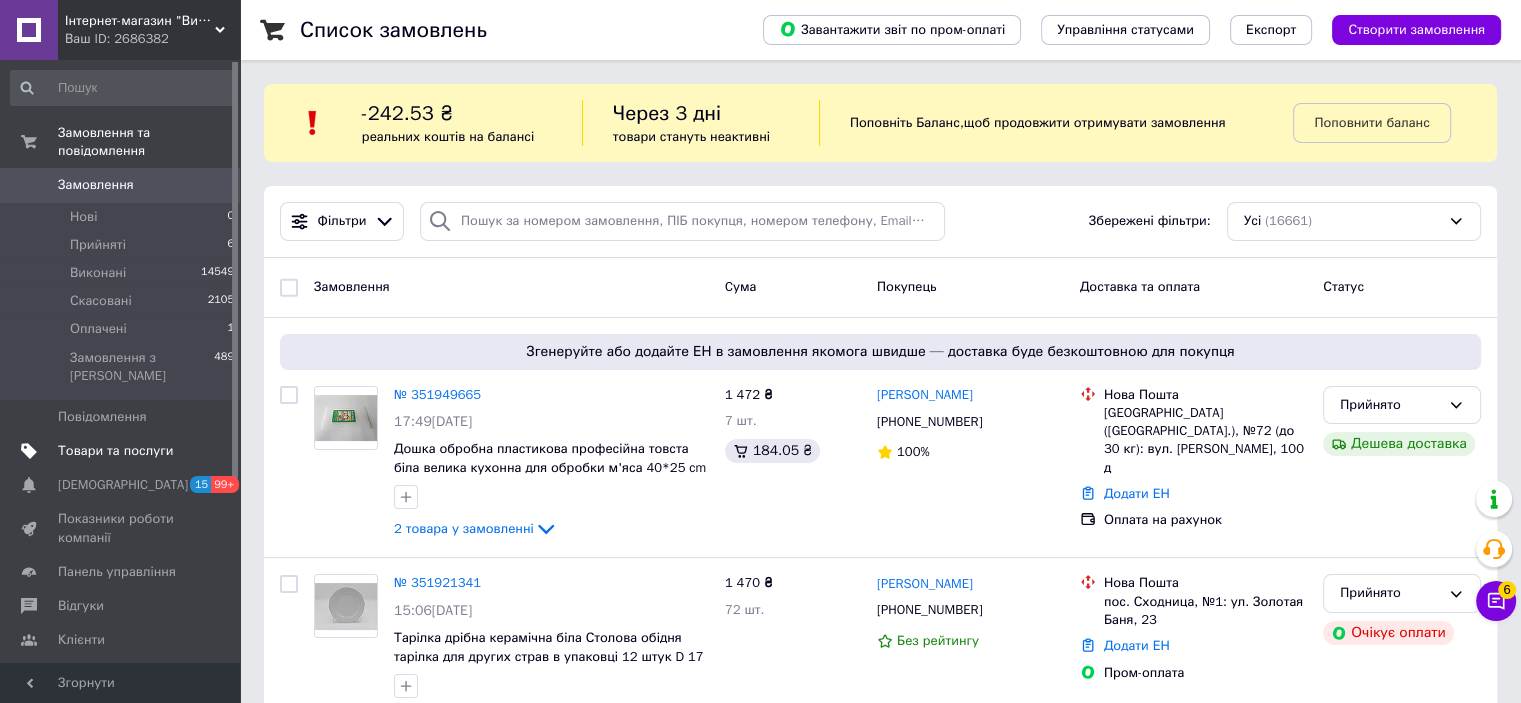 click on "Товари та послуги" at bounding box center [115, 451] 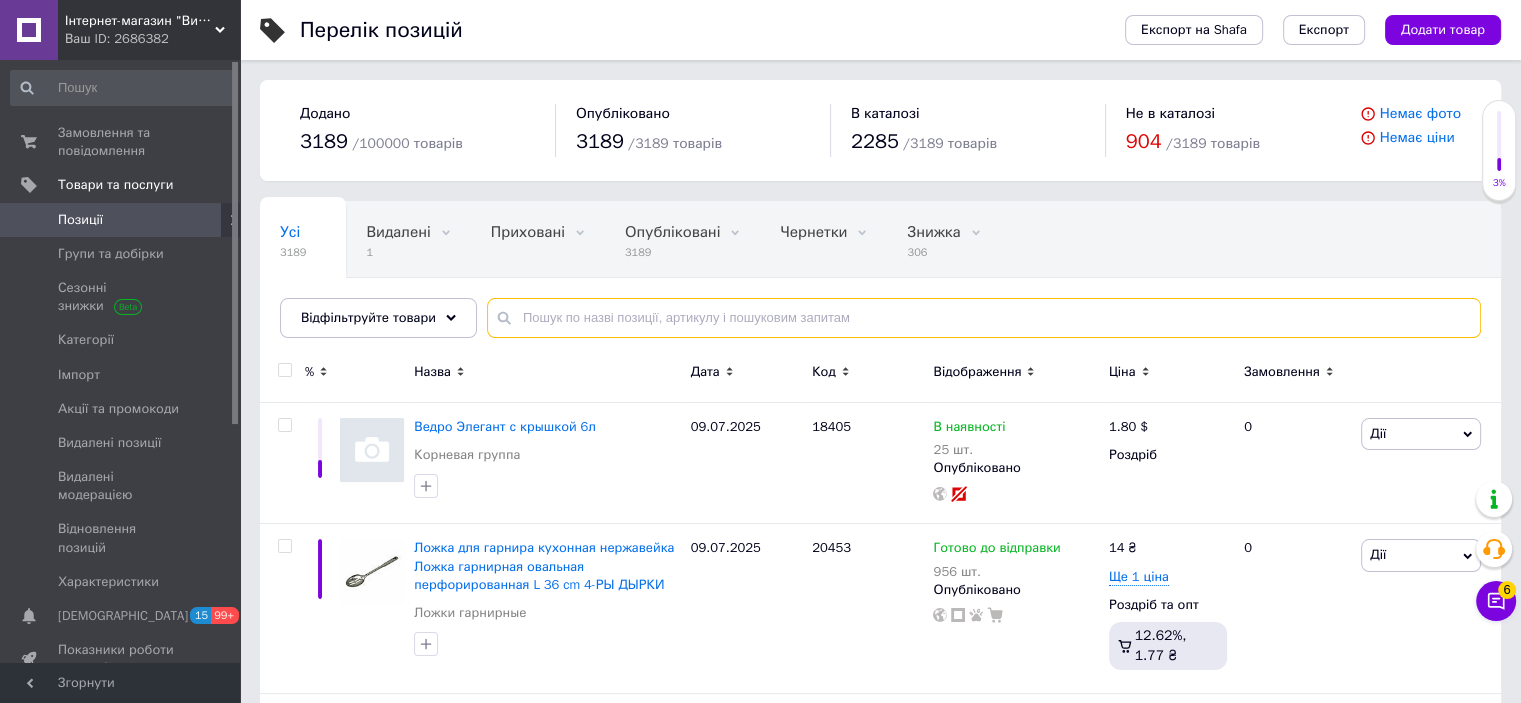 click at bounding box center [984, 318] 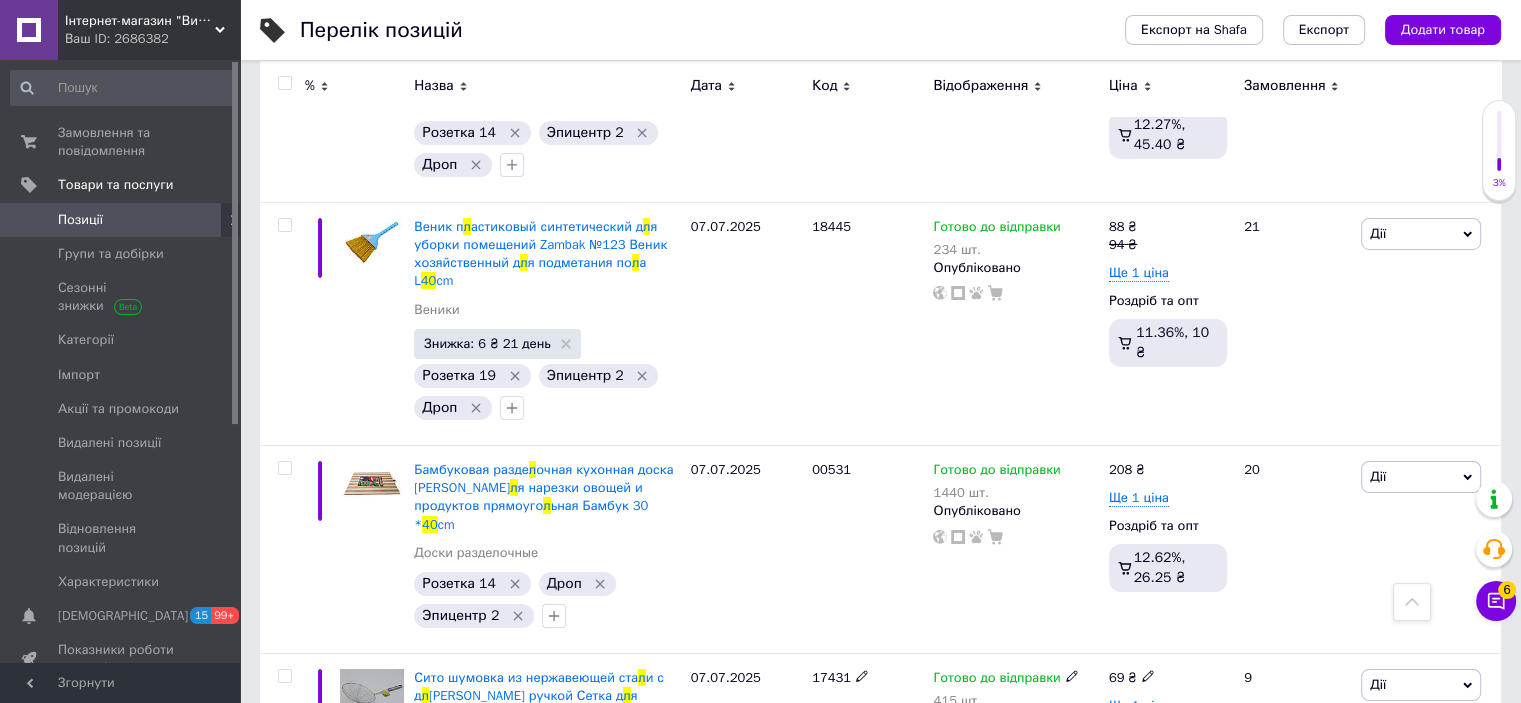scroll, scrollTop: 7400, scrollLeft: 0, axis: vertical 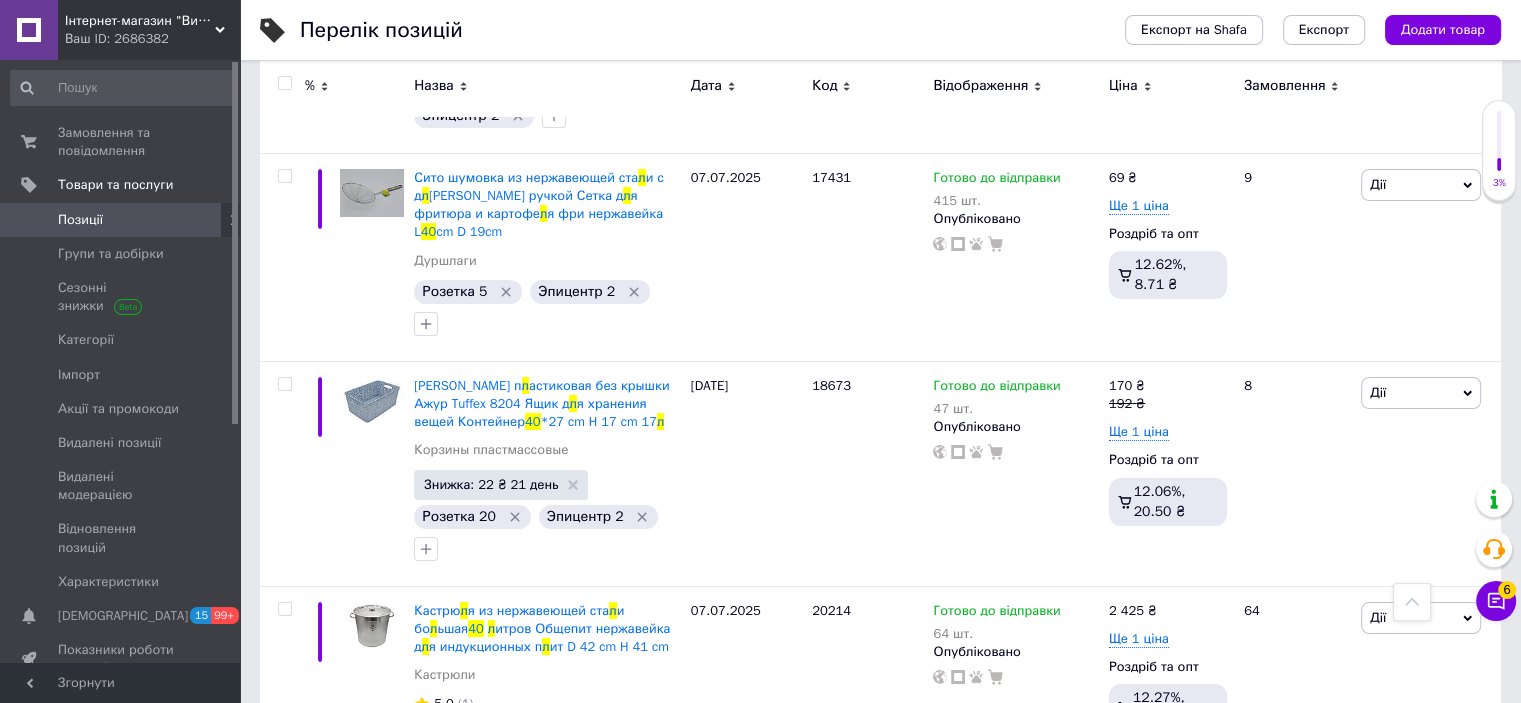 type on "40 л" 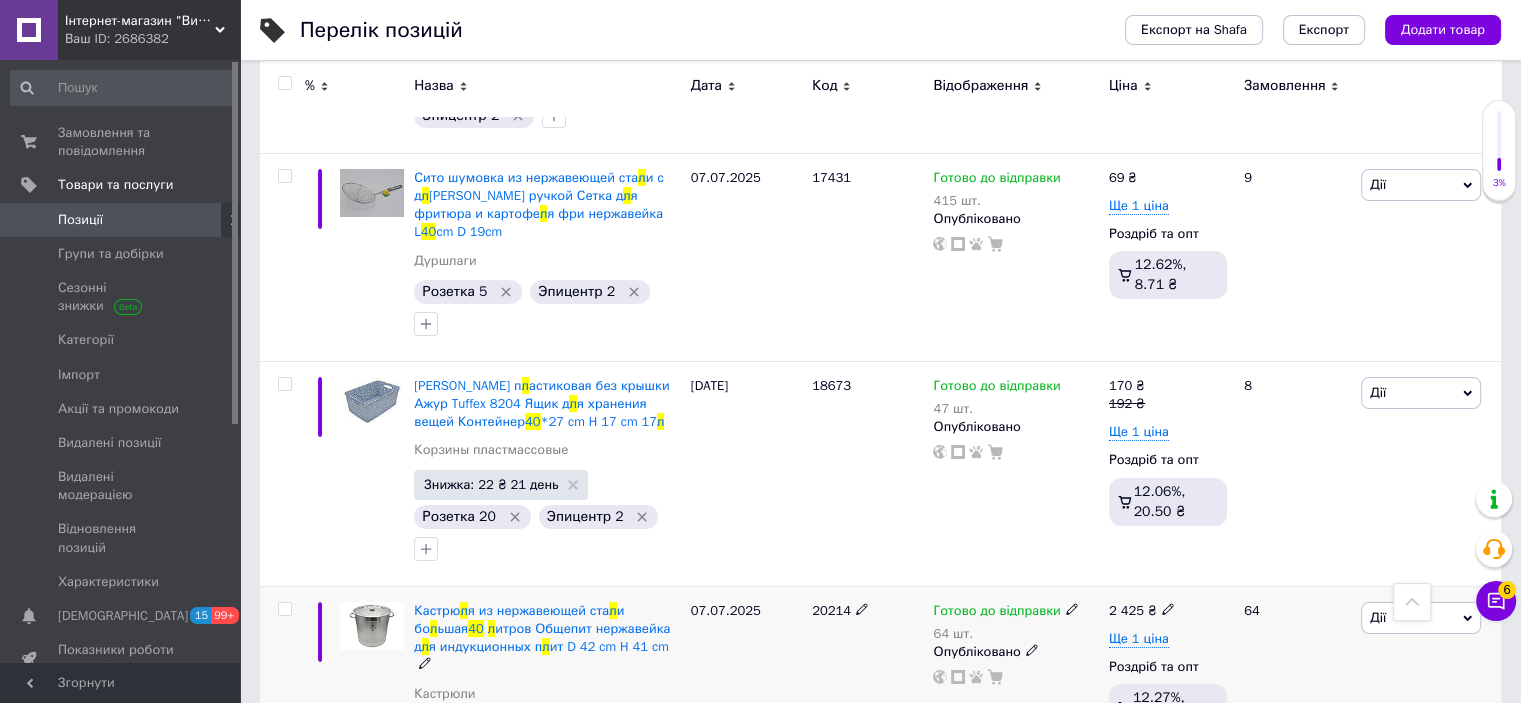 scroll, scrollTop: 7500, scrollLeft: 0, axis: vertical 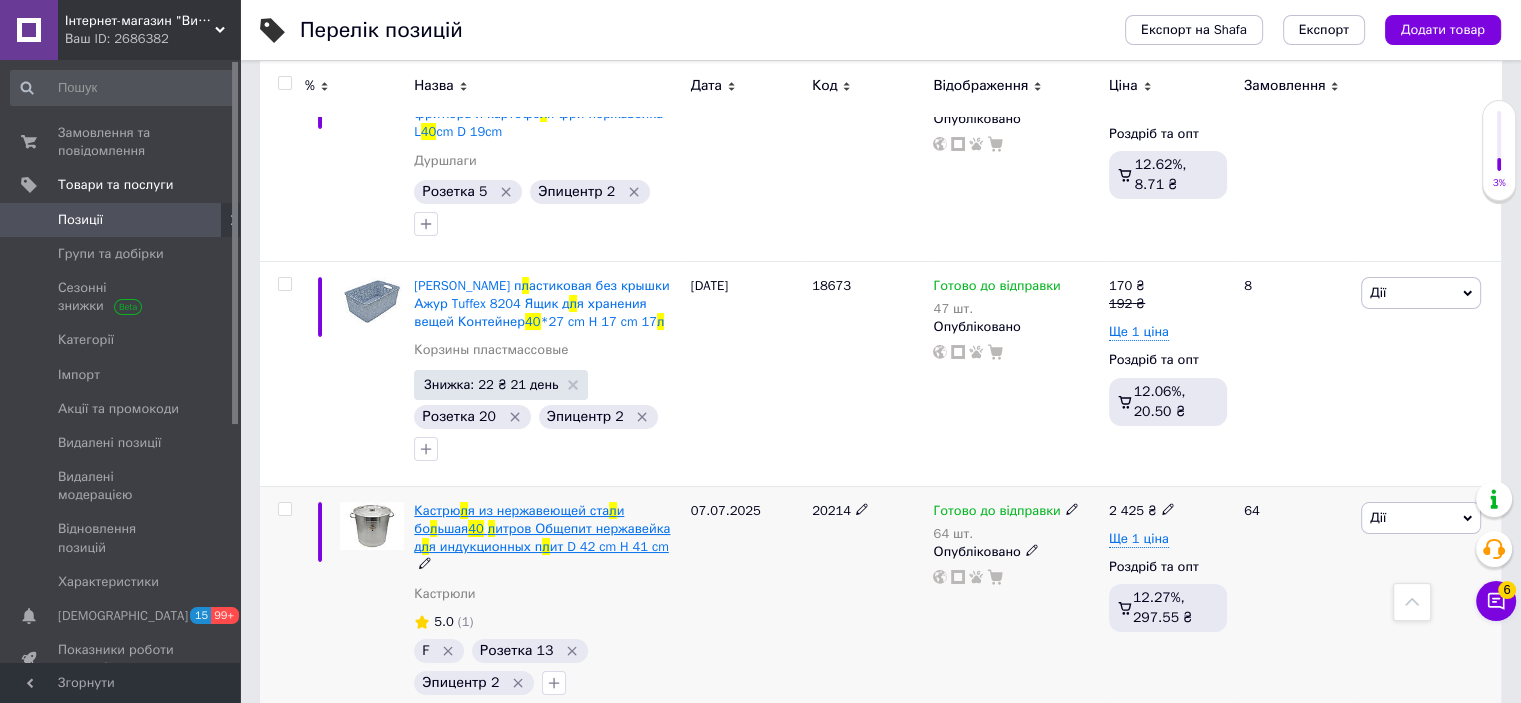 click on "итров Общепит нержавейка д" at bounding box center (542, 537) 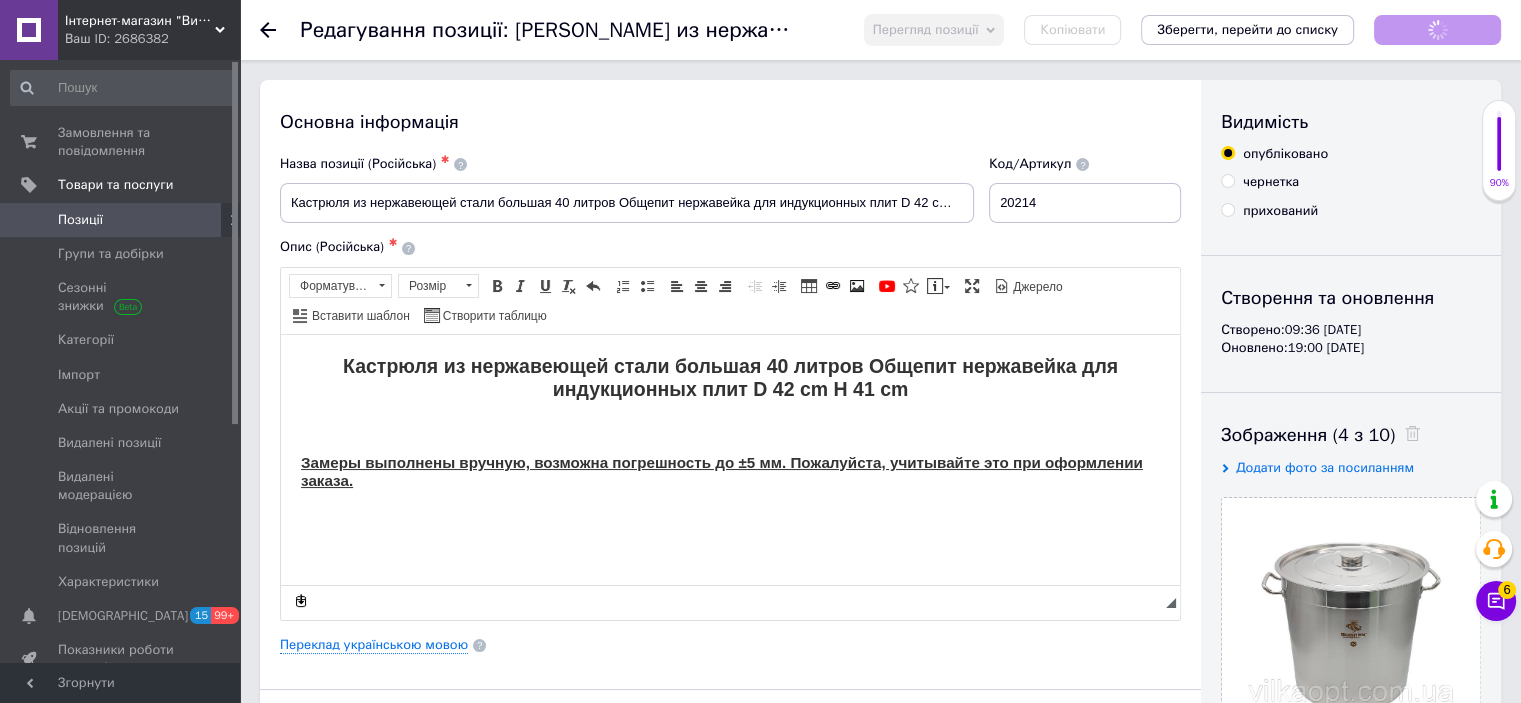 scroll, scrollTop: 0, scrollLeft: 0, axis: both 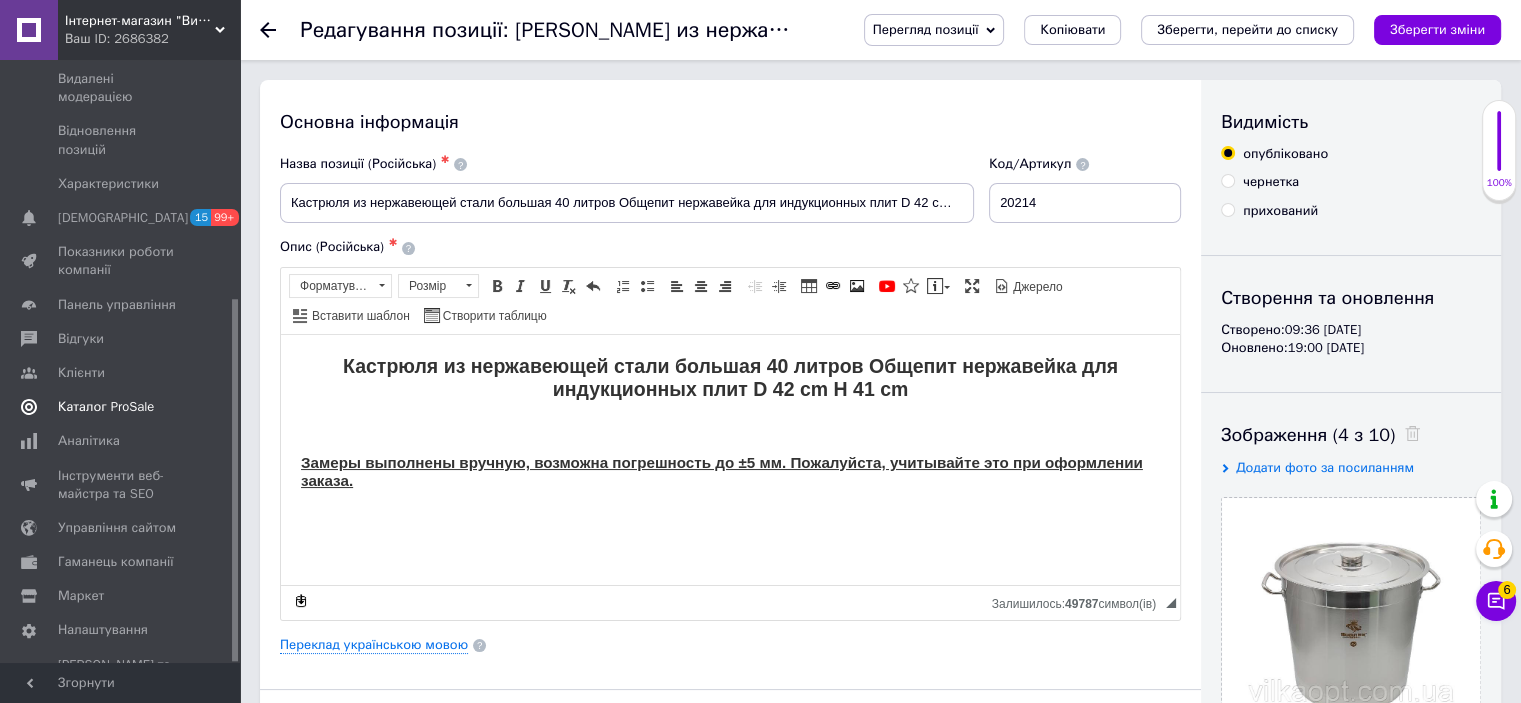 click on "Каталог ProSale" at bounding box center [106, 407] 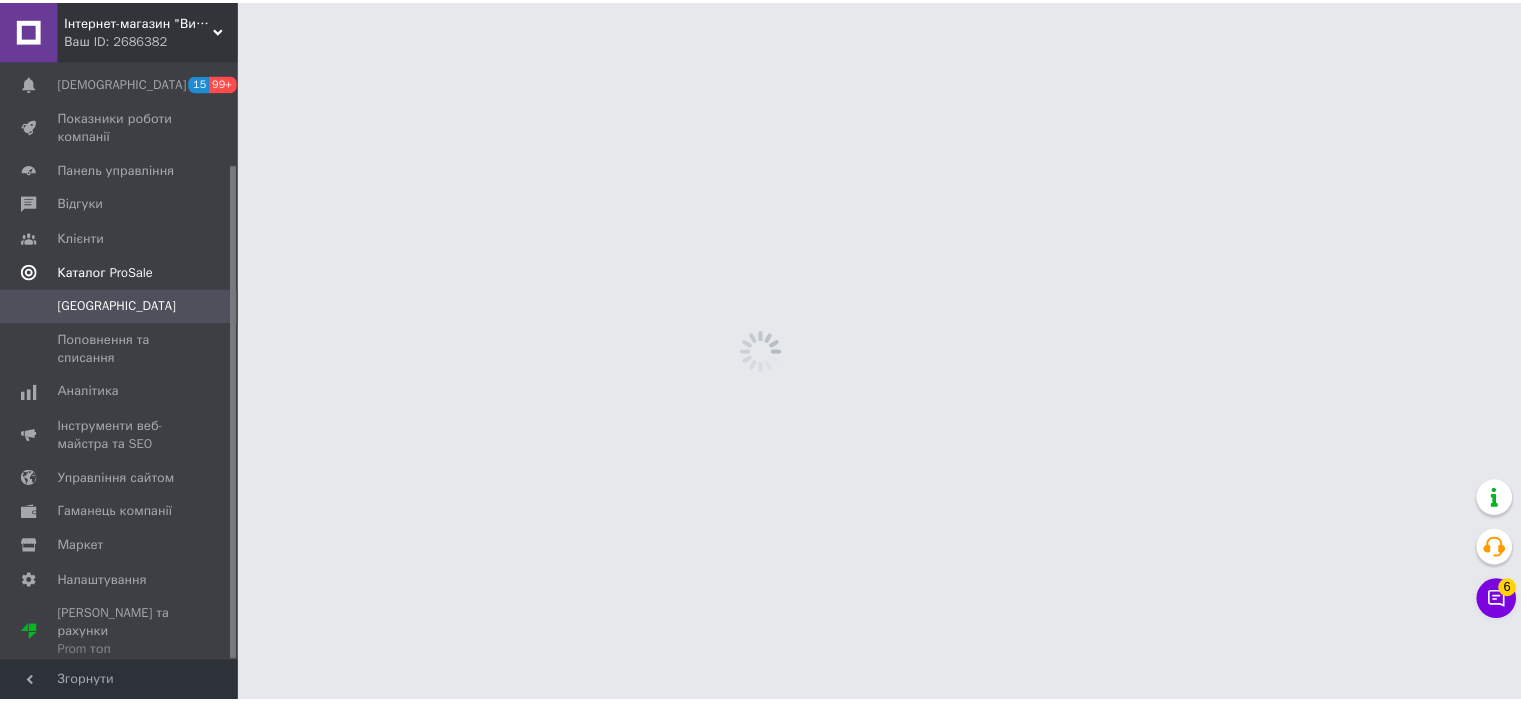 scroll, scrollTop: 124, scrollLeft: 0, axis: vertical 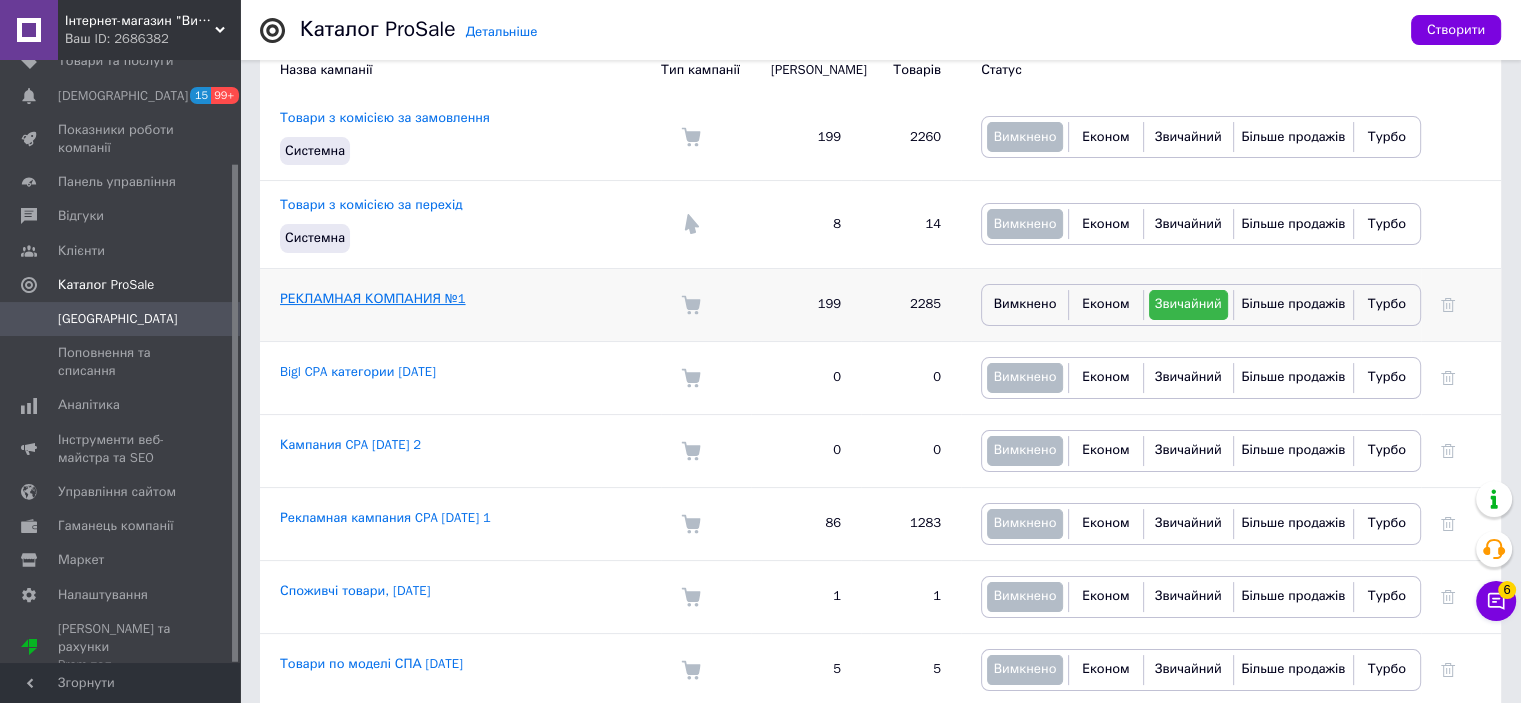 click on "РЕКЛАМНАЯ КОМПАНИЯ №1" at bounding box center [373, 298] 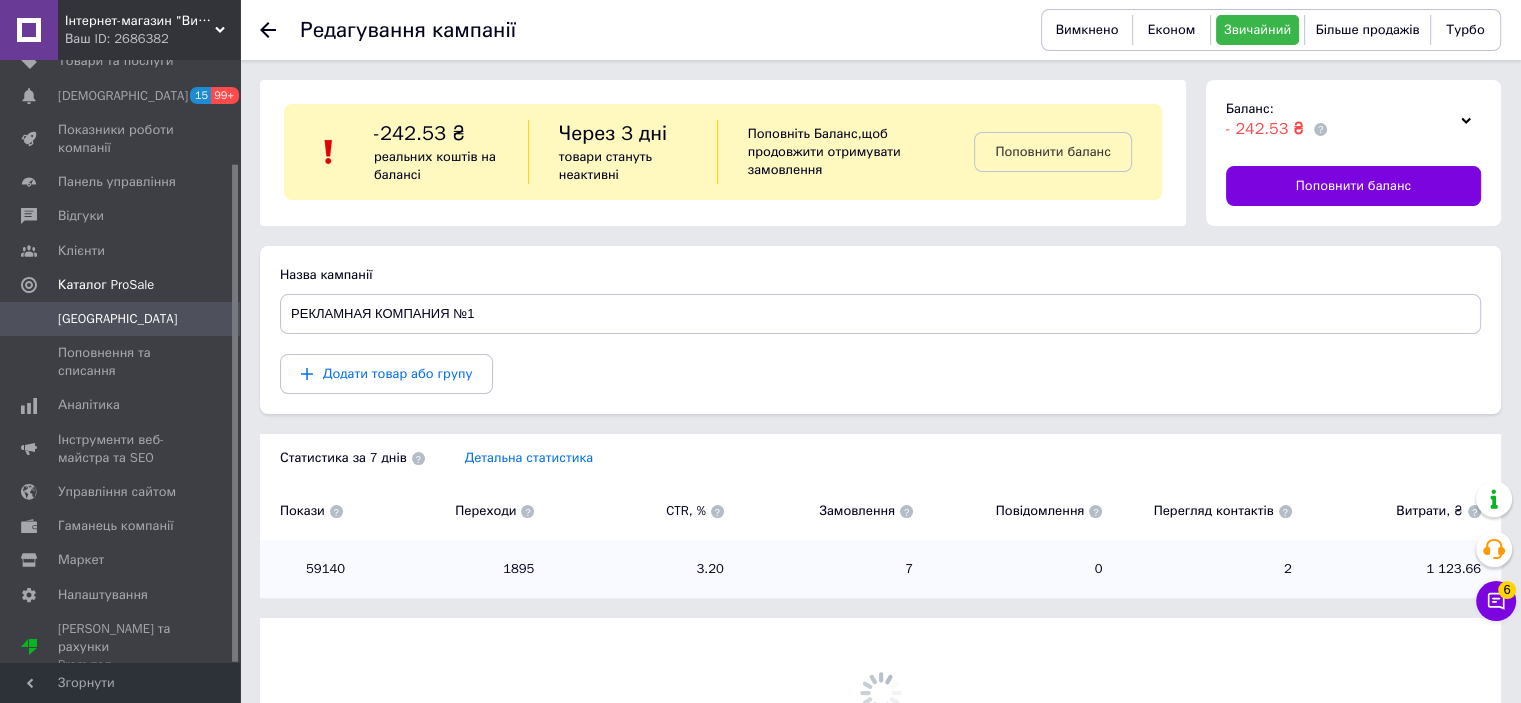 scroll, scrollTop: 135, scrollLeft: 0, axis: vertical 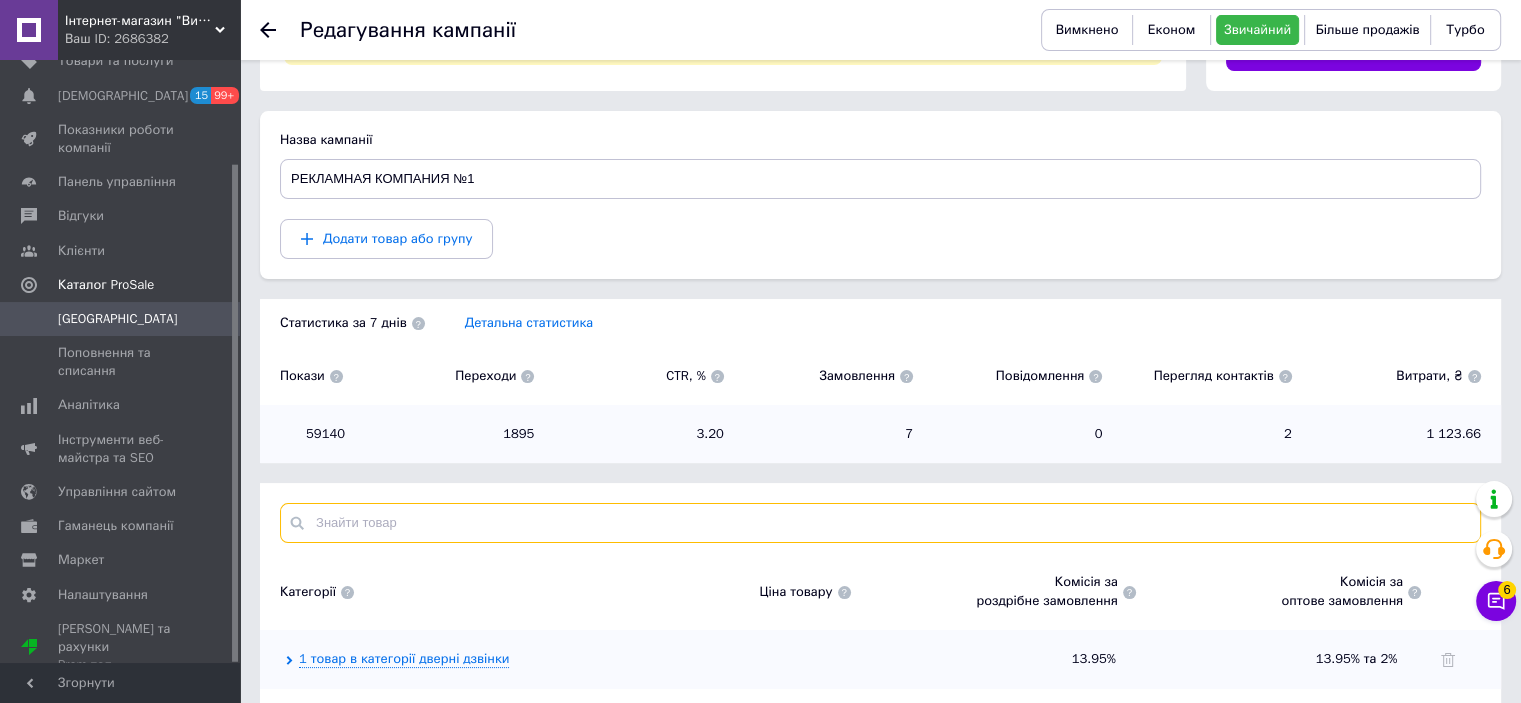 click at bounding box center (880, 523) 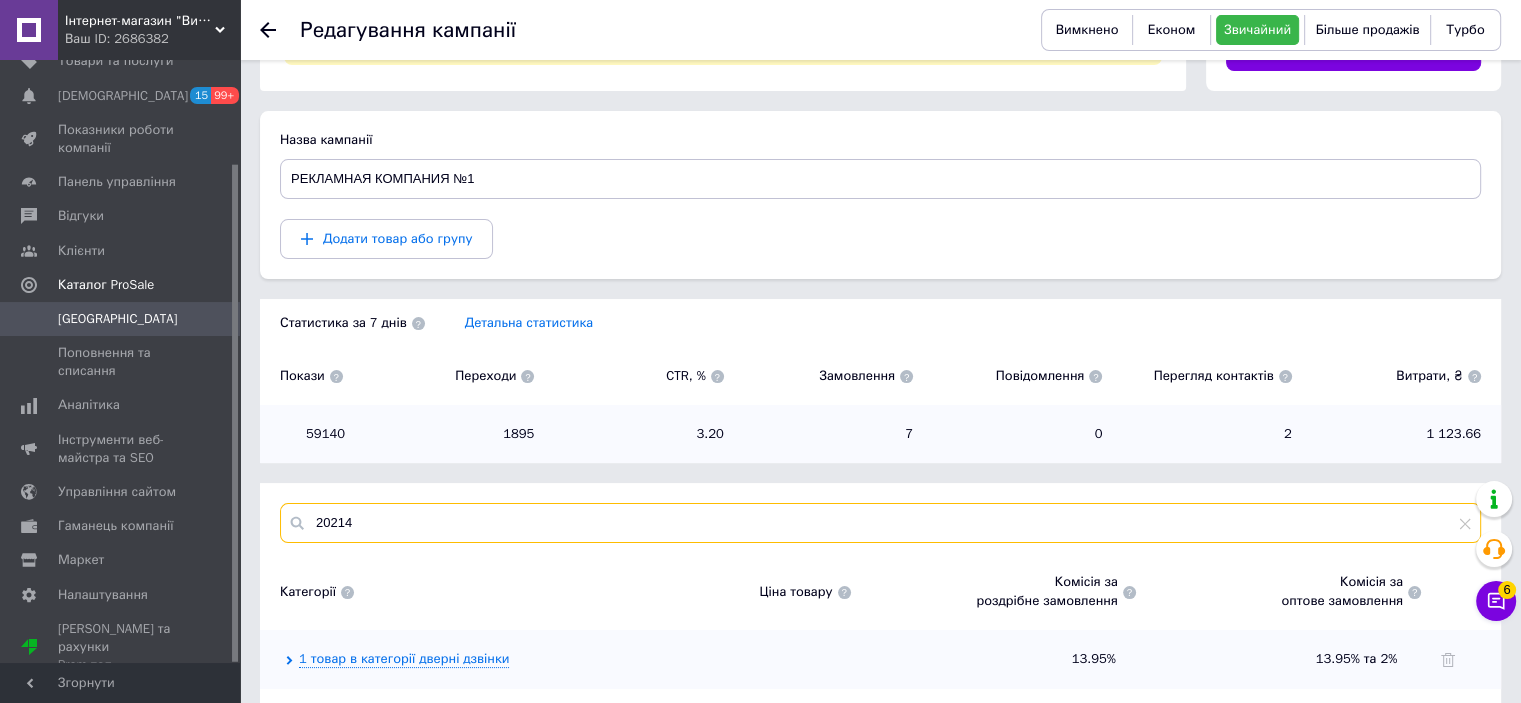 type on "20214" 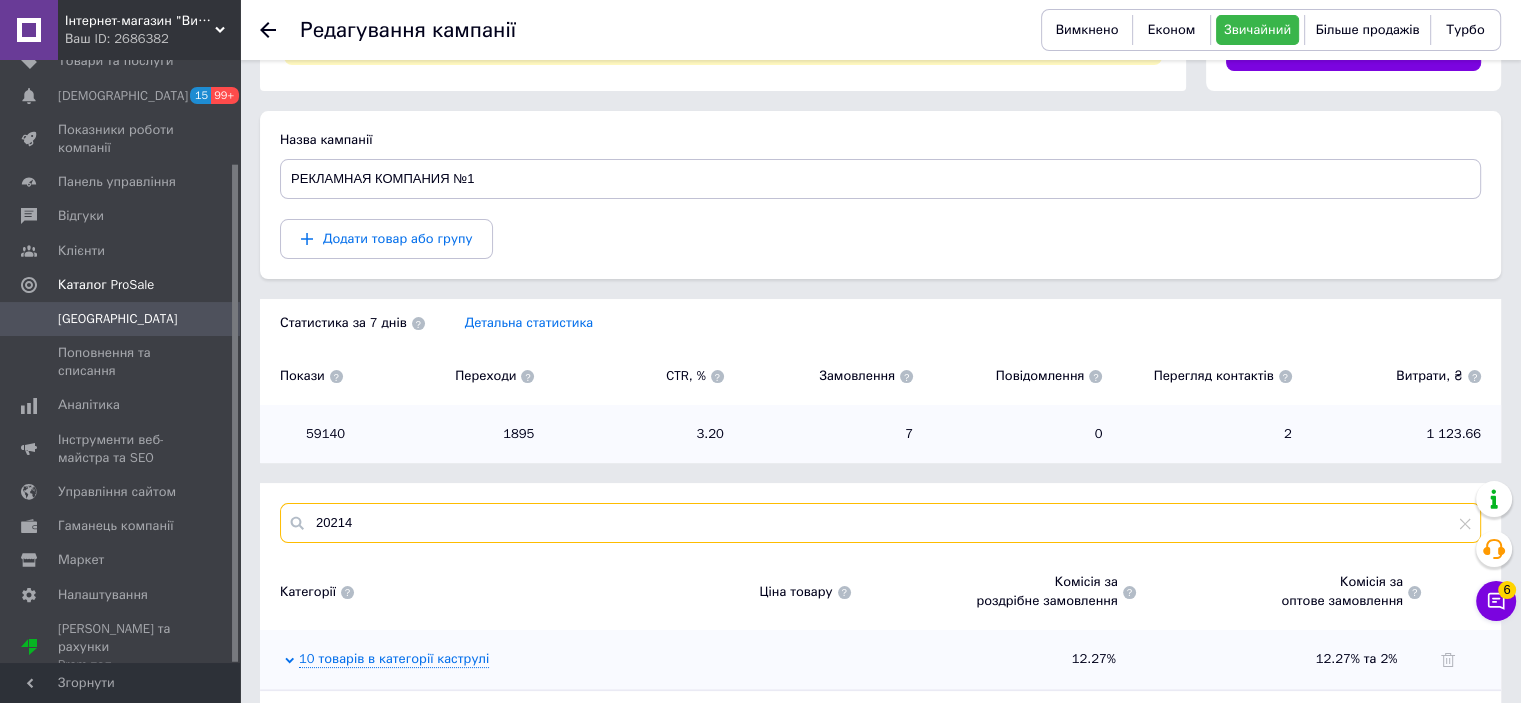 scroll, scrollTop: 360, scrollLeft: 0, axis: vertical 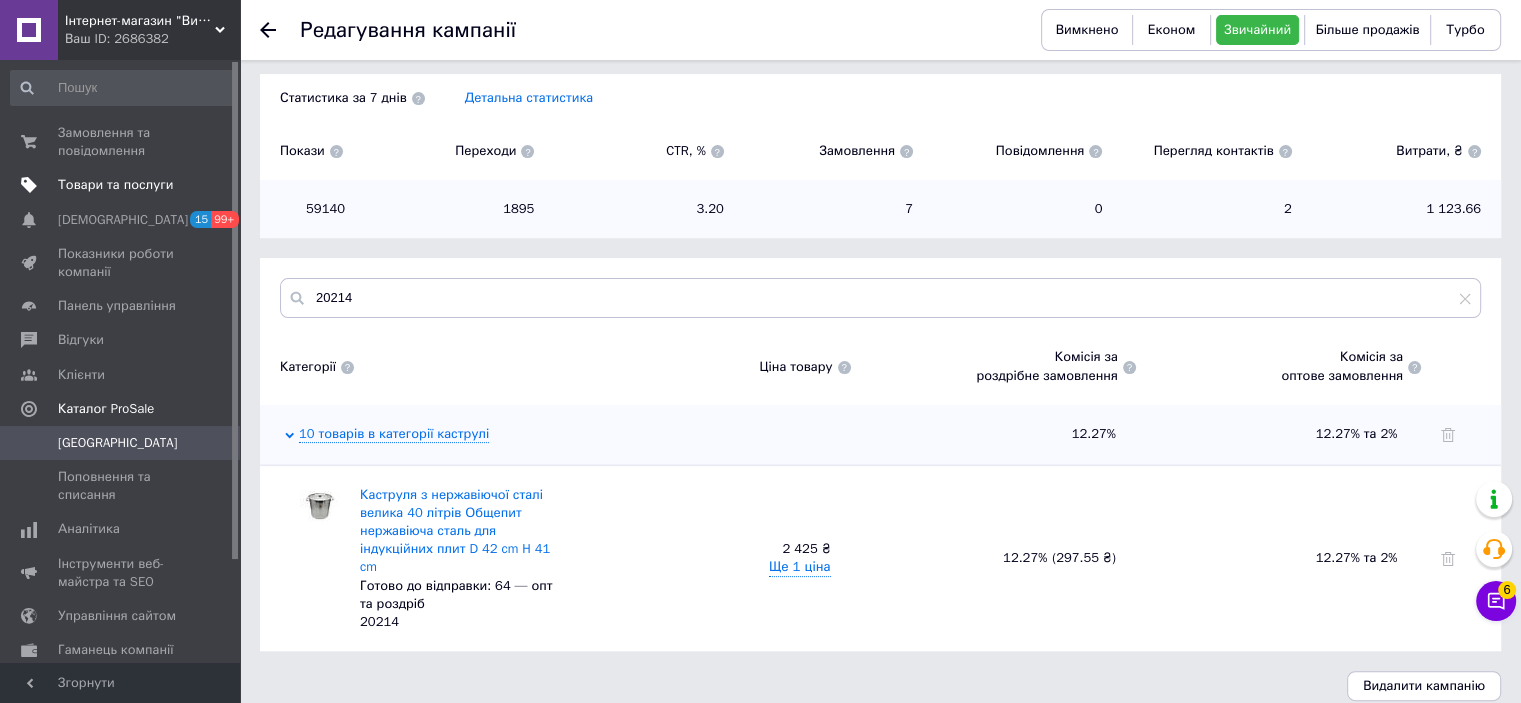 click on "Товари та послуги" at bounding box center (115, 185) 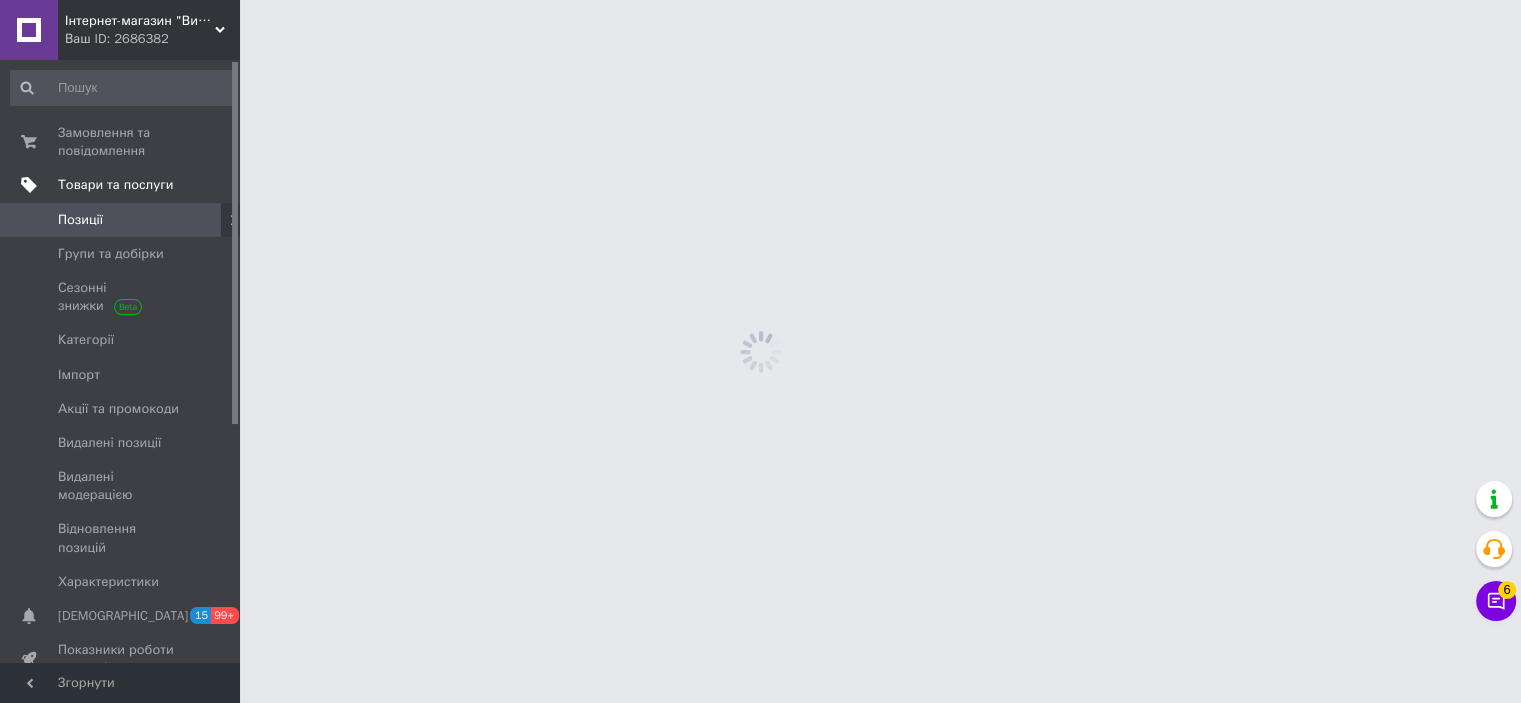 scroll, scrollTop: 0, scrollLeft: 0, axis: both 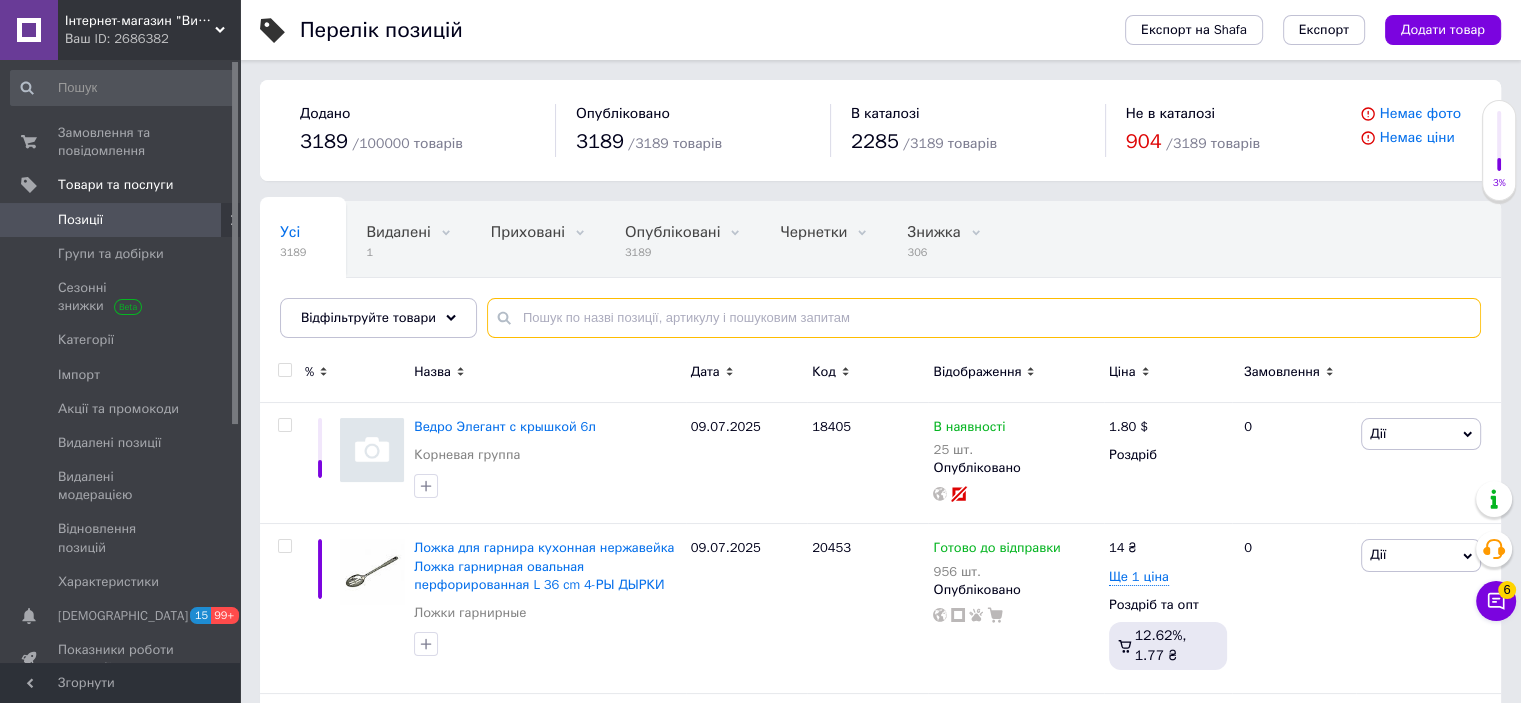 click at bounding box center (984, 318) 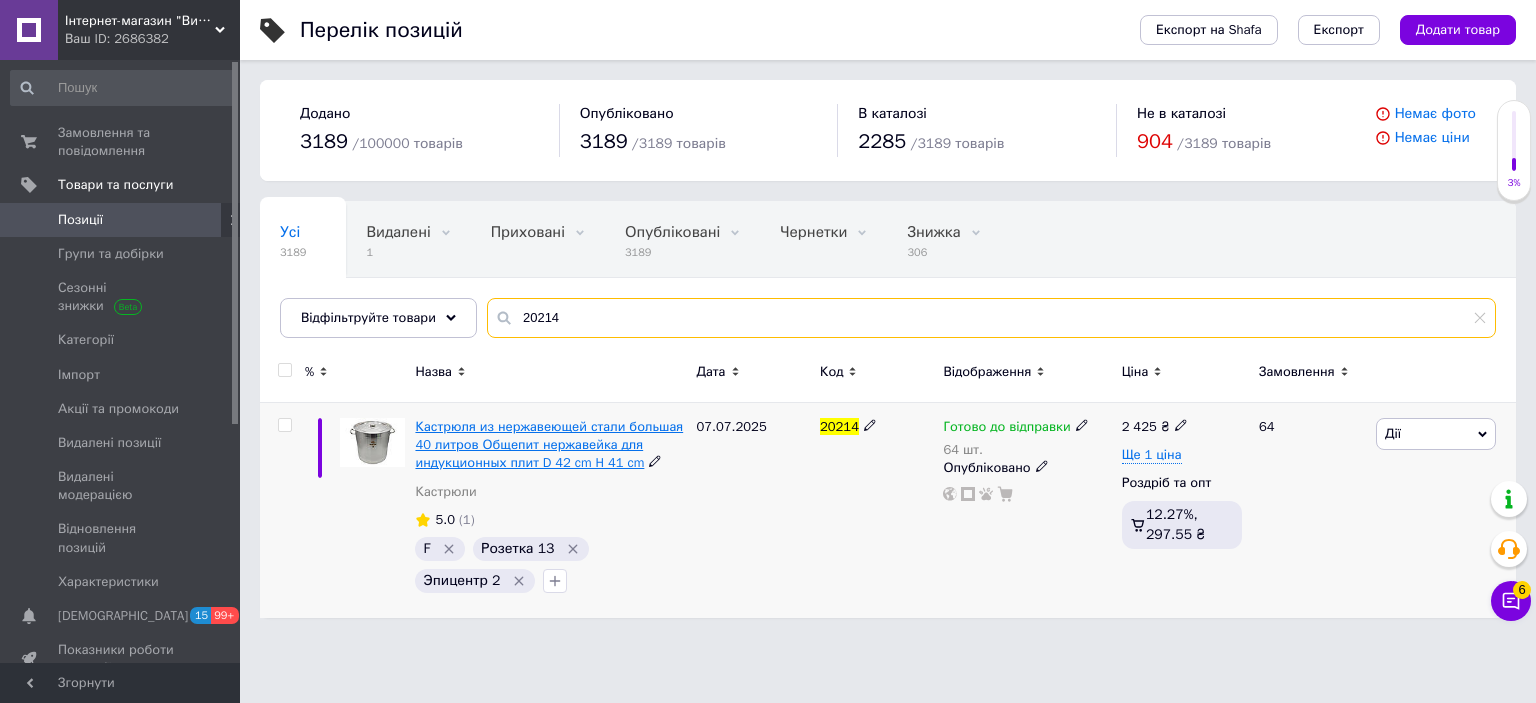 type on "20214" 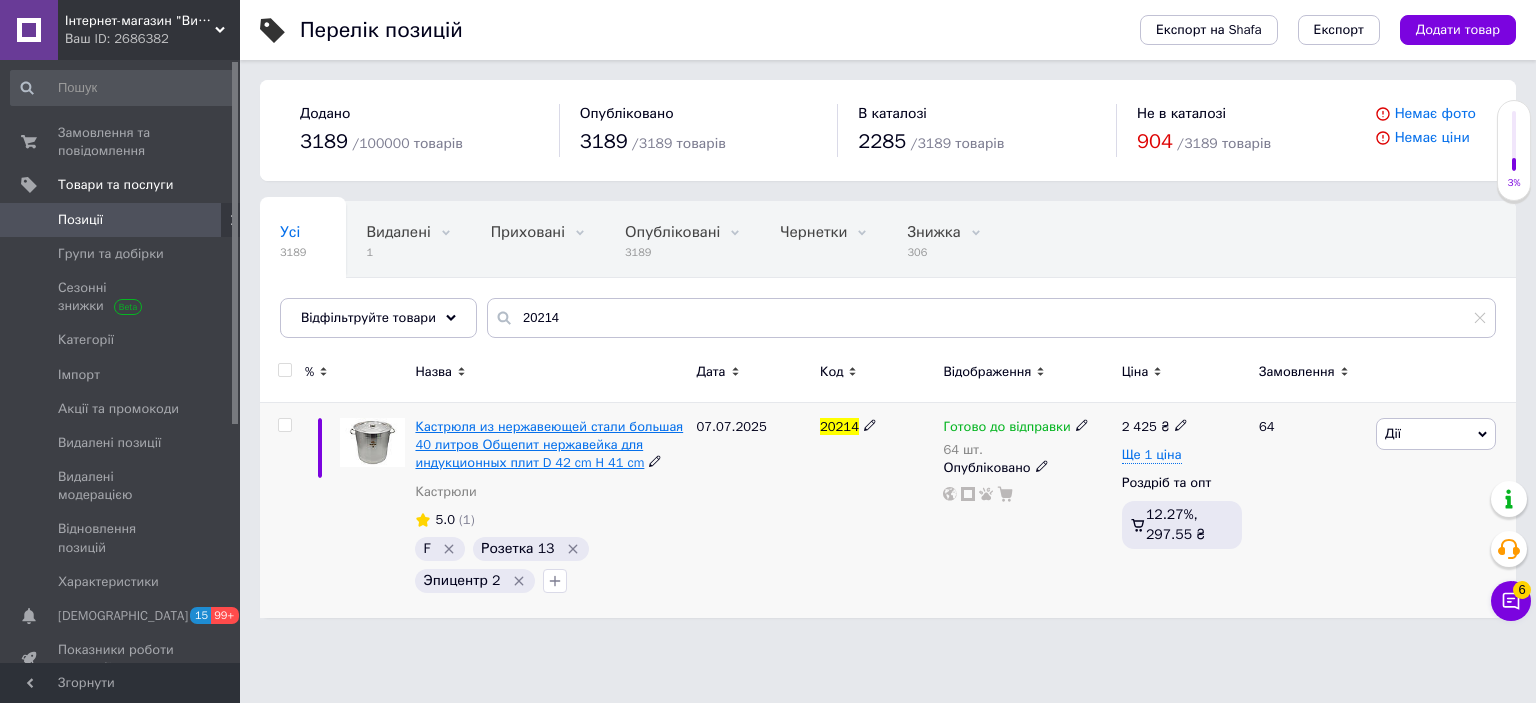 click on "Кастрюля из нержавеющей стали большая 40 литров Общепит нержавейка для индукционных плит D 42 cm H 41 cm" at bounding box center [549, 444] 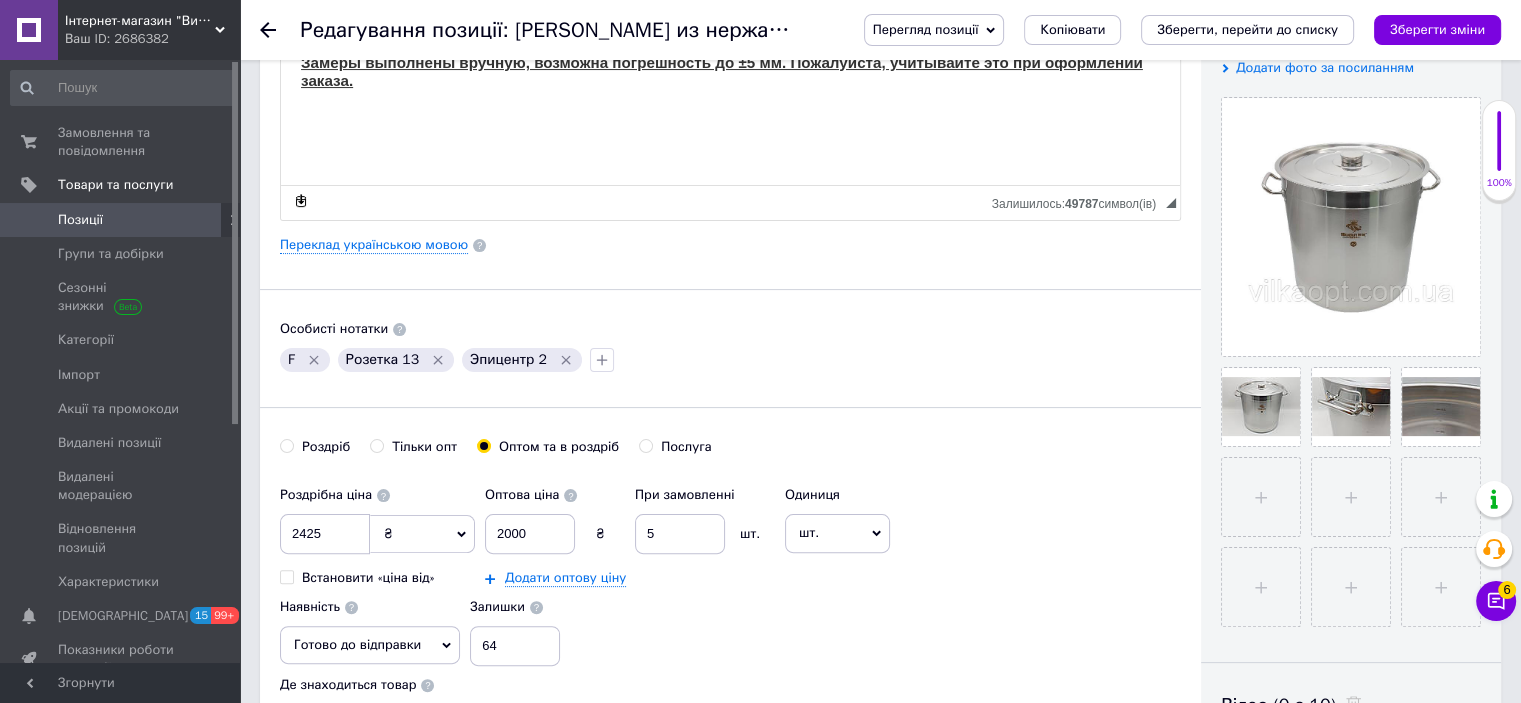 scroll, scrollTop: 500, scrollLeft: 0, axis: vertical 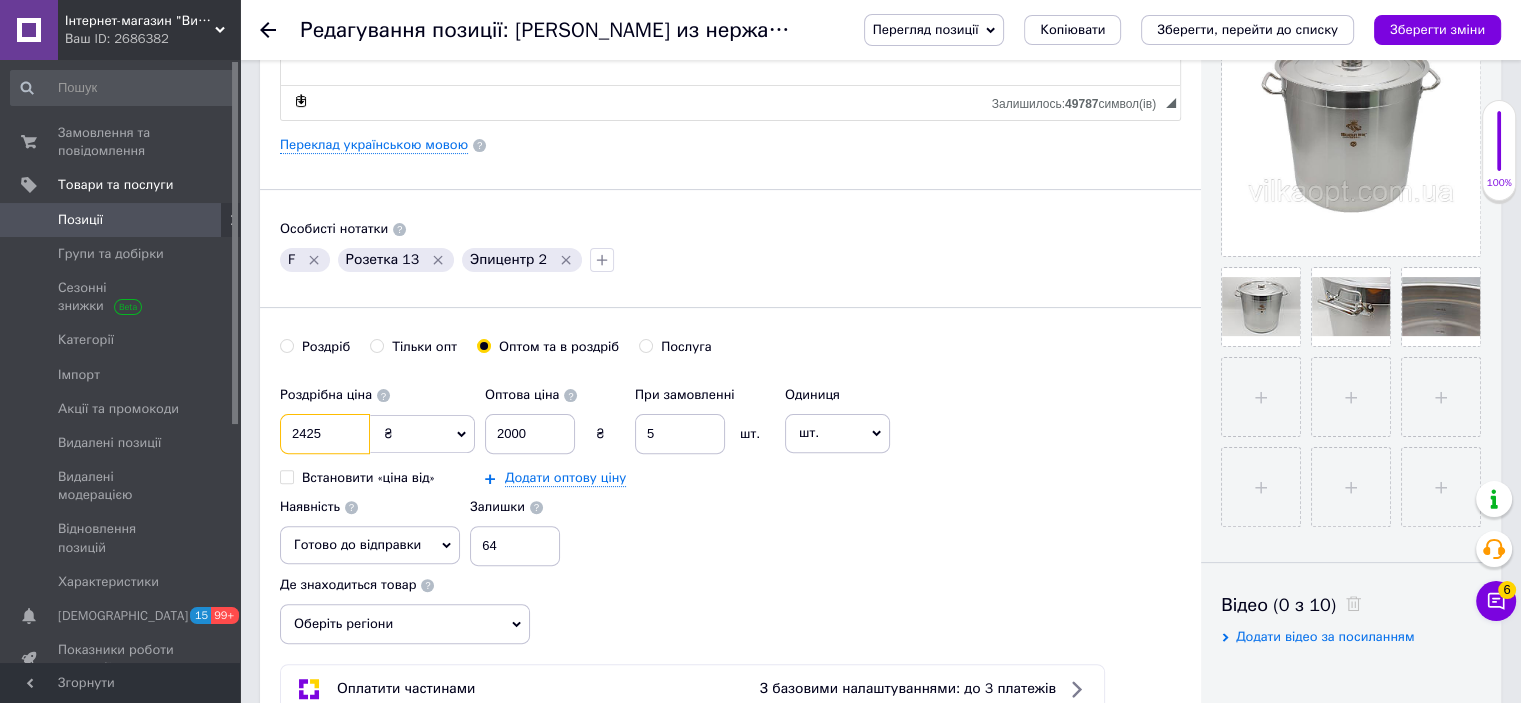 click on "2425" at bounding box center (325, 434) 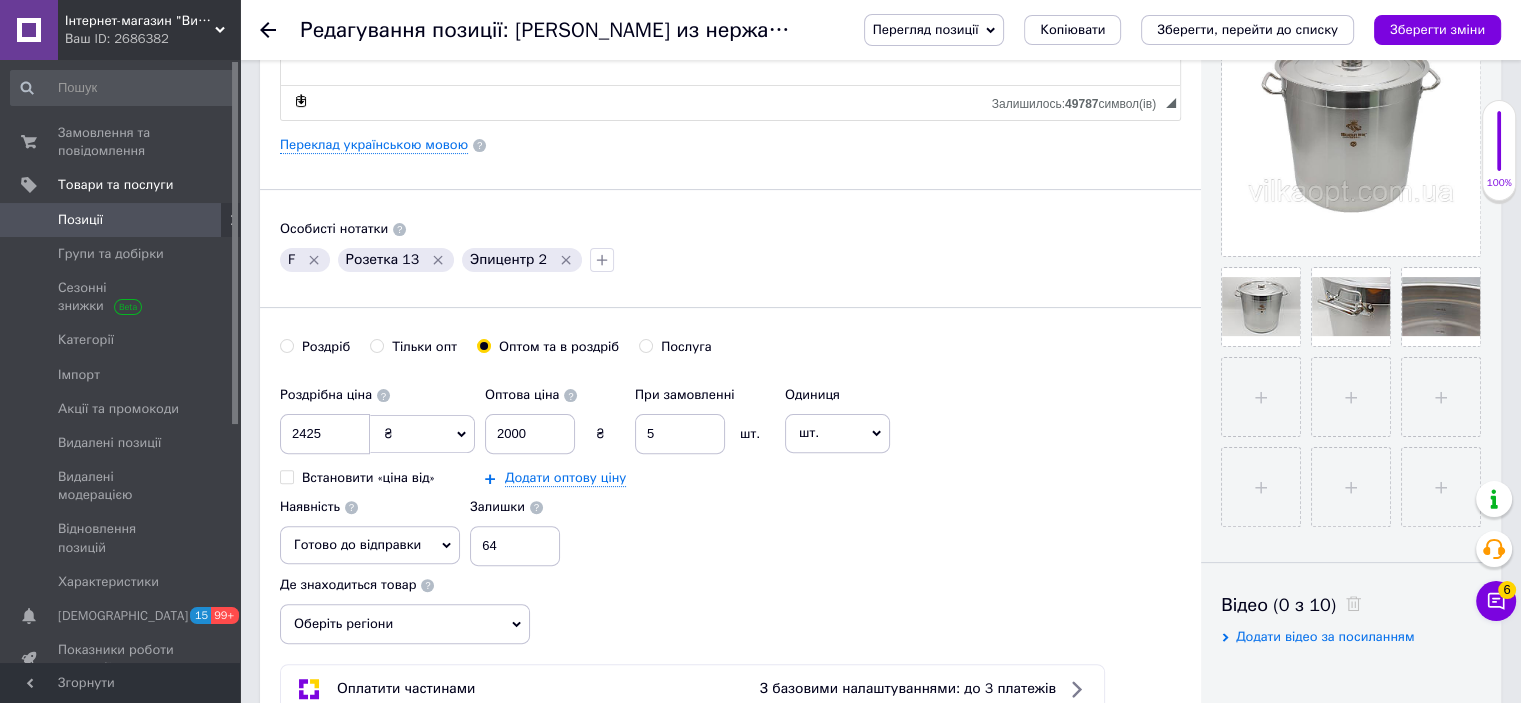click on "Роздрібна ціна 2425 ₴ $ EUR CHF GBP ¥ PLN ₸ MDL HUF KGS CNY TRY KRW lei Встановити «ціна від» Оптова ціна 2000 ₴ При замовленні 5 шт. Додати оптову ціну Одиниця шт. Популярне комплект упаковка кв.м пара м кг пог.м послуга т а автоцистерна ампула б балон банка блістер бобіна бочка бут бухта в ват виїзд відро г г га година гр/кв.м гігакалорія д дав два місяці день доба доза є єврокуб з зміна к кВт каністра карат кв.дм кв.м кв.см кв.фут квартал кг кг/кв.м км колесо комплект коробка куб.дм куб.м л л лист м м мВт мл мм моток місяць мішок н набір номер о об'єкт од. п палетомісце пара партія пач р" at bounding box center [730, 471] 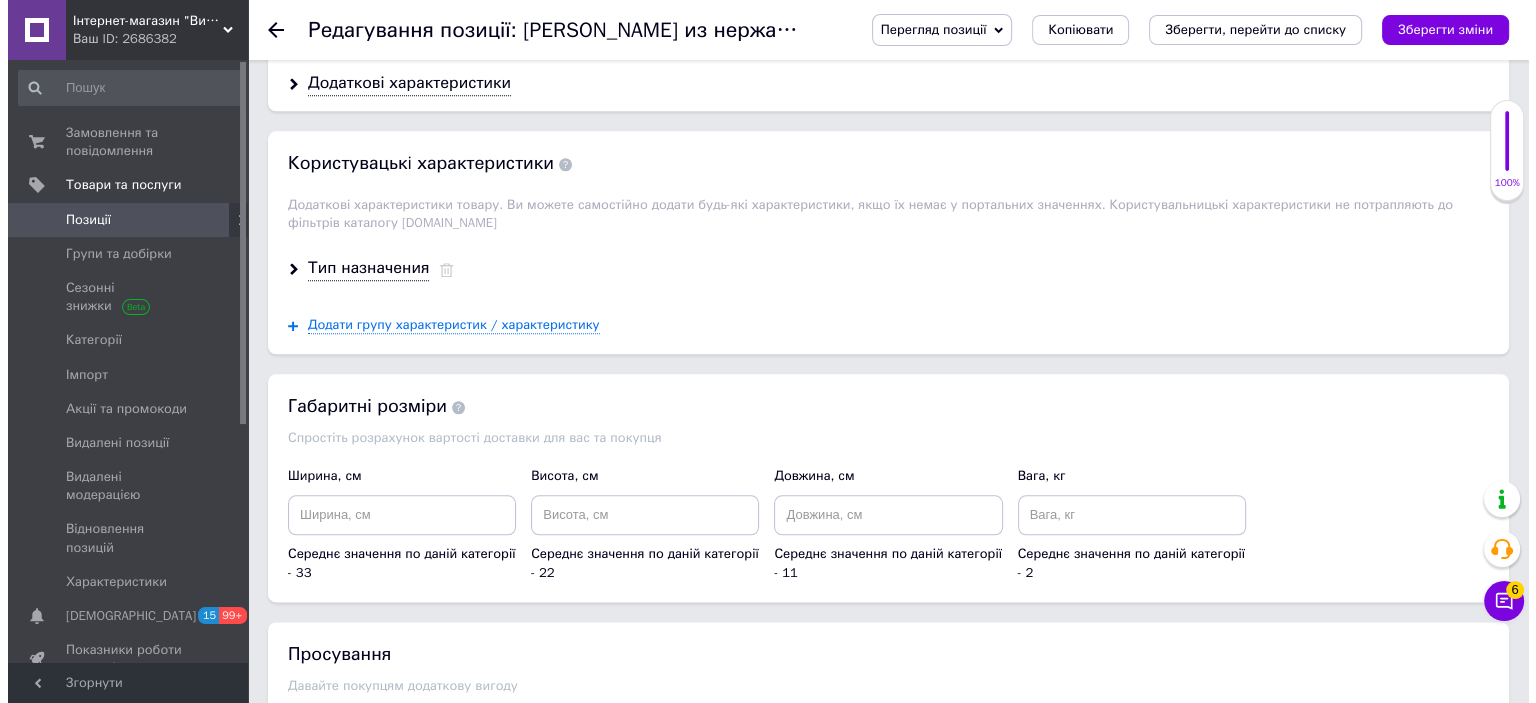 scroll, scrollTop: 2796, scrollLeft: 0, axis: vertical 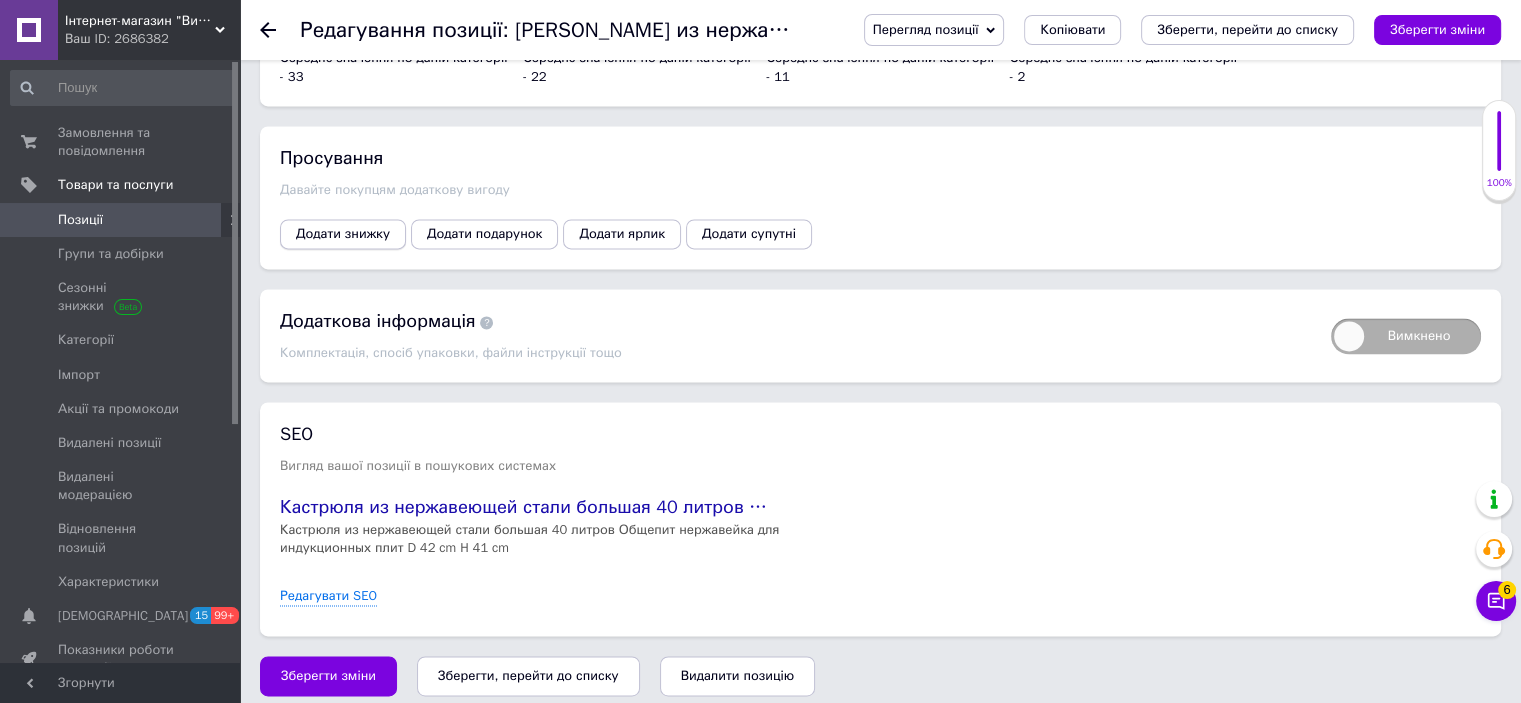 click on "Додати знижку" at bounding box center (343, 234) 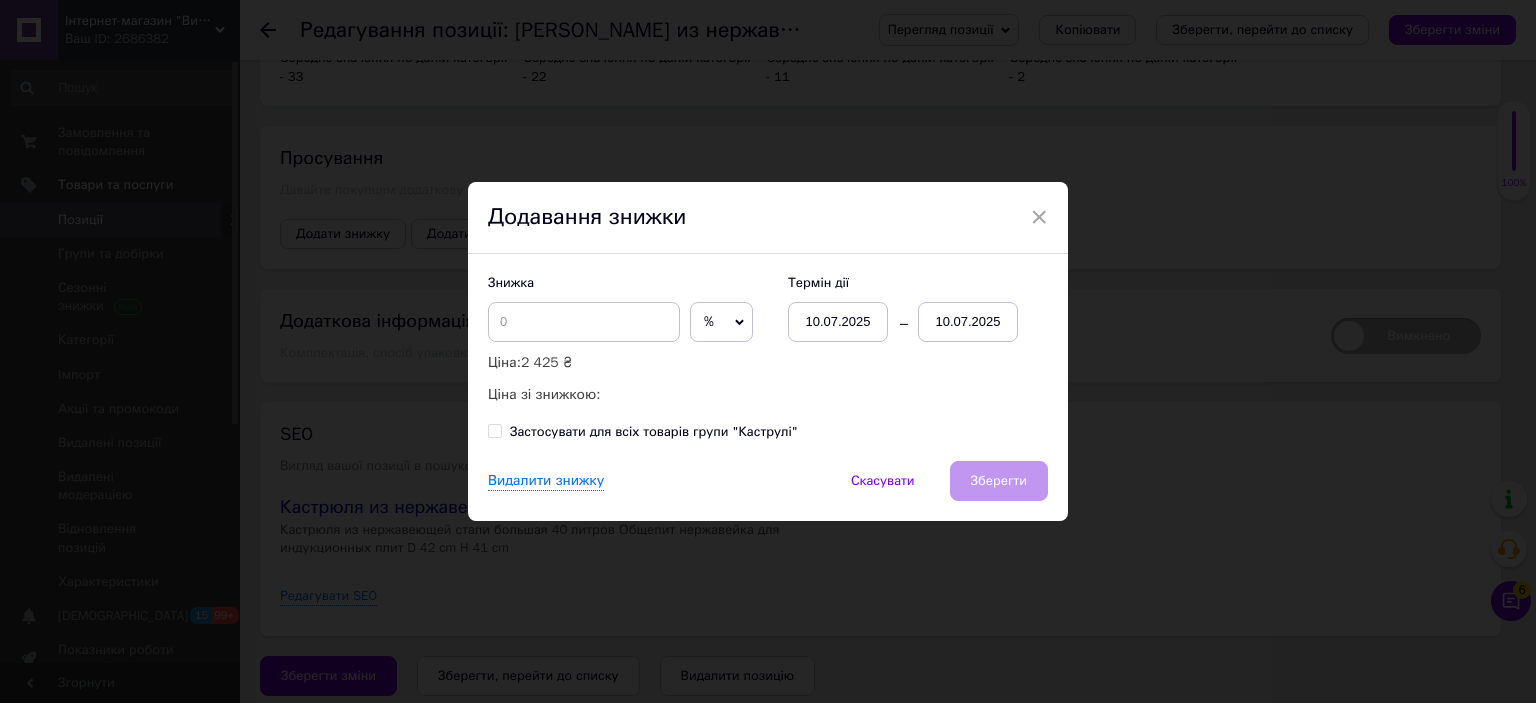click on "10.07.2025" at bounding box center [968, 322] 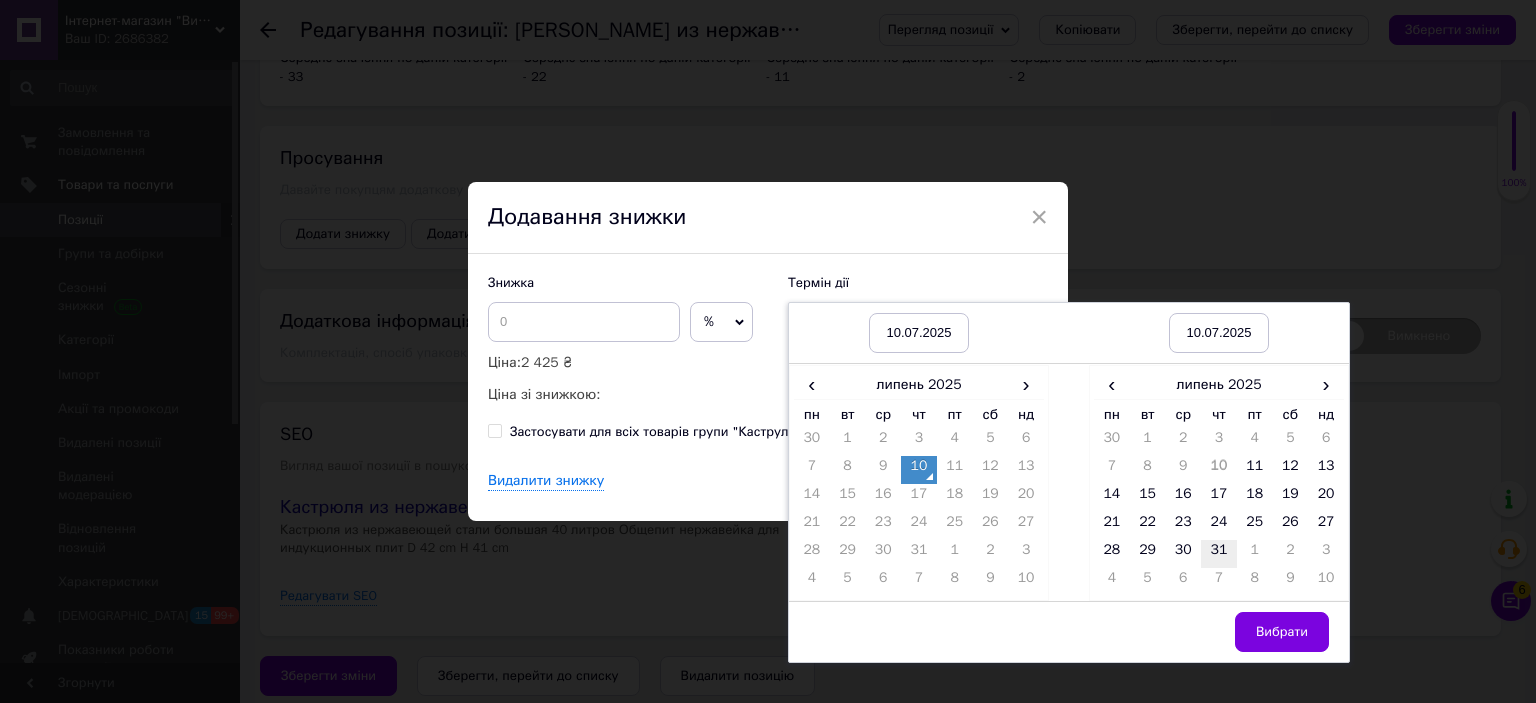 click on "31" at bounding box center [1219, 554] 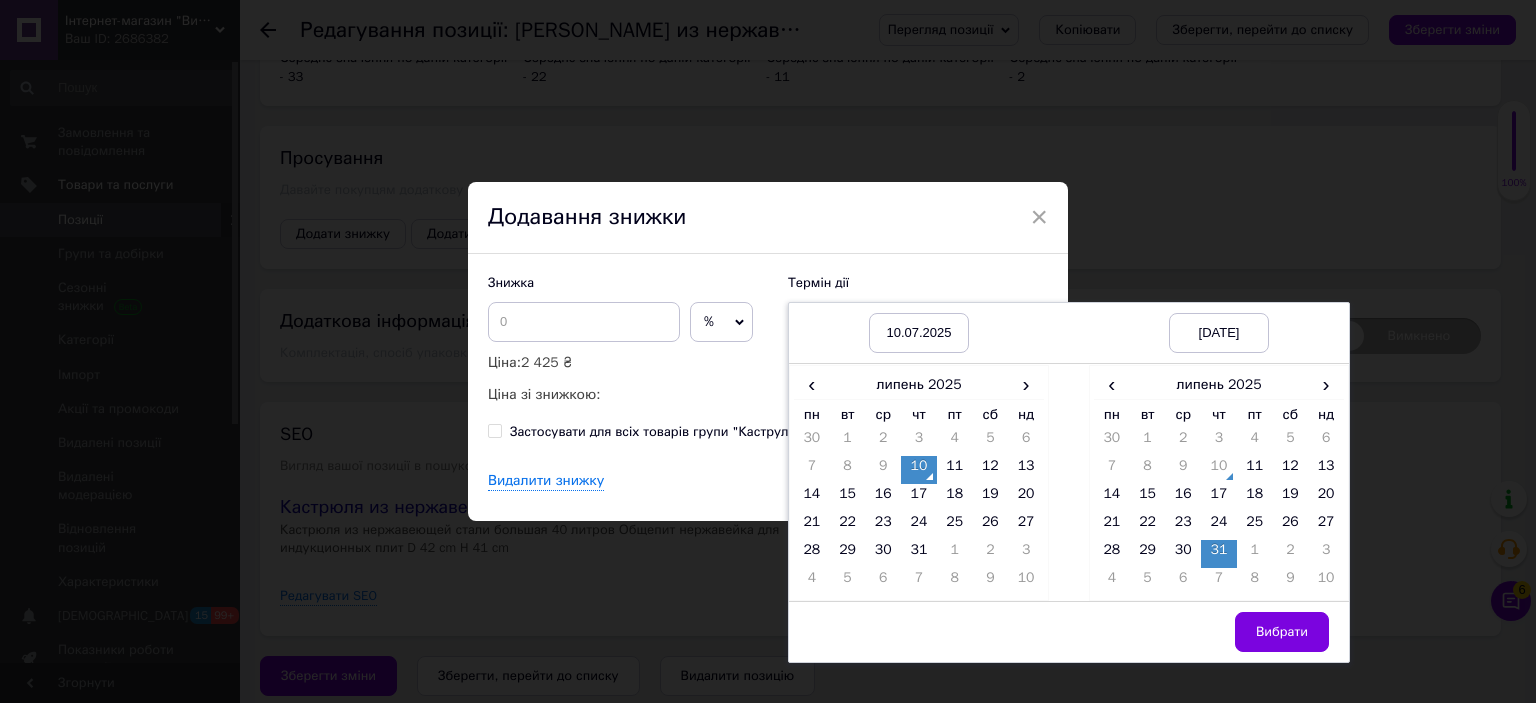 click on "Вибрати" at bounding box center [1282, 632] 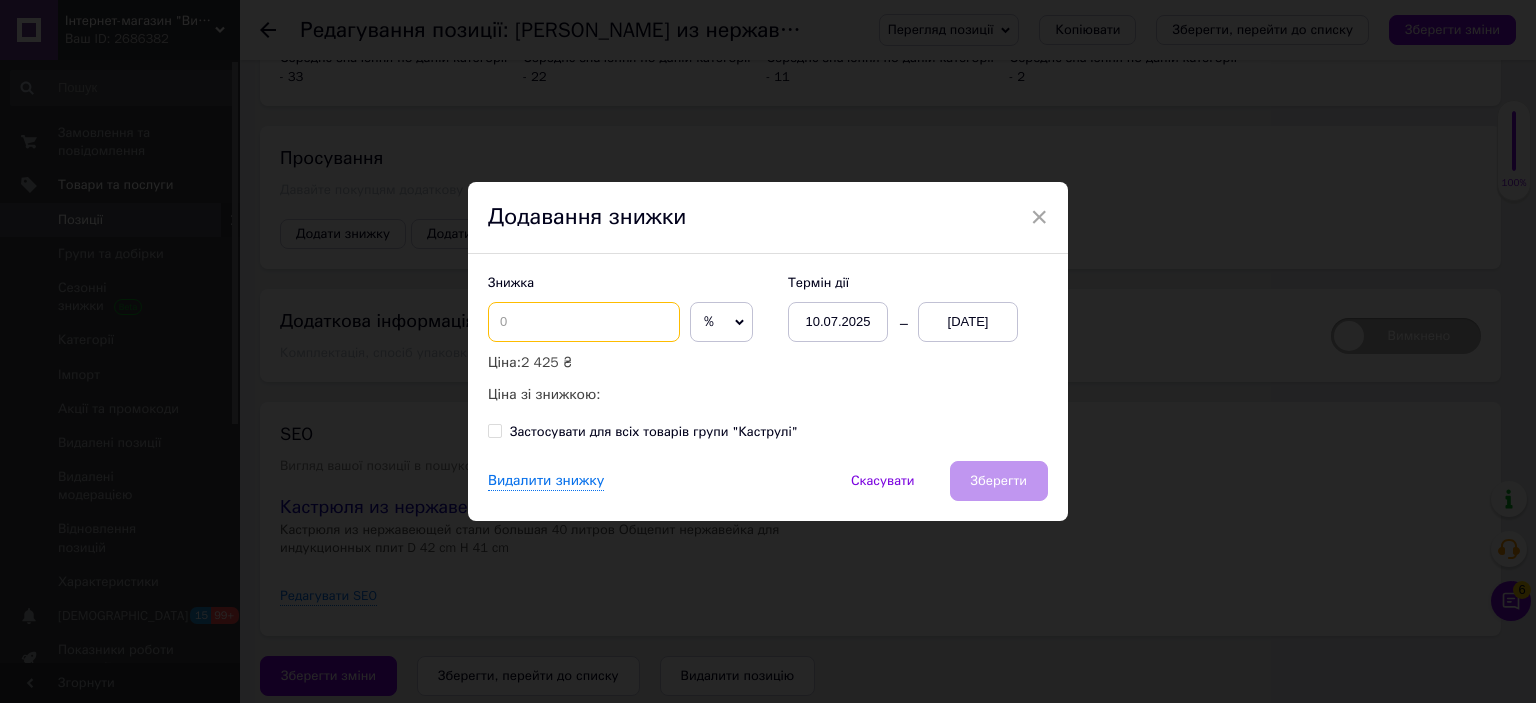 click at bounding box center [584, 322] 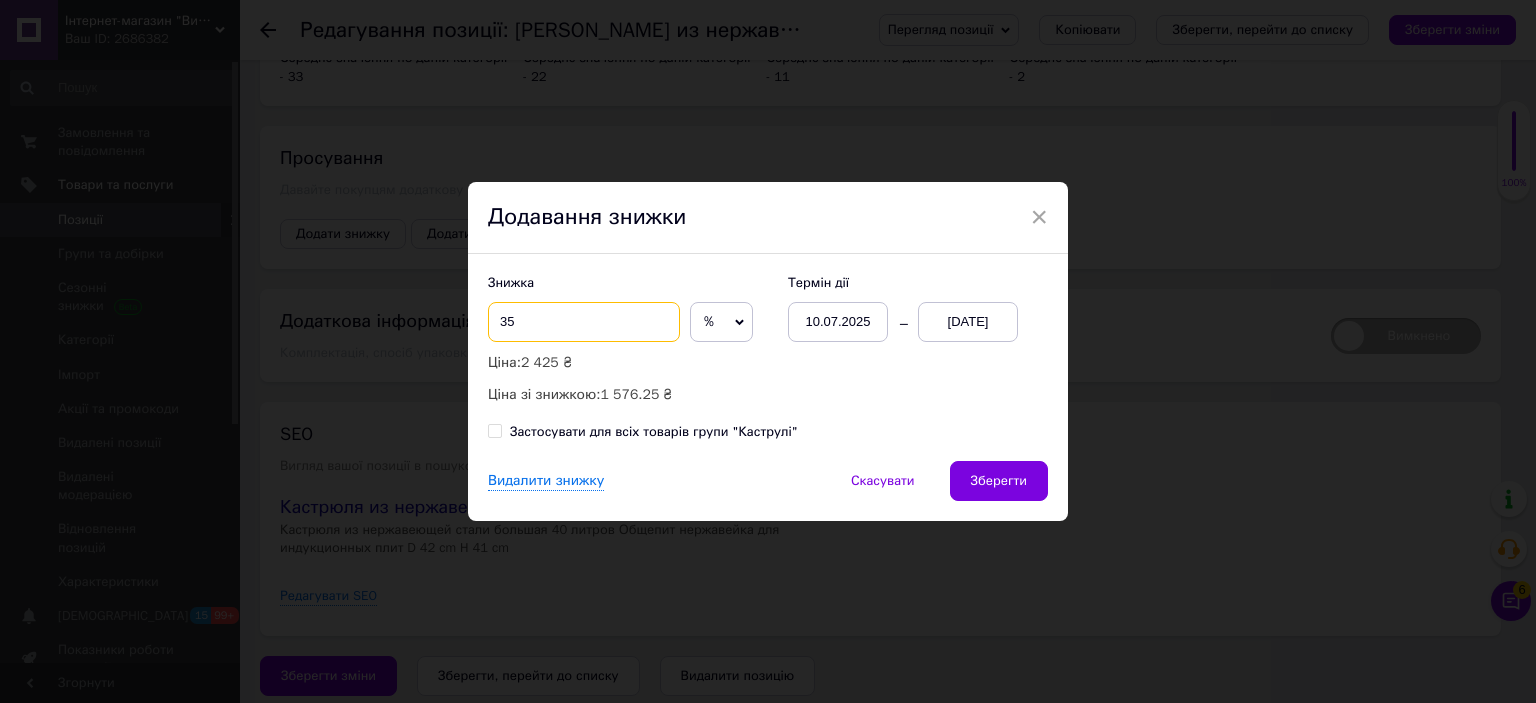 type on "35" 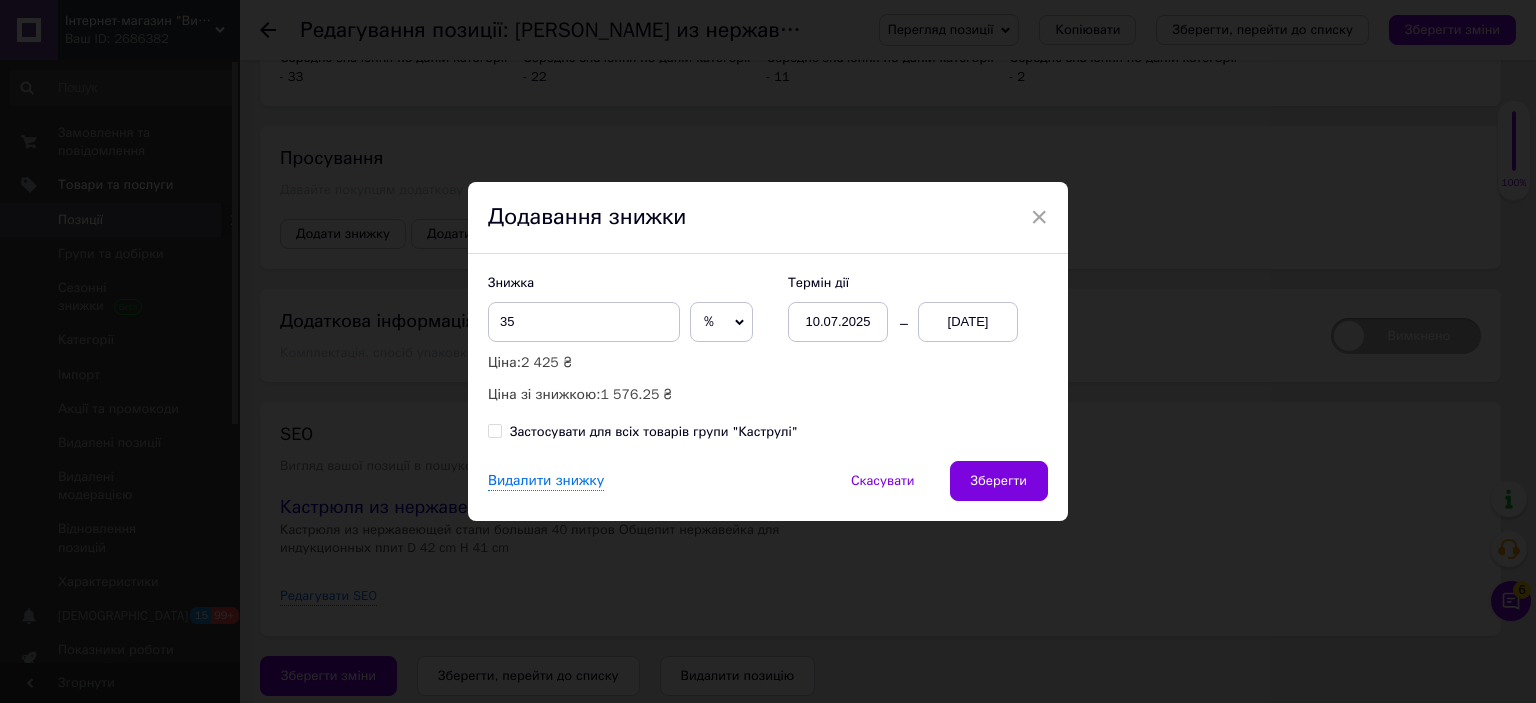 click on "%" at bounding box center (721, 322) 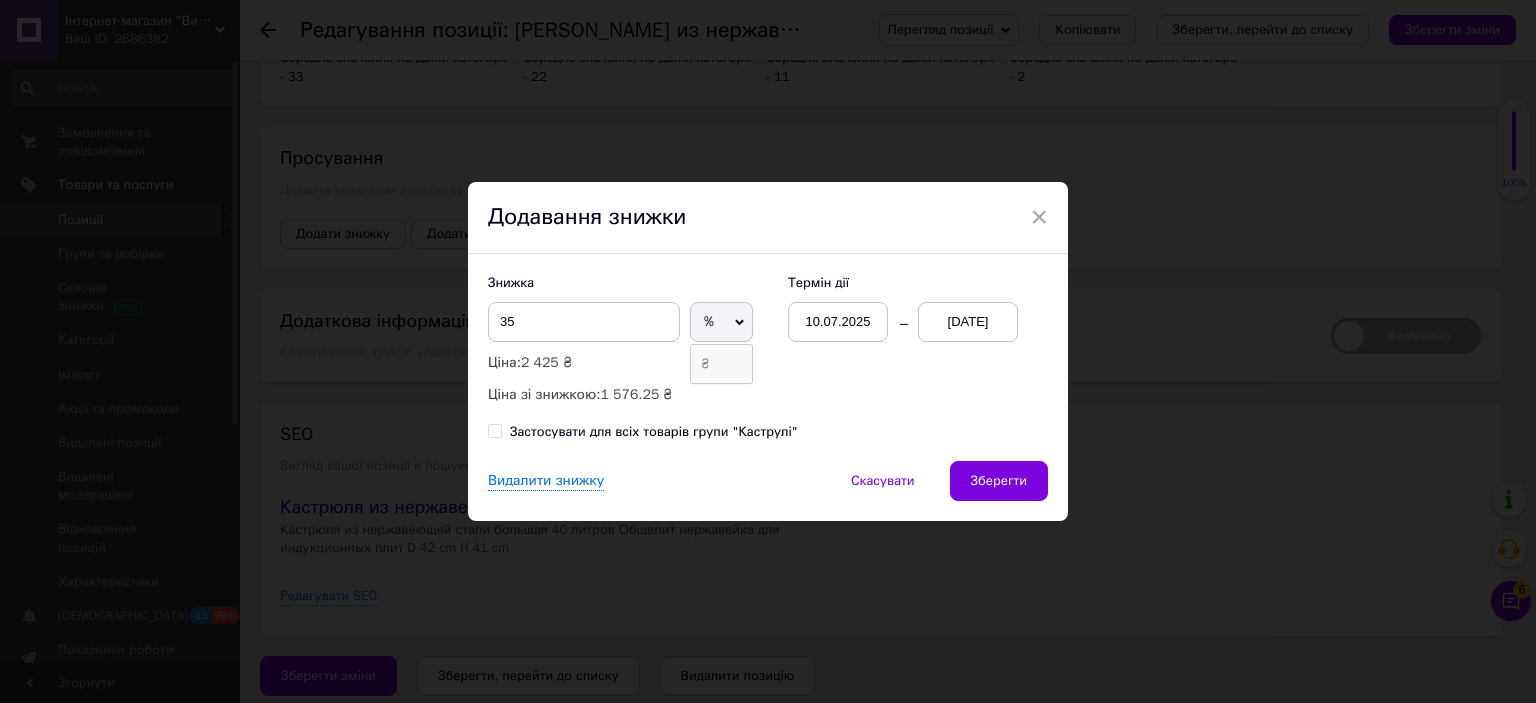 click on "₴" at bounding box center (721, 364) 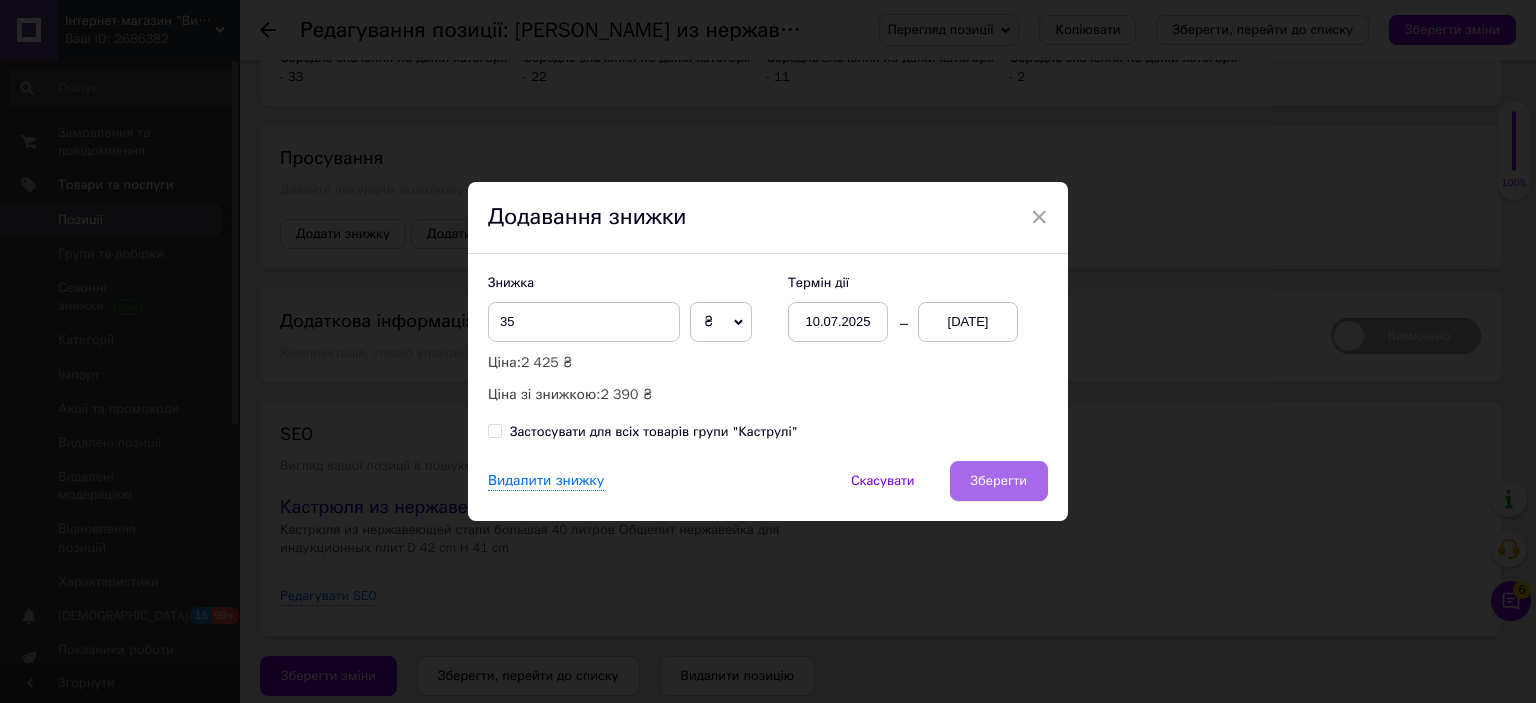 click on "Зберегти" at bounding box center [999, 481] 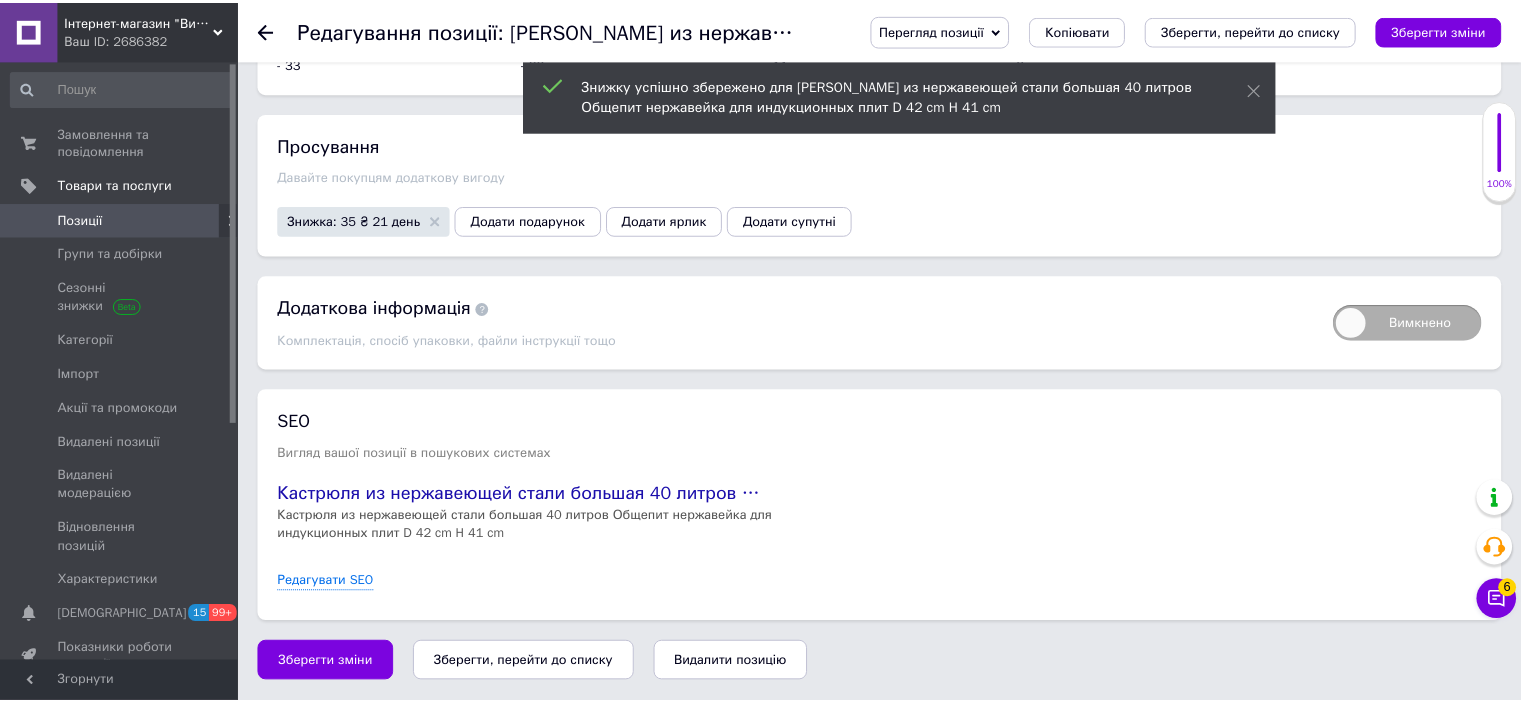 scroll, scrollTop: 2751, scrollLeft: 0, axis: vertical 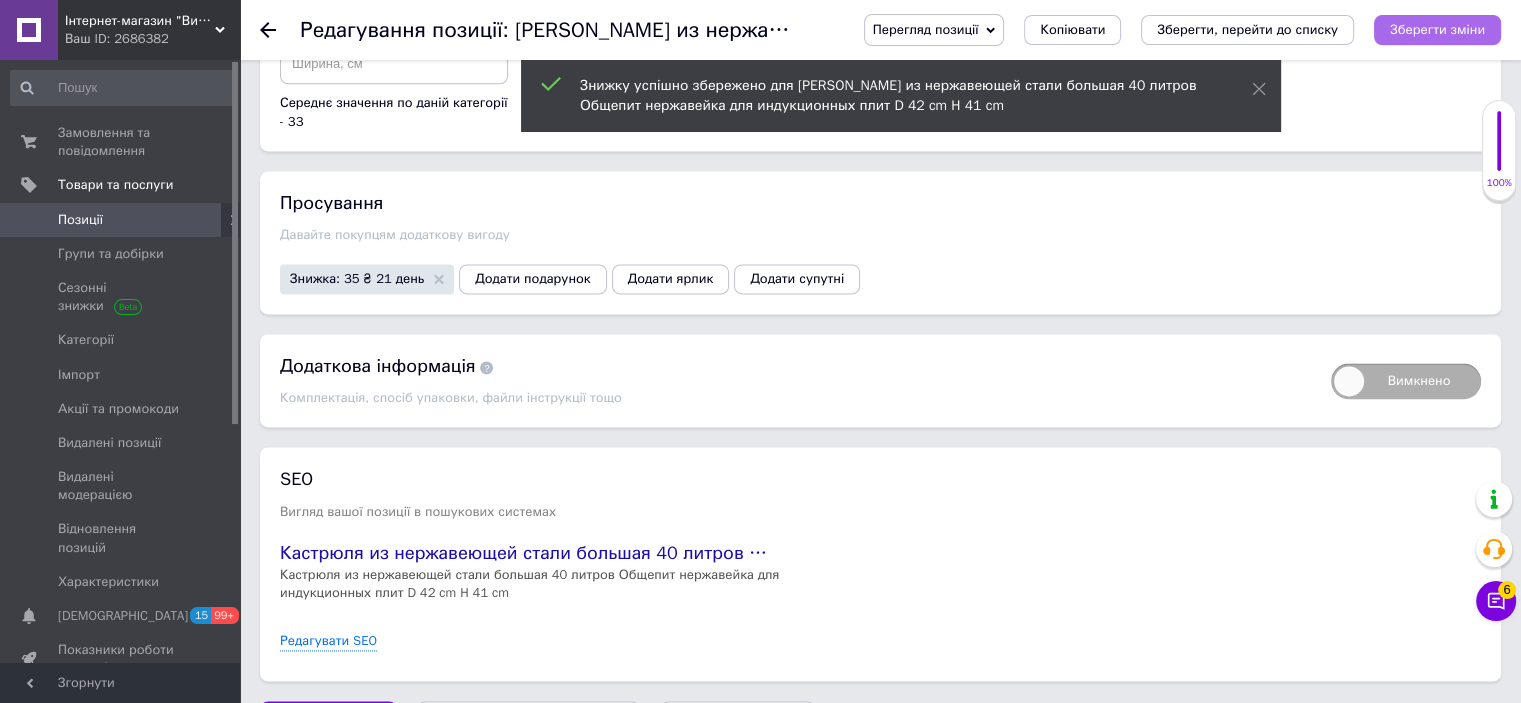 click on "Зберегти зміни" at bounding box center [1437, 29] 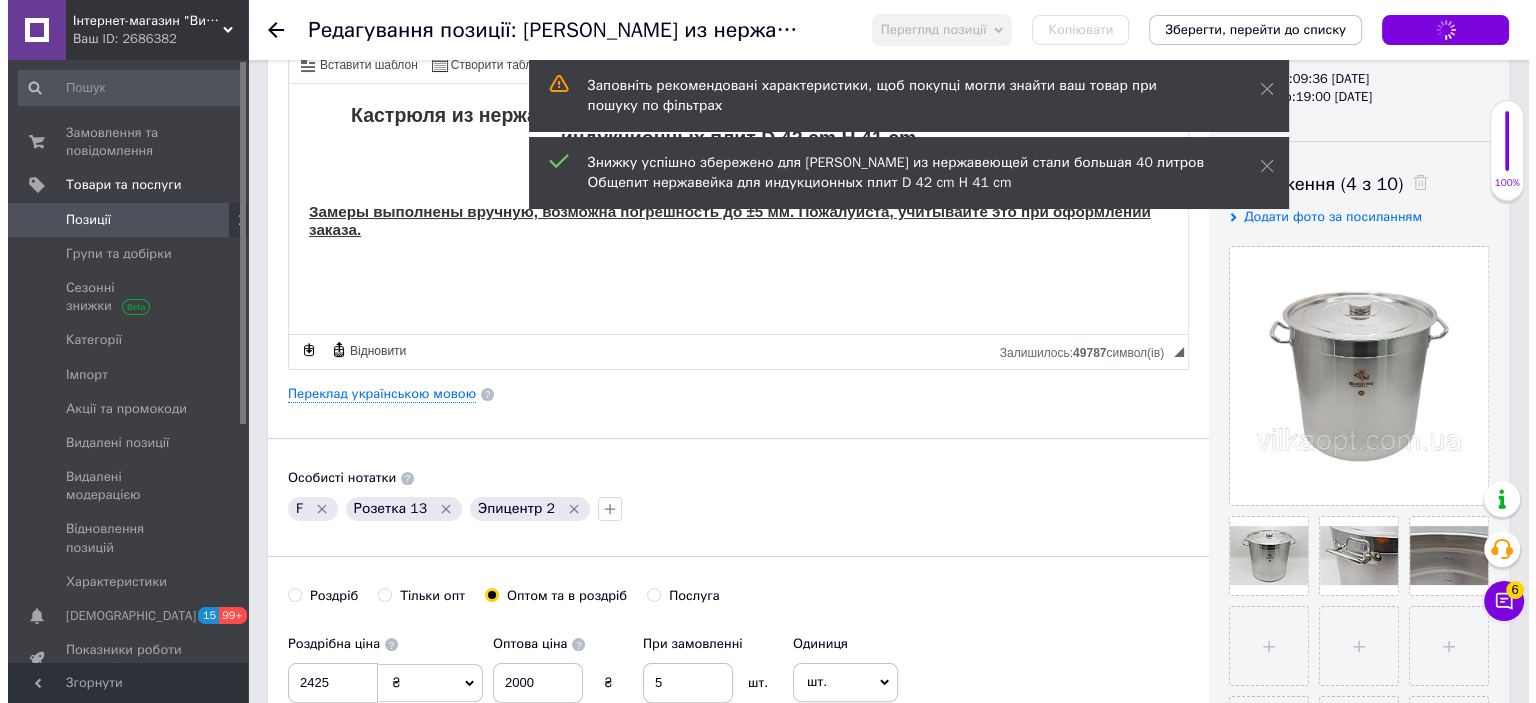 scroll, scrollTop: 0, scrollLeft: 0, axis: both 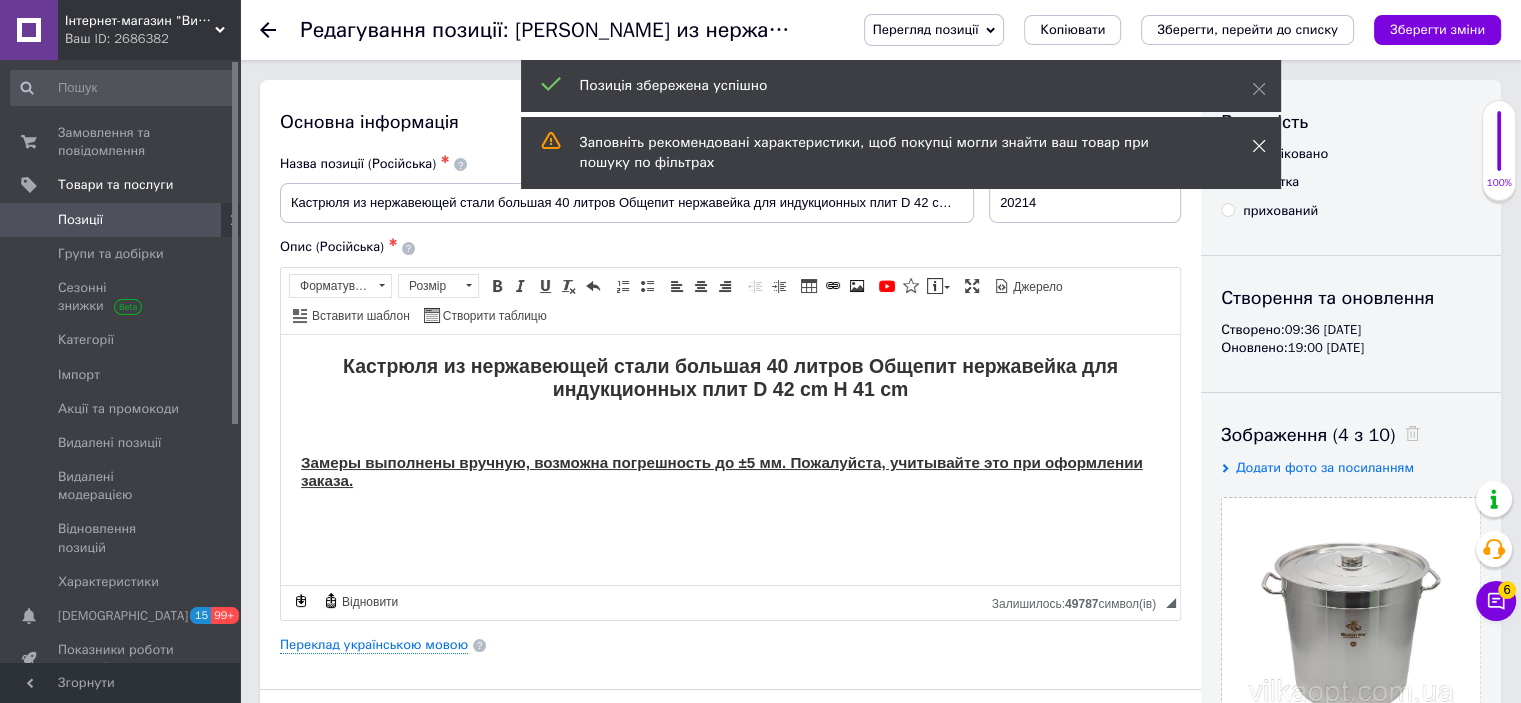 click 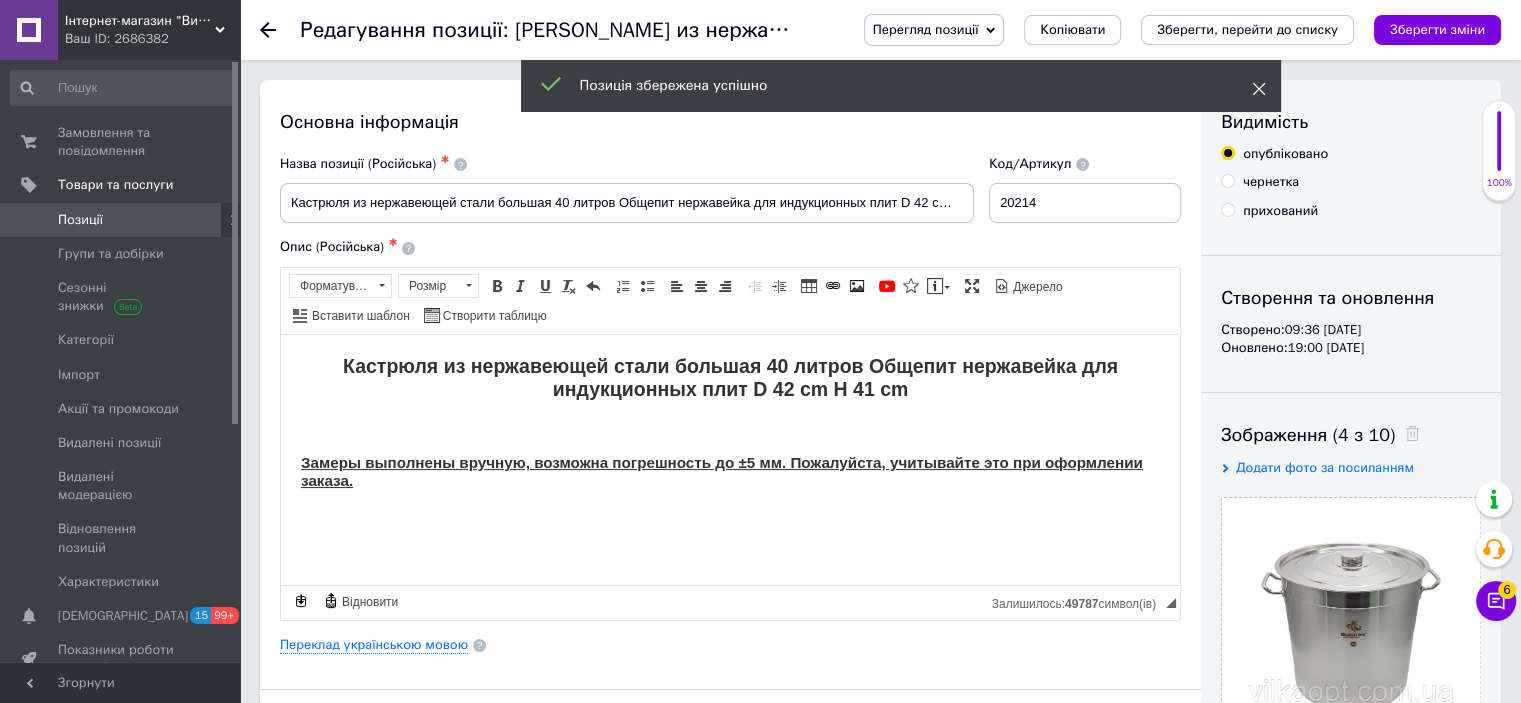 click 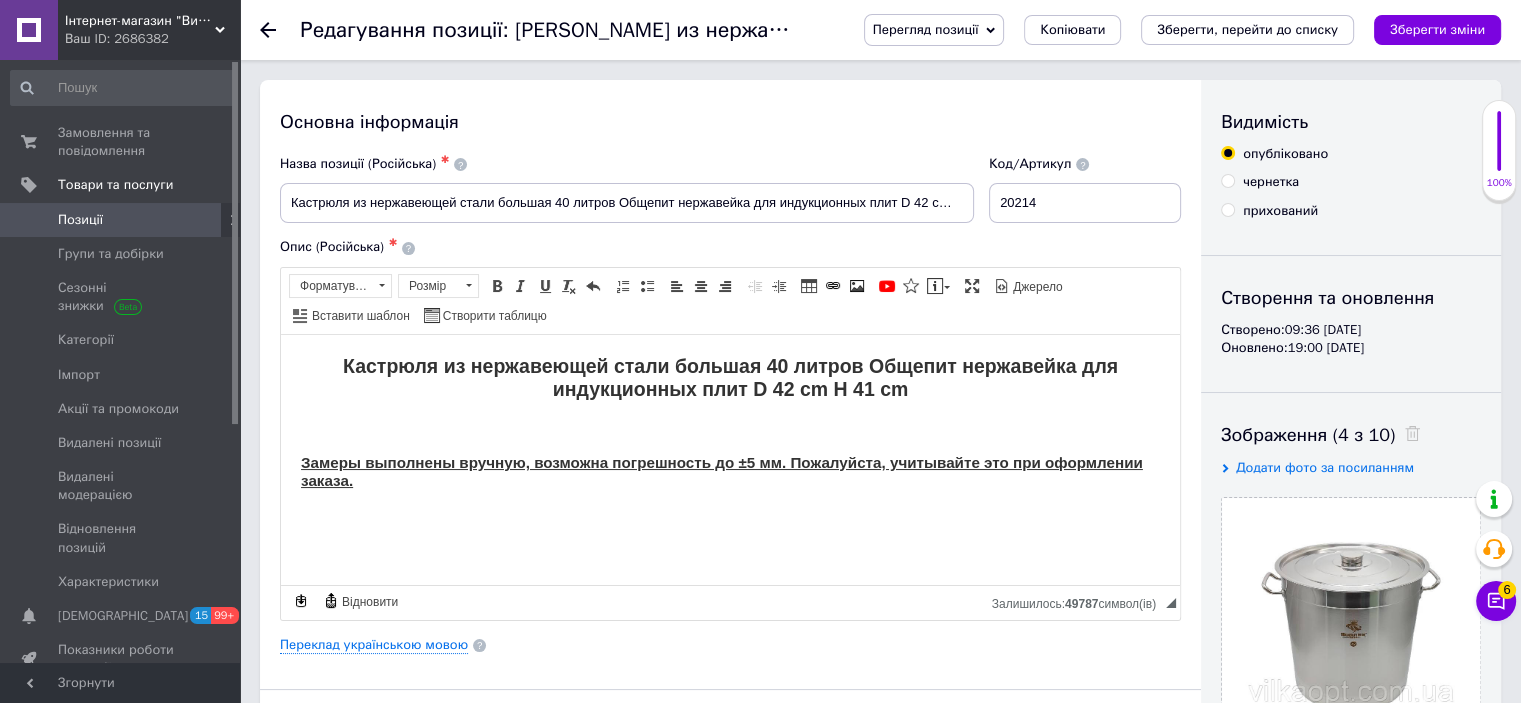 click on "Позиції" at bounding box center [123, 220] 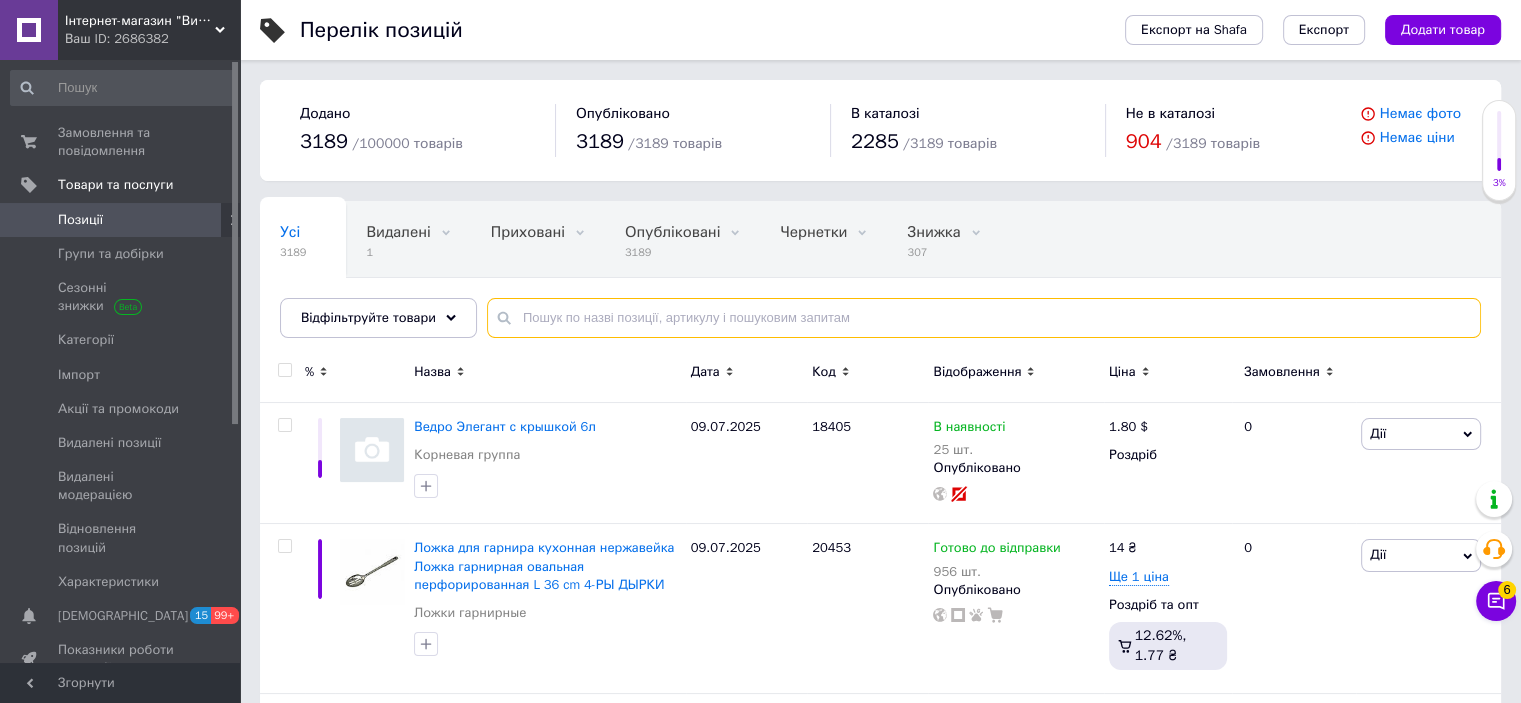 click at bounding box center [984, 318] 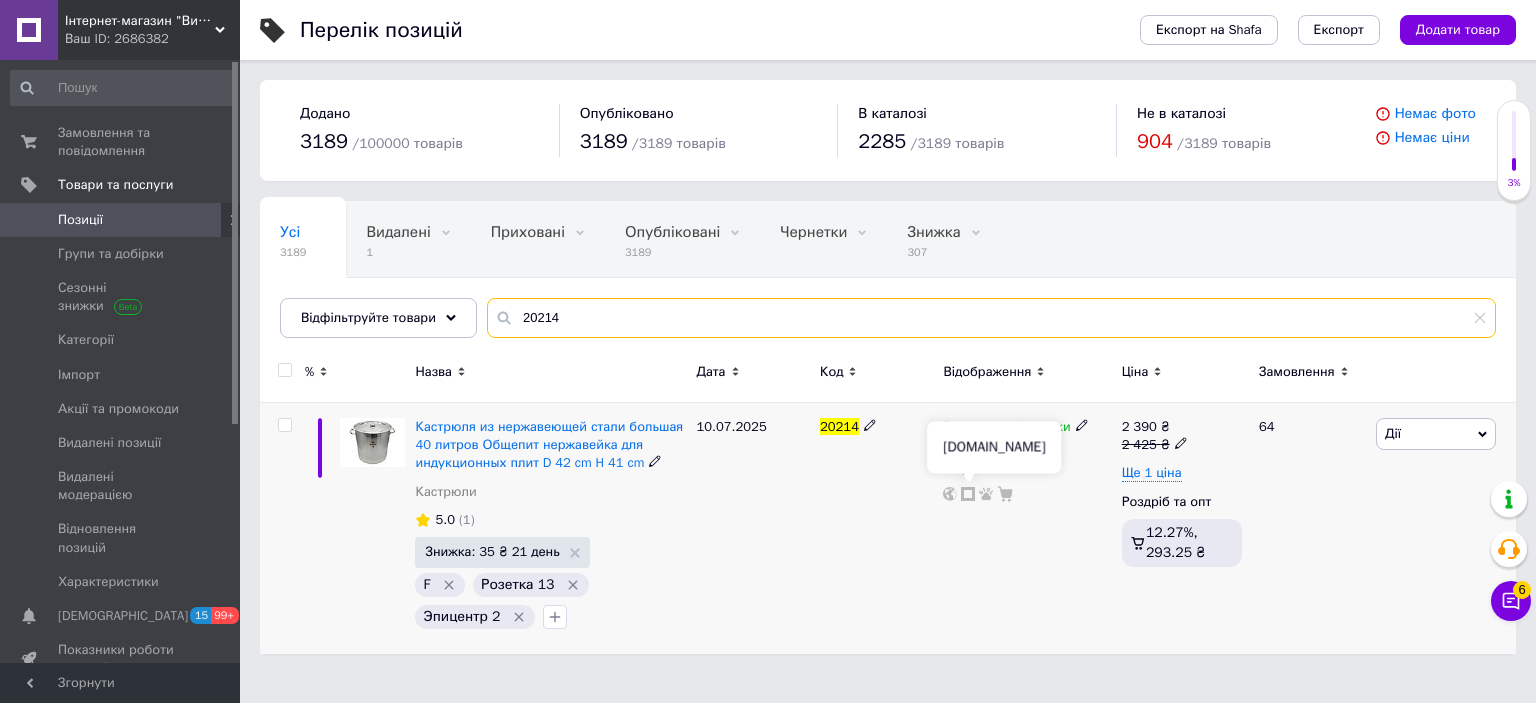 type on "20214" 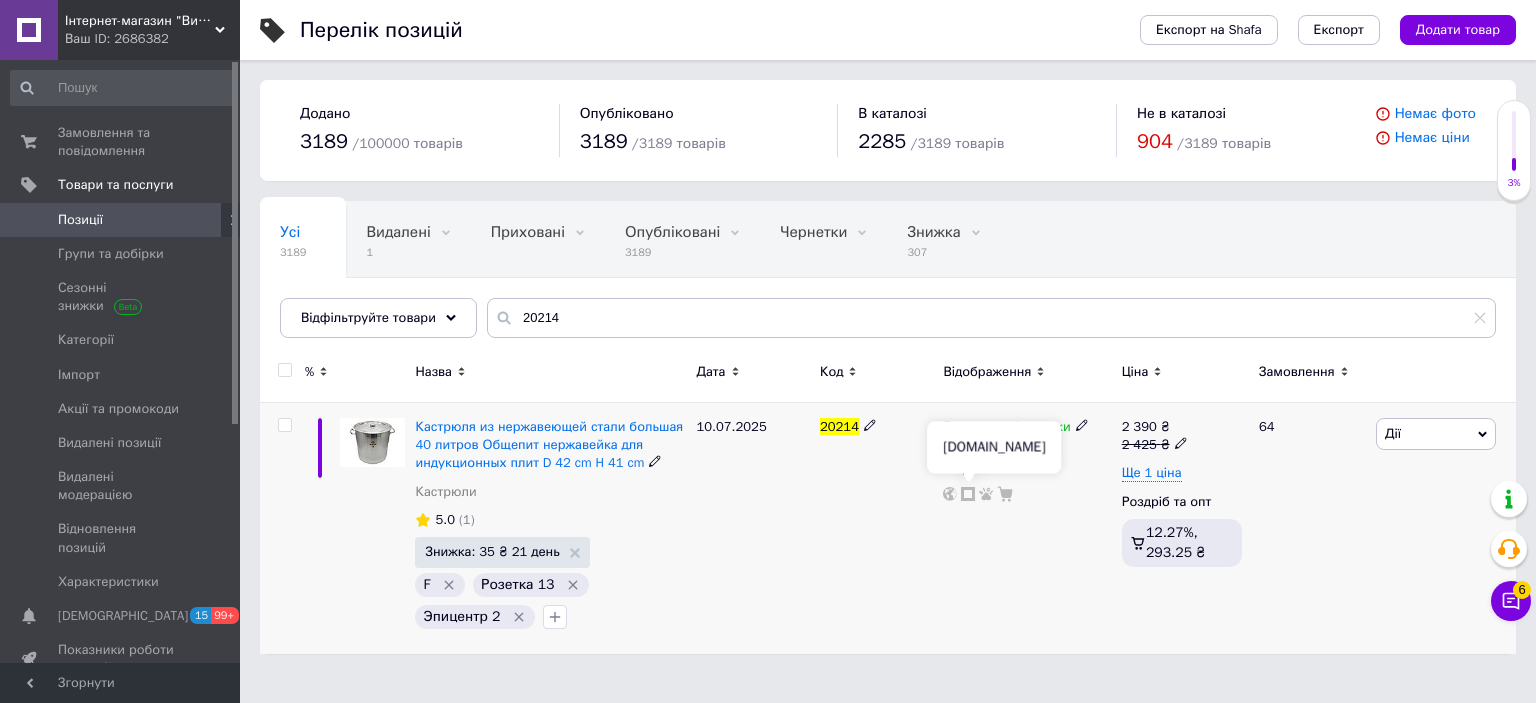 click 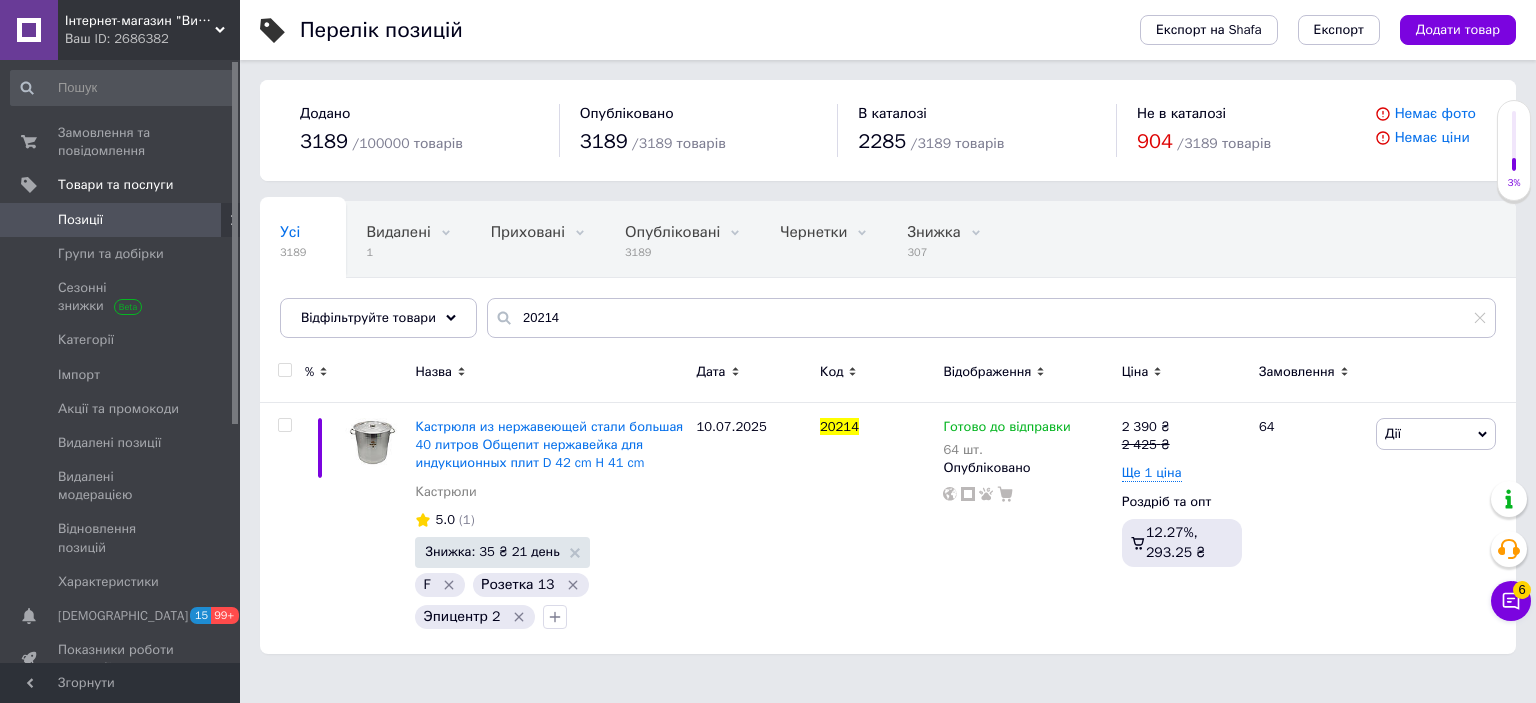click on "Ваш ID: 2686382" at bounding box center (152, 39) 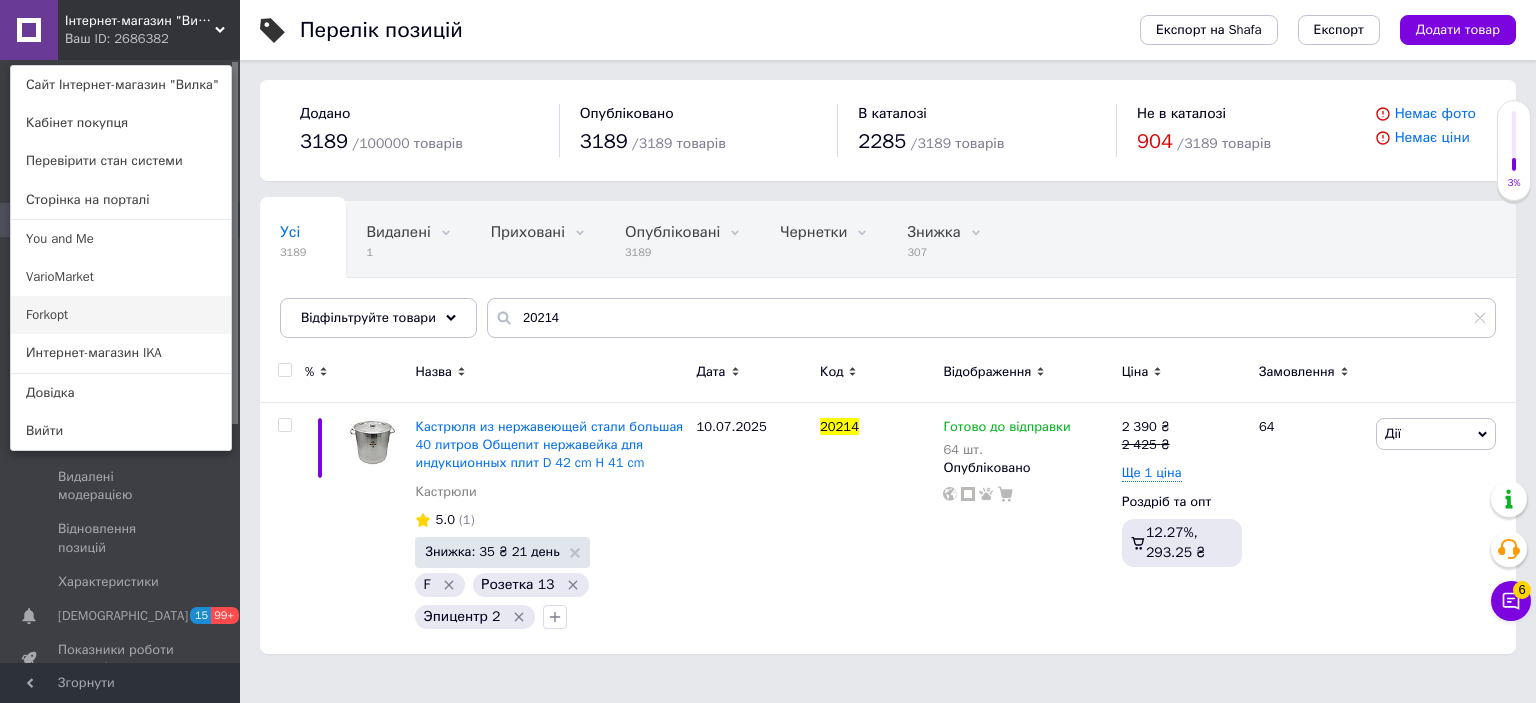 click on "Forkopt" at bounding box center [121, 315] 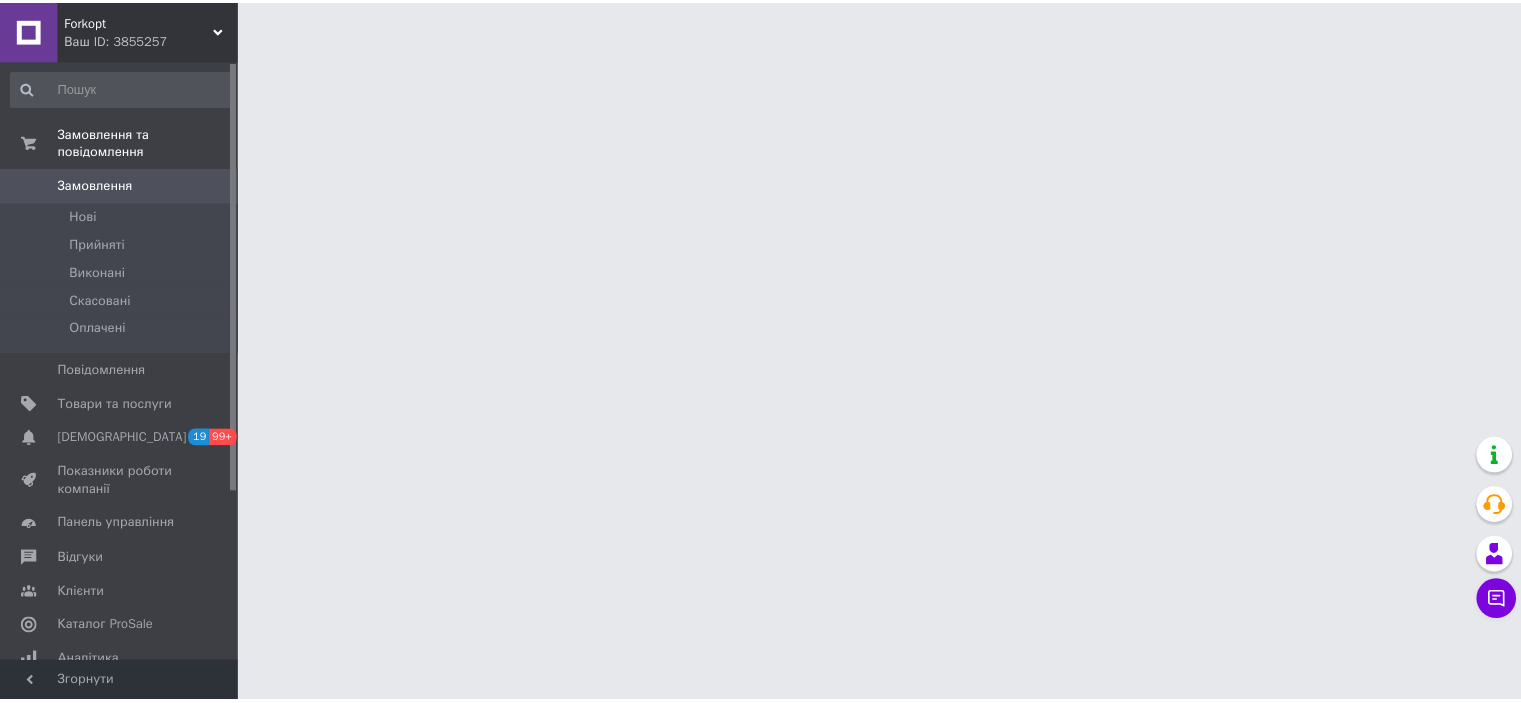 scroll, scrollTop: 0, scrollLeft: 0, axis: both 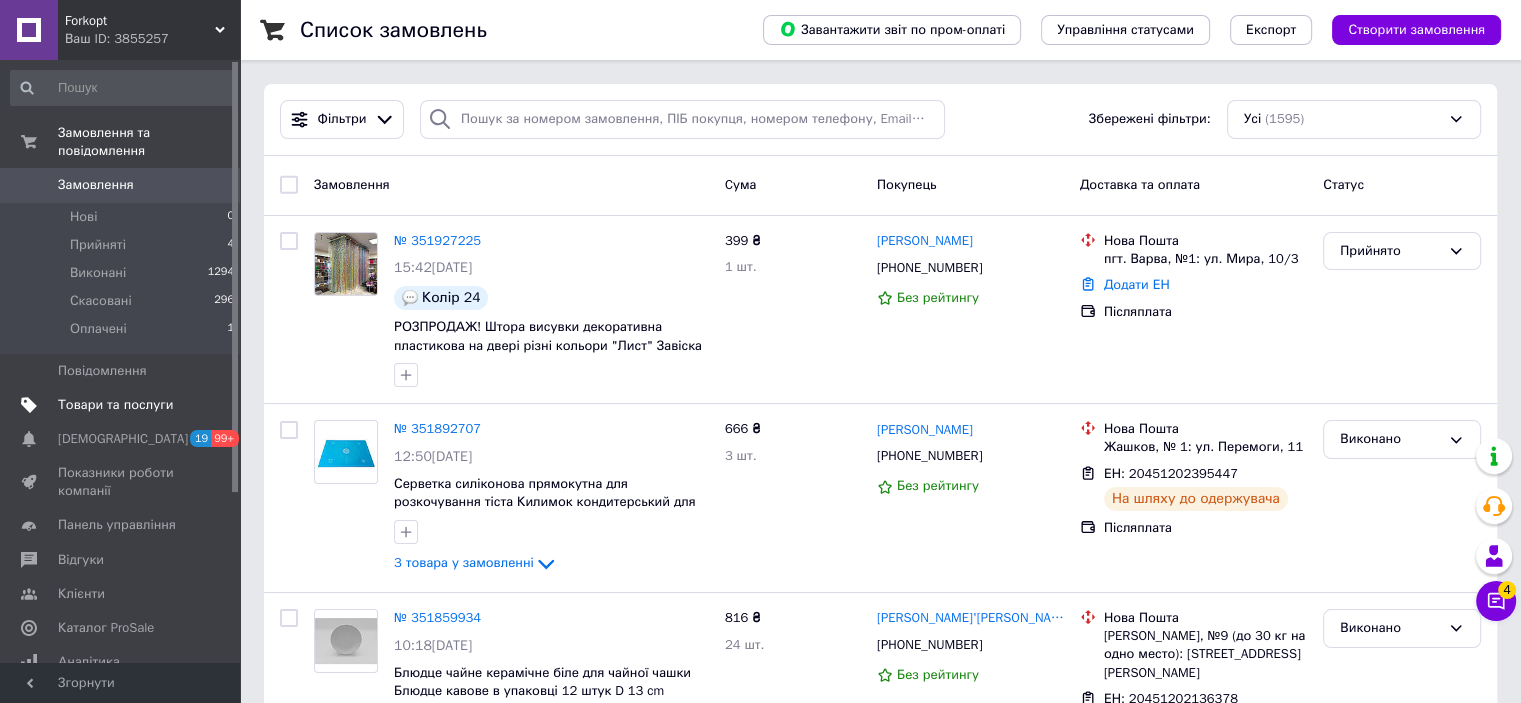 click on "Товари та послуги" at bounding box center [123, 405] 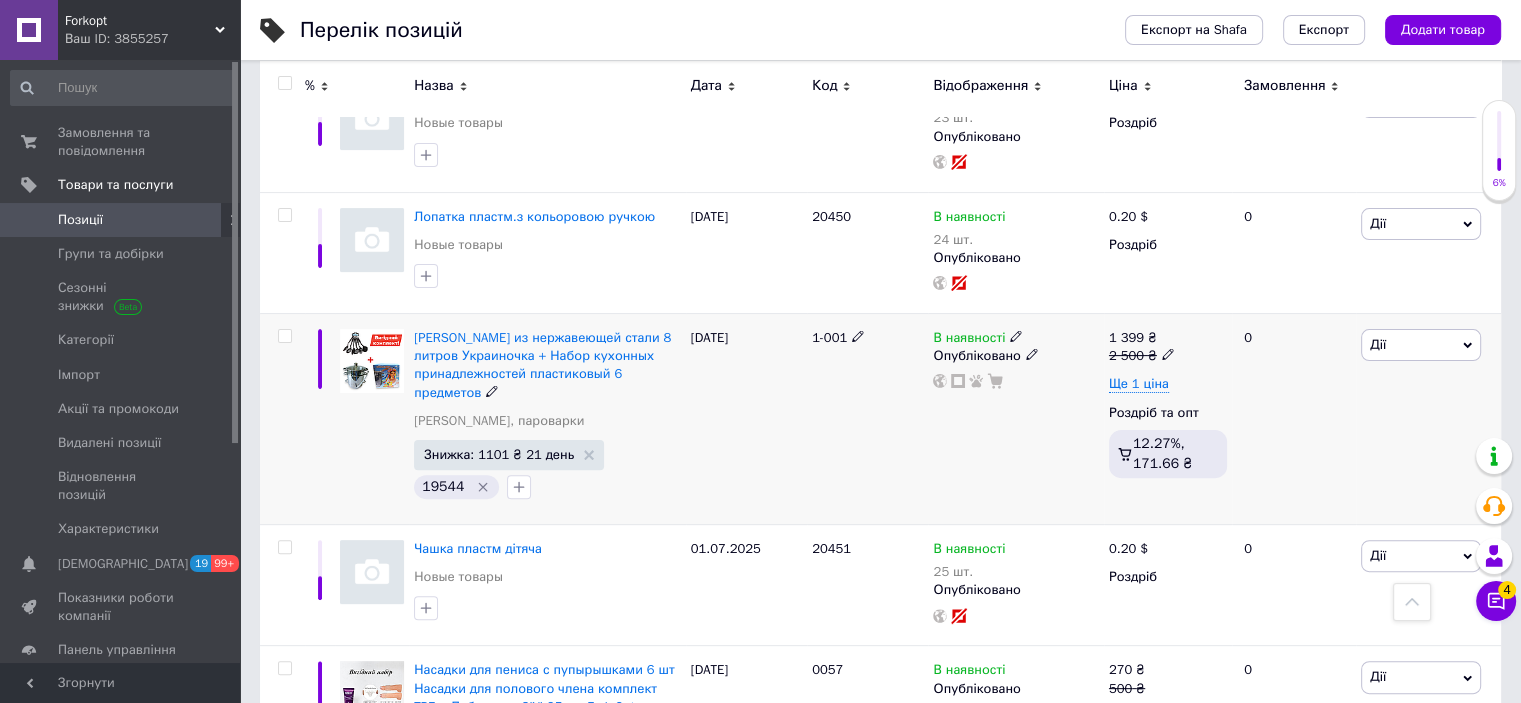 scroll, scrollTop: 0, scrollLeft: 0, axis: both 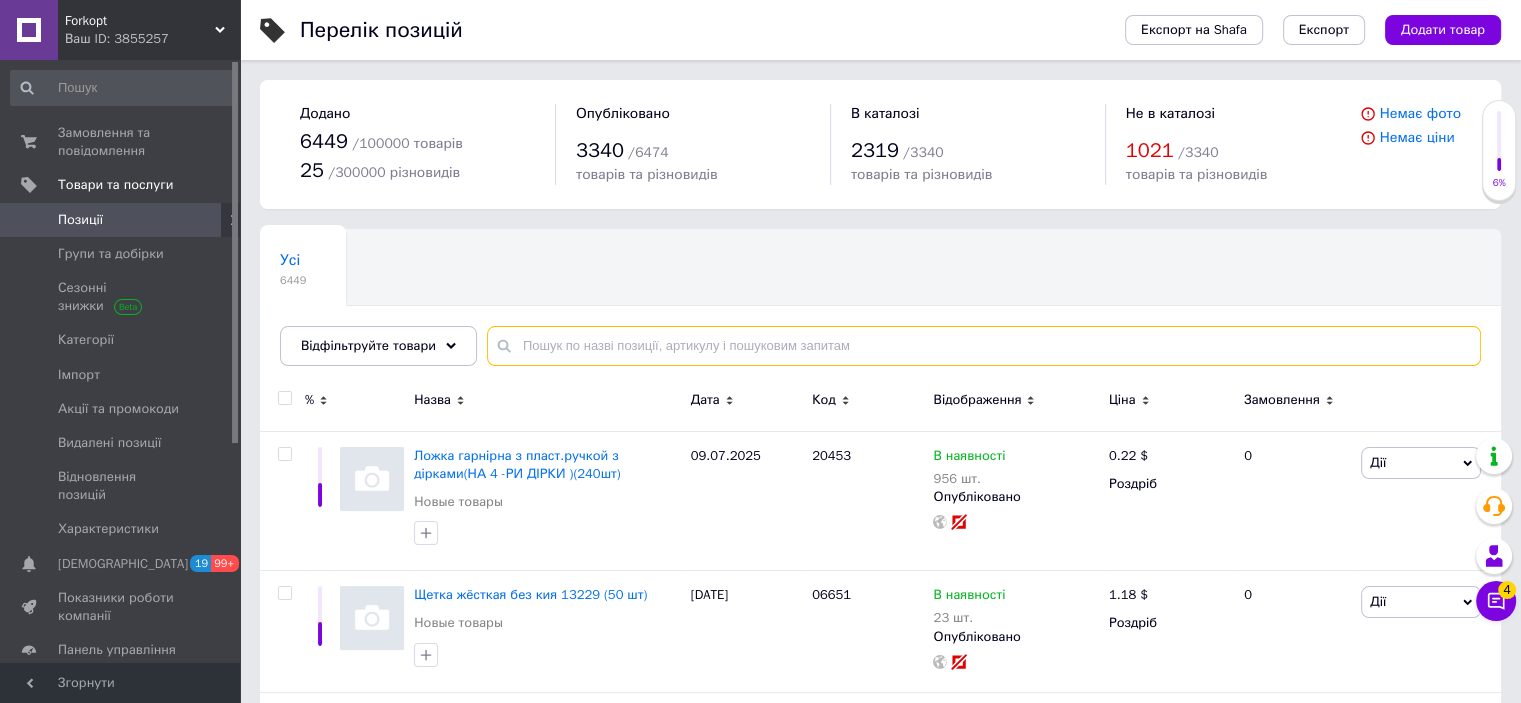 click at bounding box center (984, 346) 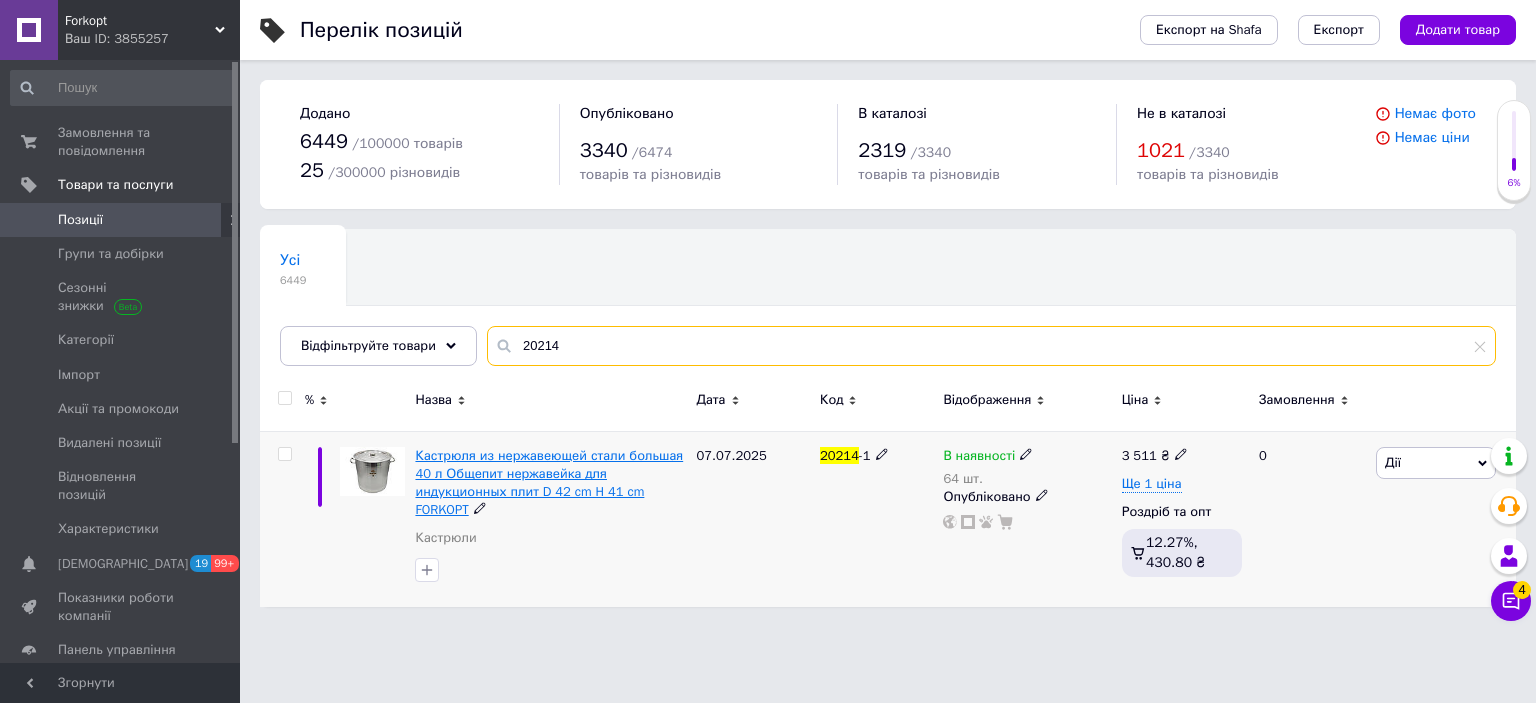 type on "20214" 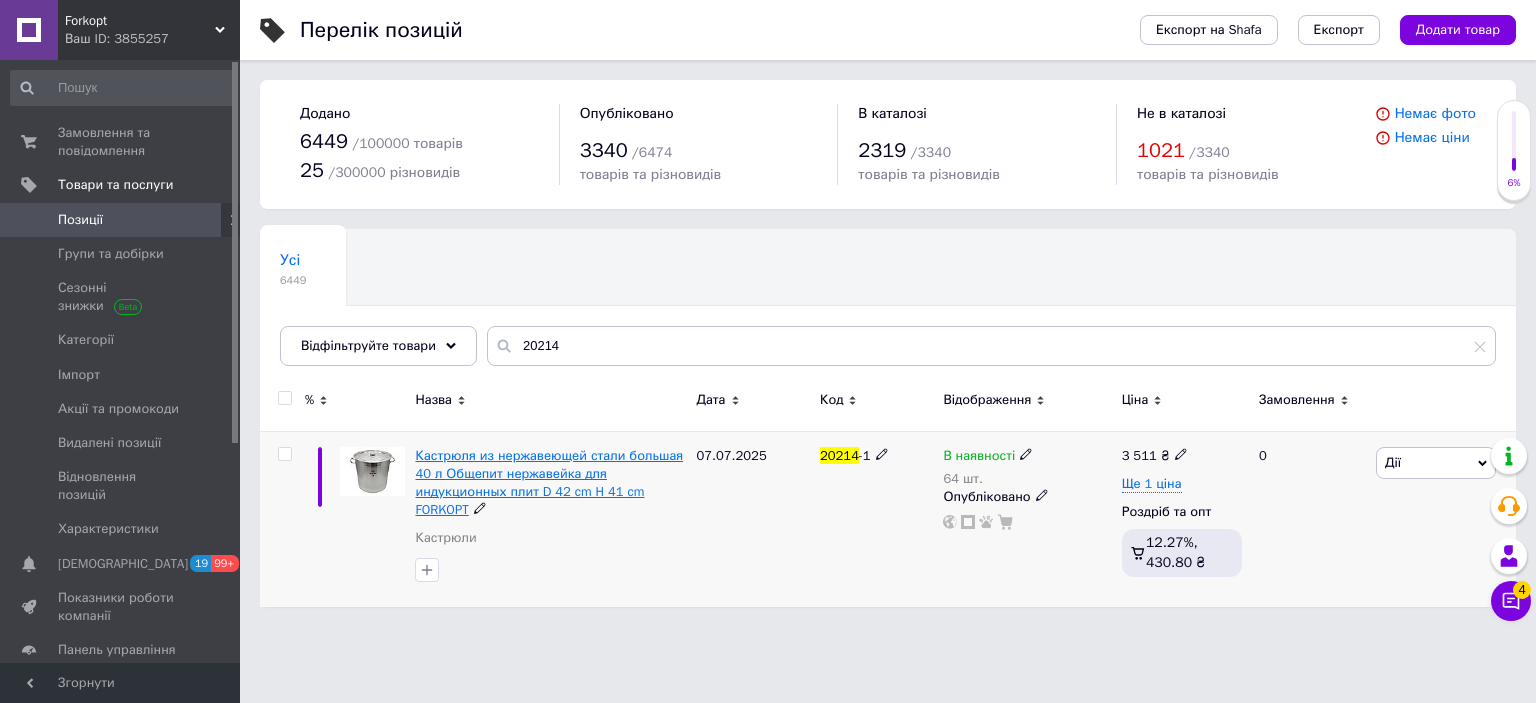 click on "Кастрюля из нержавеющей стали большая 40 л Общепит нержавейка для индукционных плит D 42 cm H 41 cm FORKOPT" at bounding box center [549, 483] 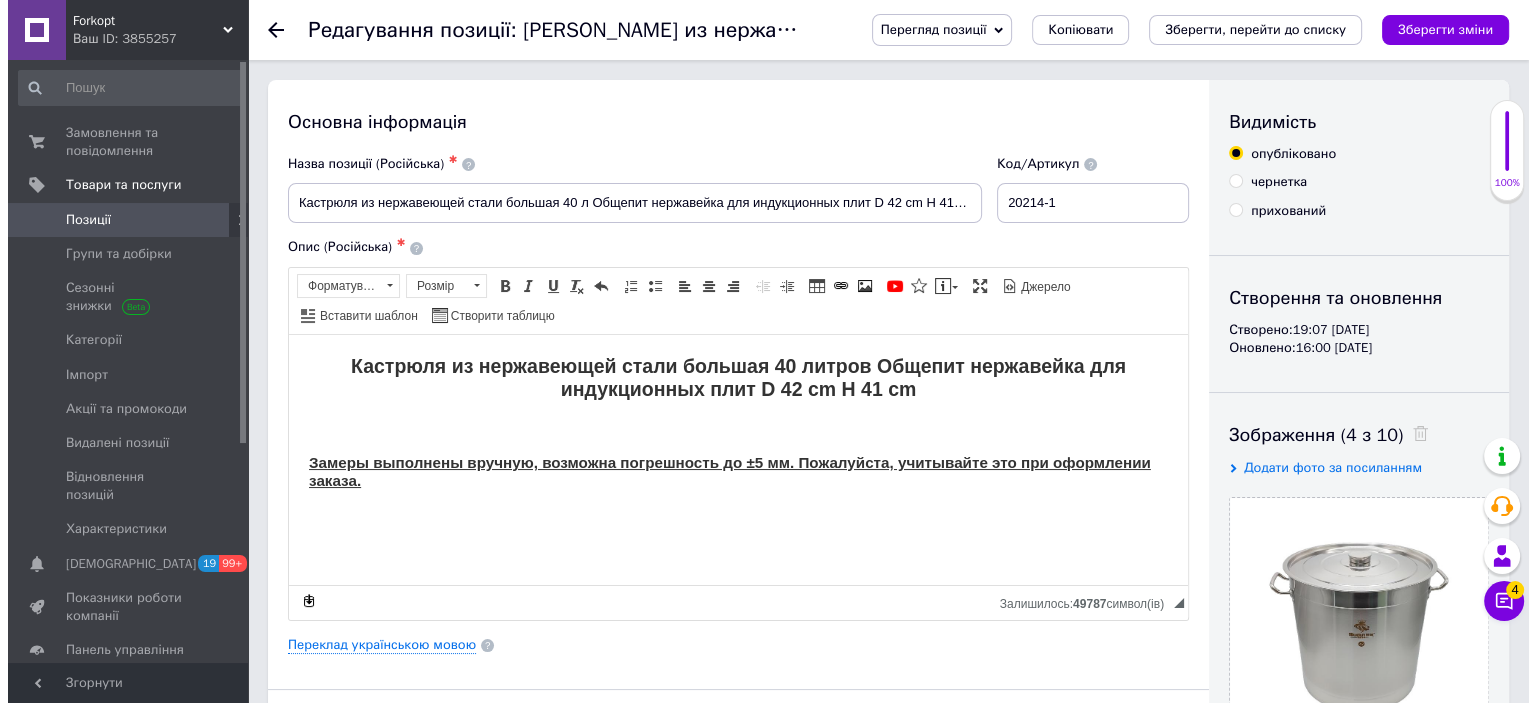 scroll, scrollTop: 300, scrollLeft: 0, axis: vertical 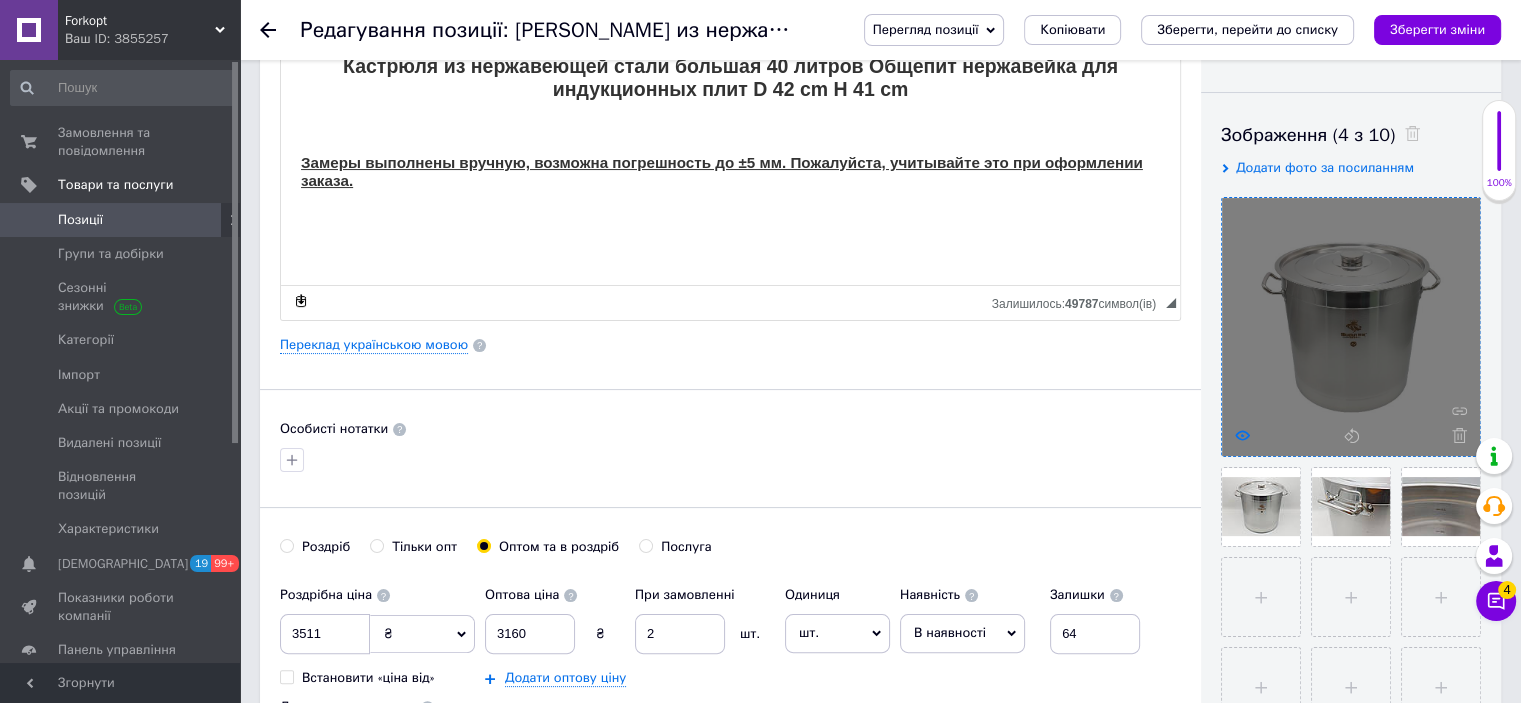 click 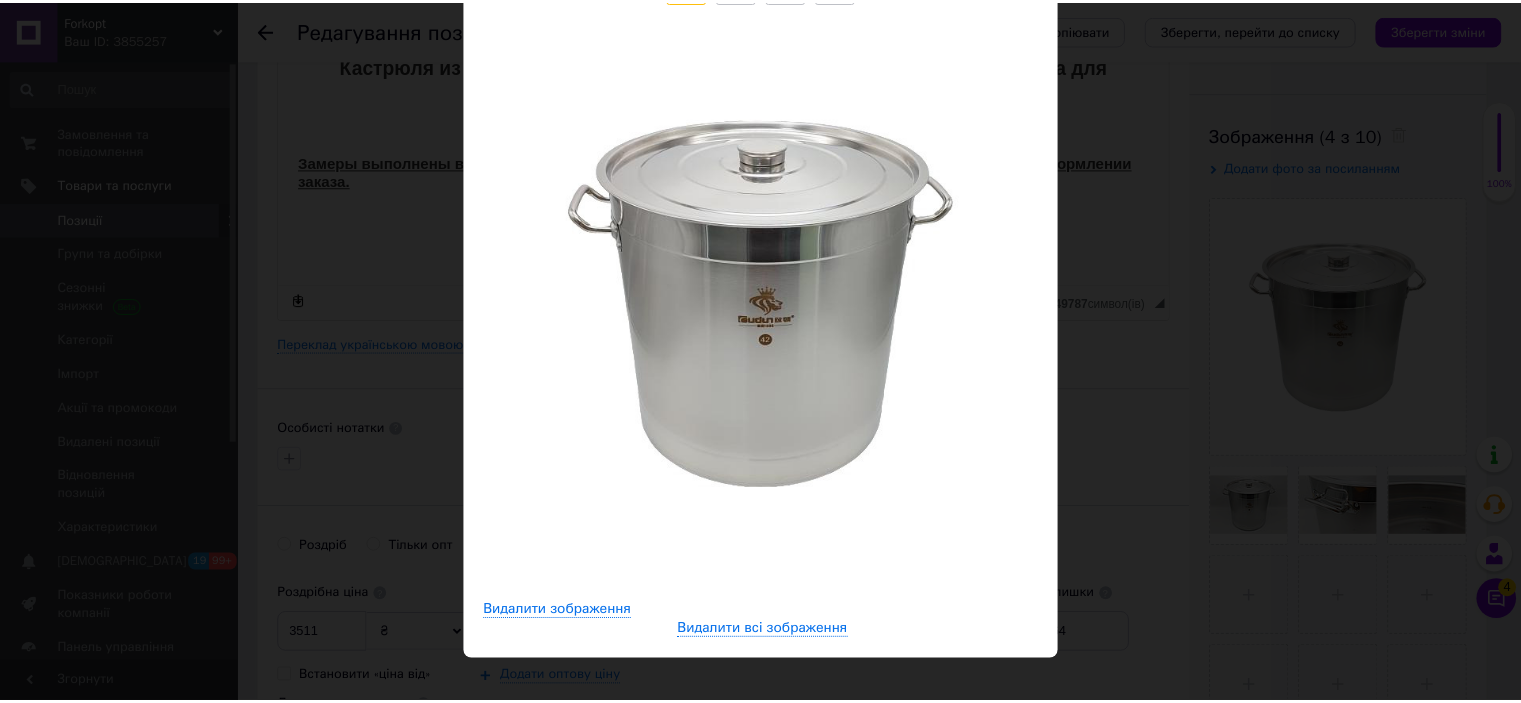 scroll, scrollTop: 0, scrollLeft: 0, axis: both 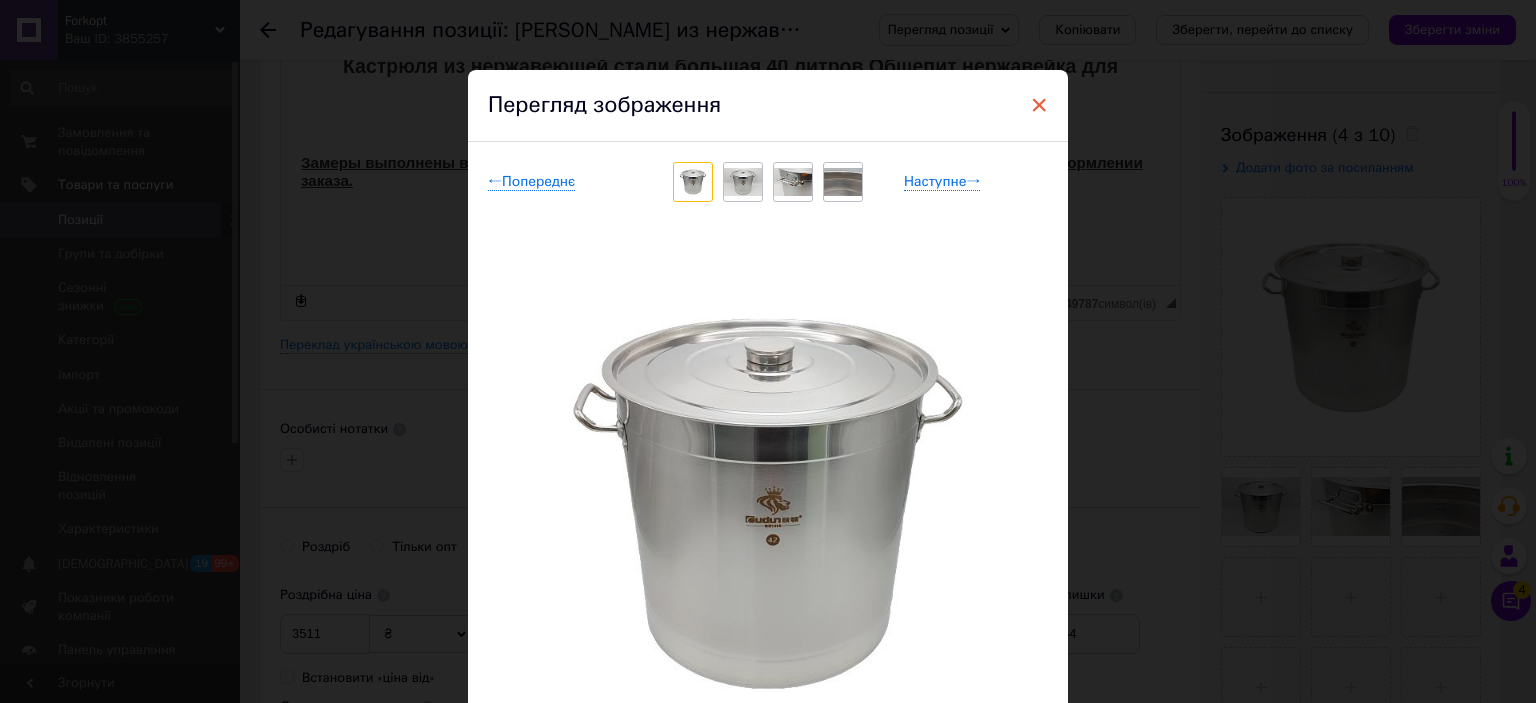 click on "×" at bounding box center [1039, 105] 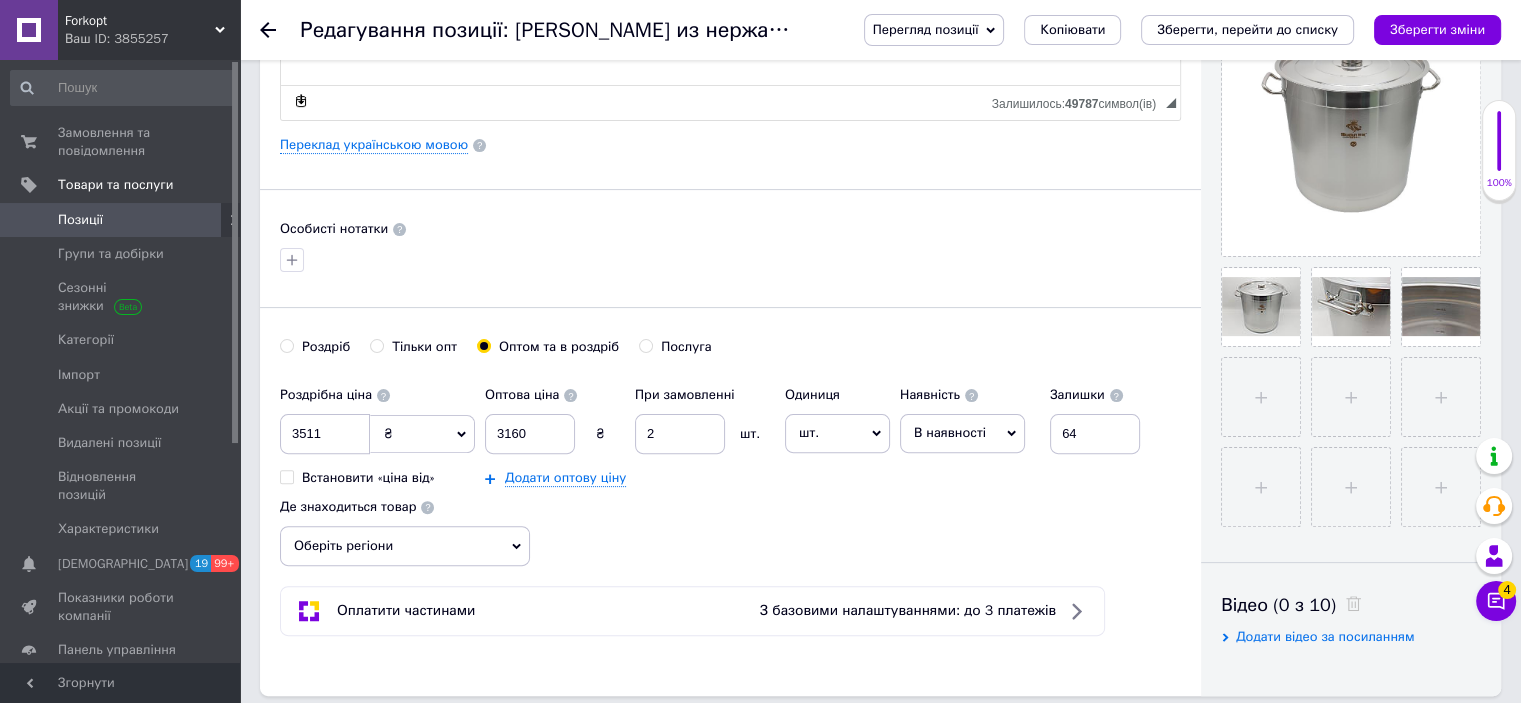scroll, scrollTop: 0, scrollLeft: 0, axis: both 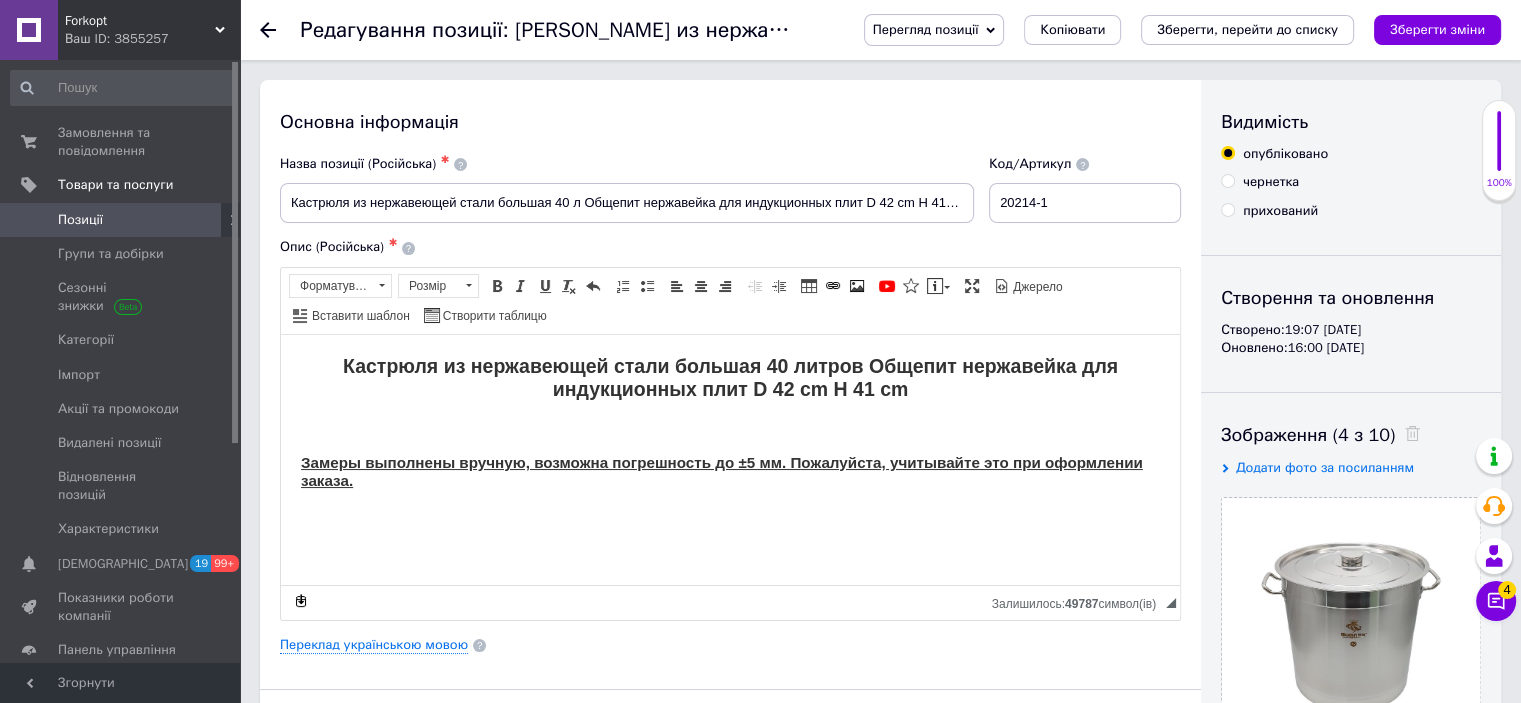 click on "Позиції" at bounding box center (121, 220) 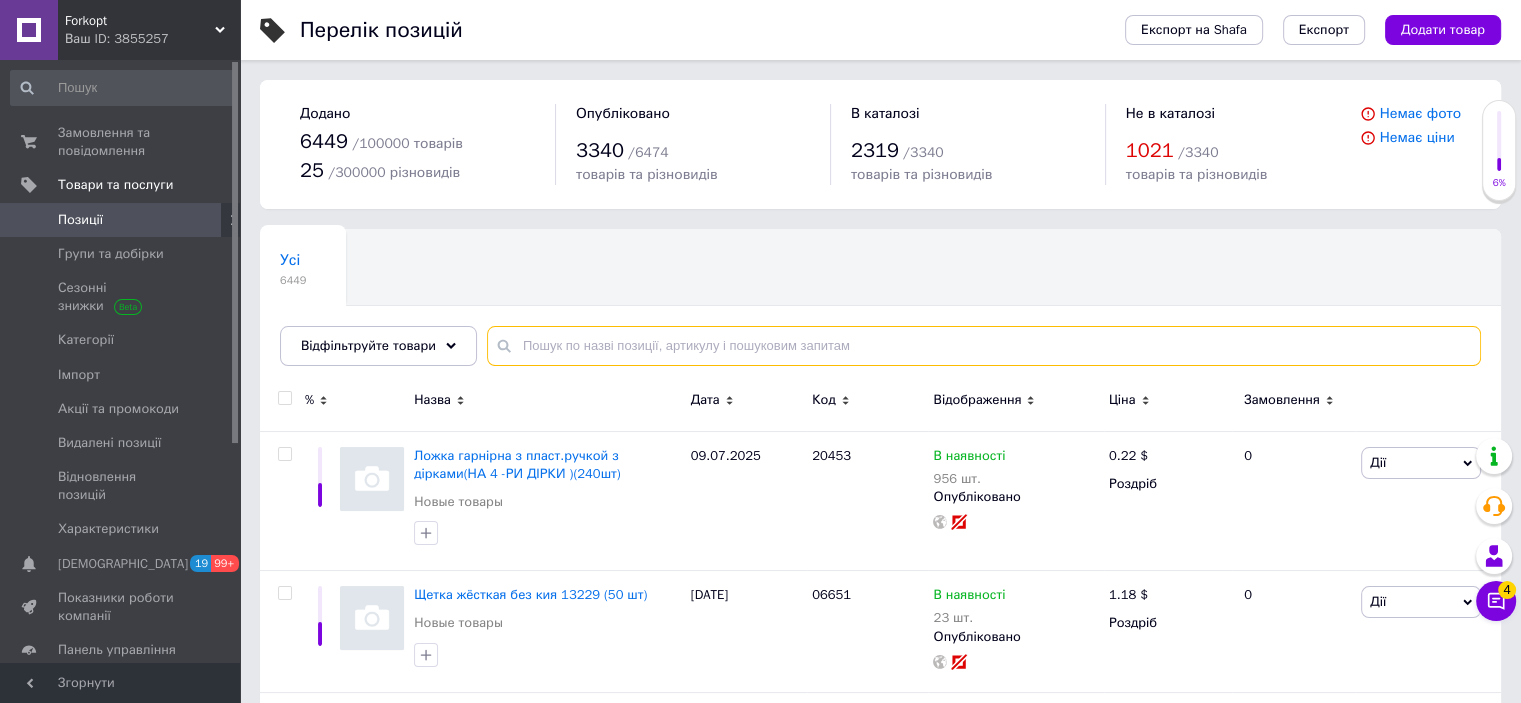 click at bounding box center (984, 346) 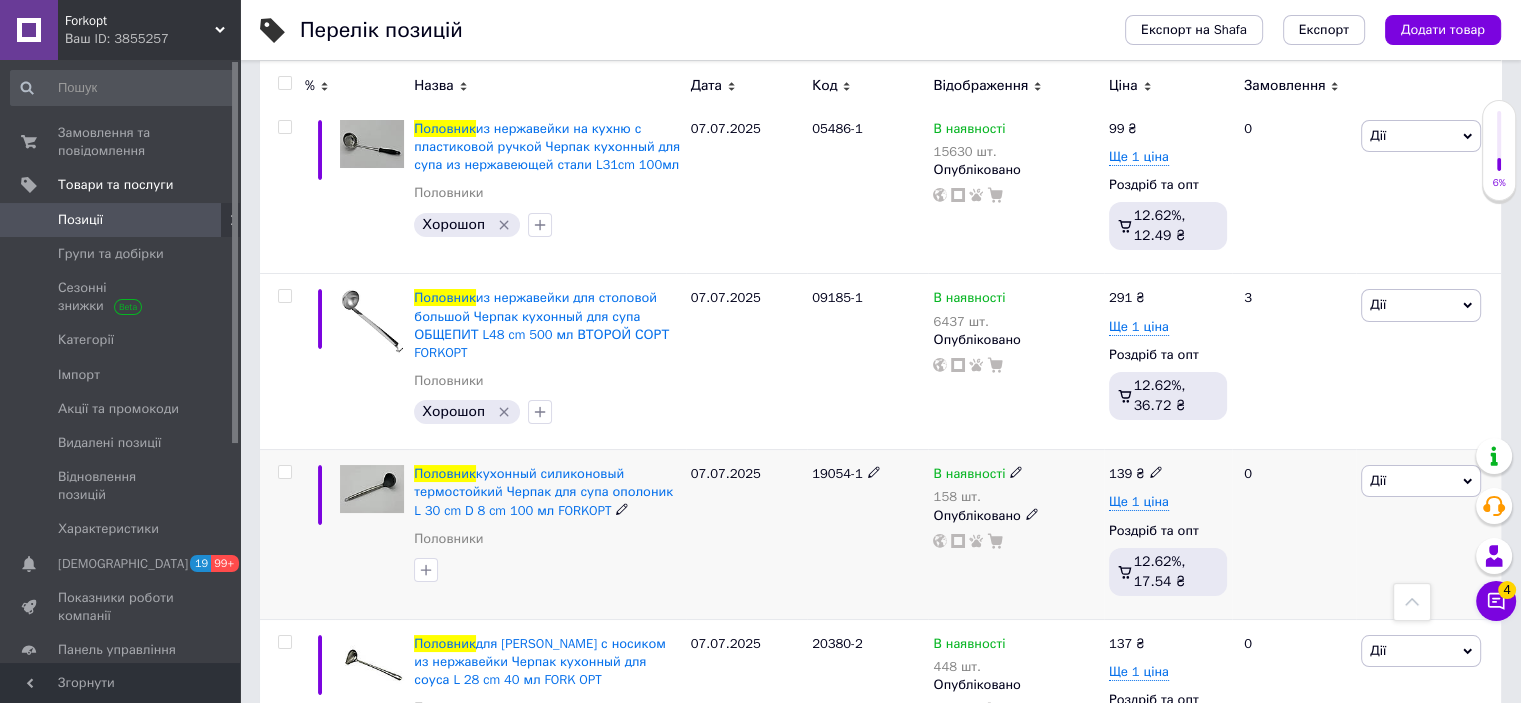 scroll, scrollTop: 7382, scrollLeft: 0, axis: vertical 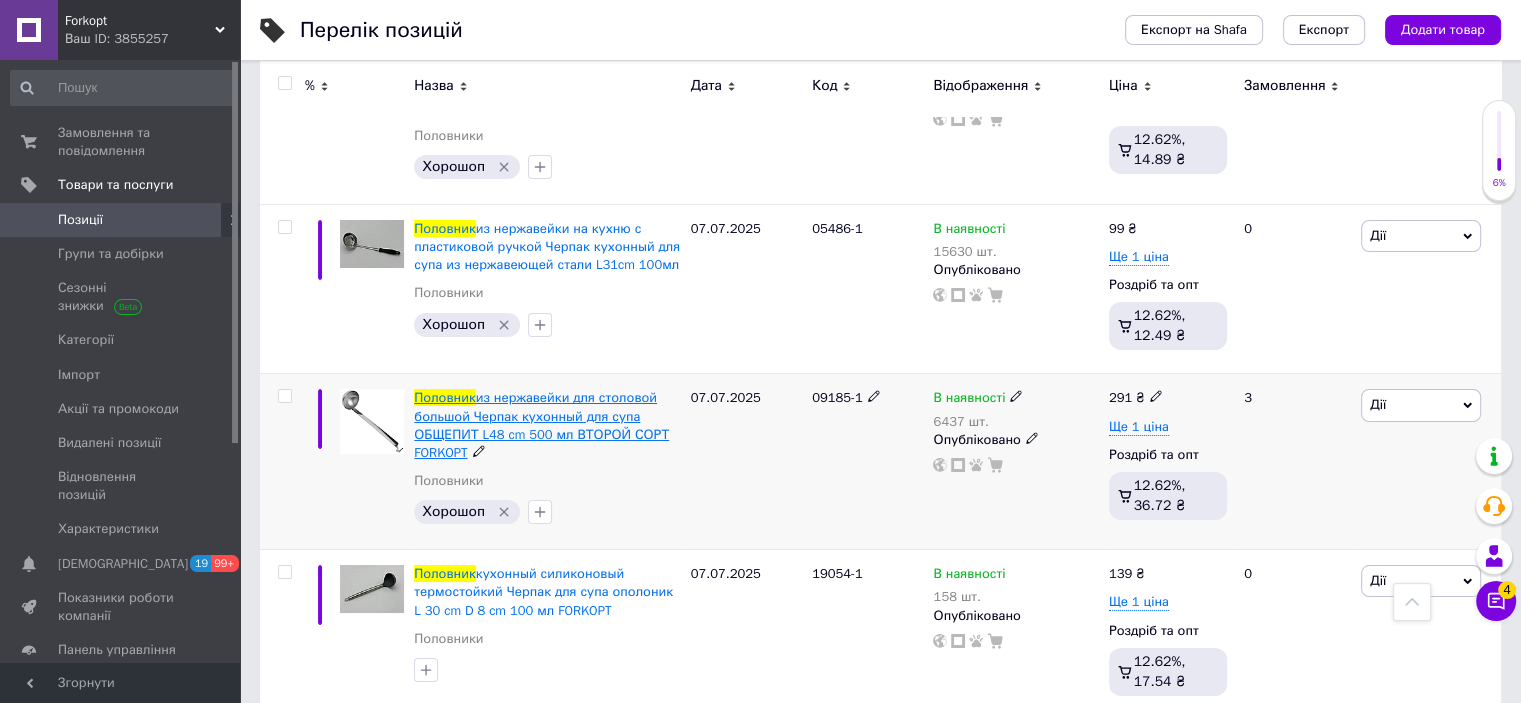 type on "половник" 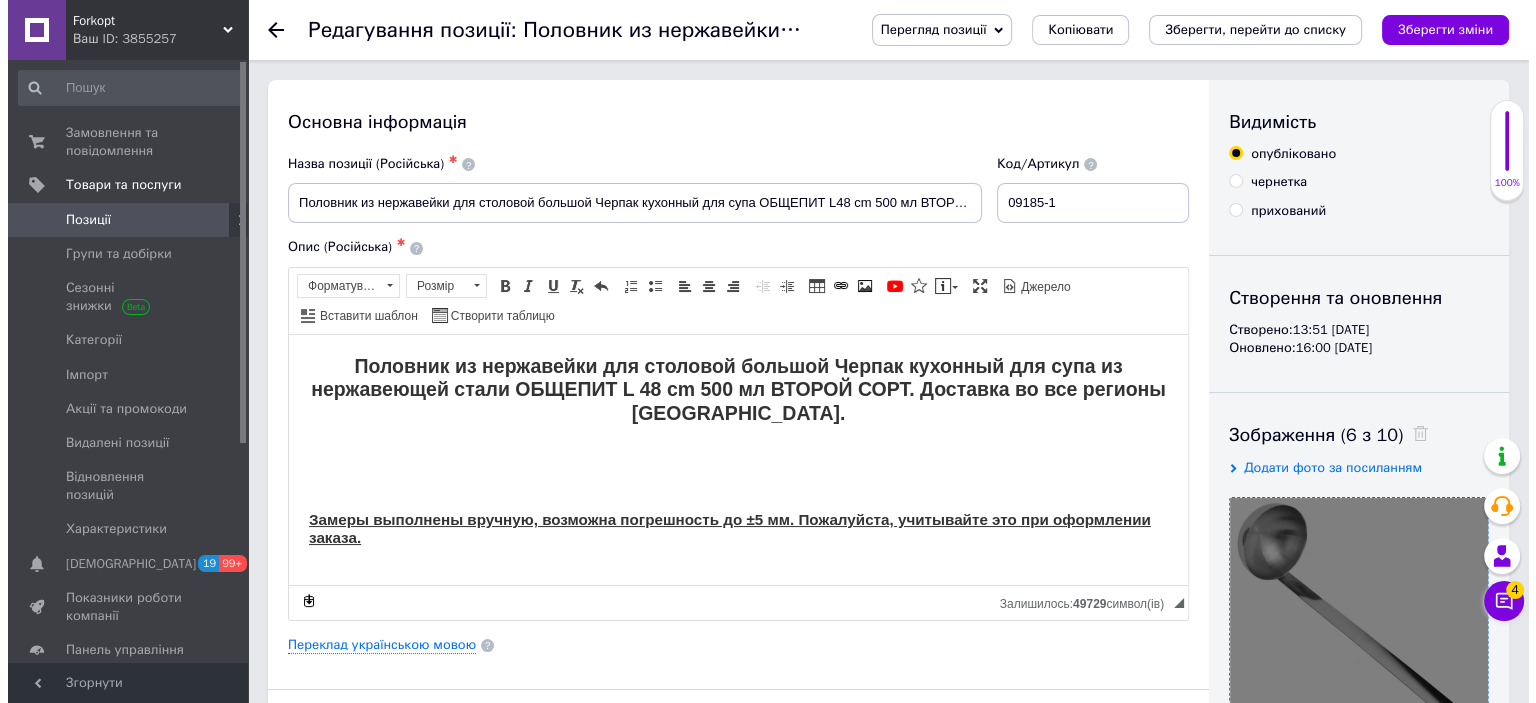 scroll, scrollTop: 200, scrollLeft: 0, axis: vertical 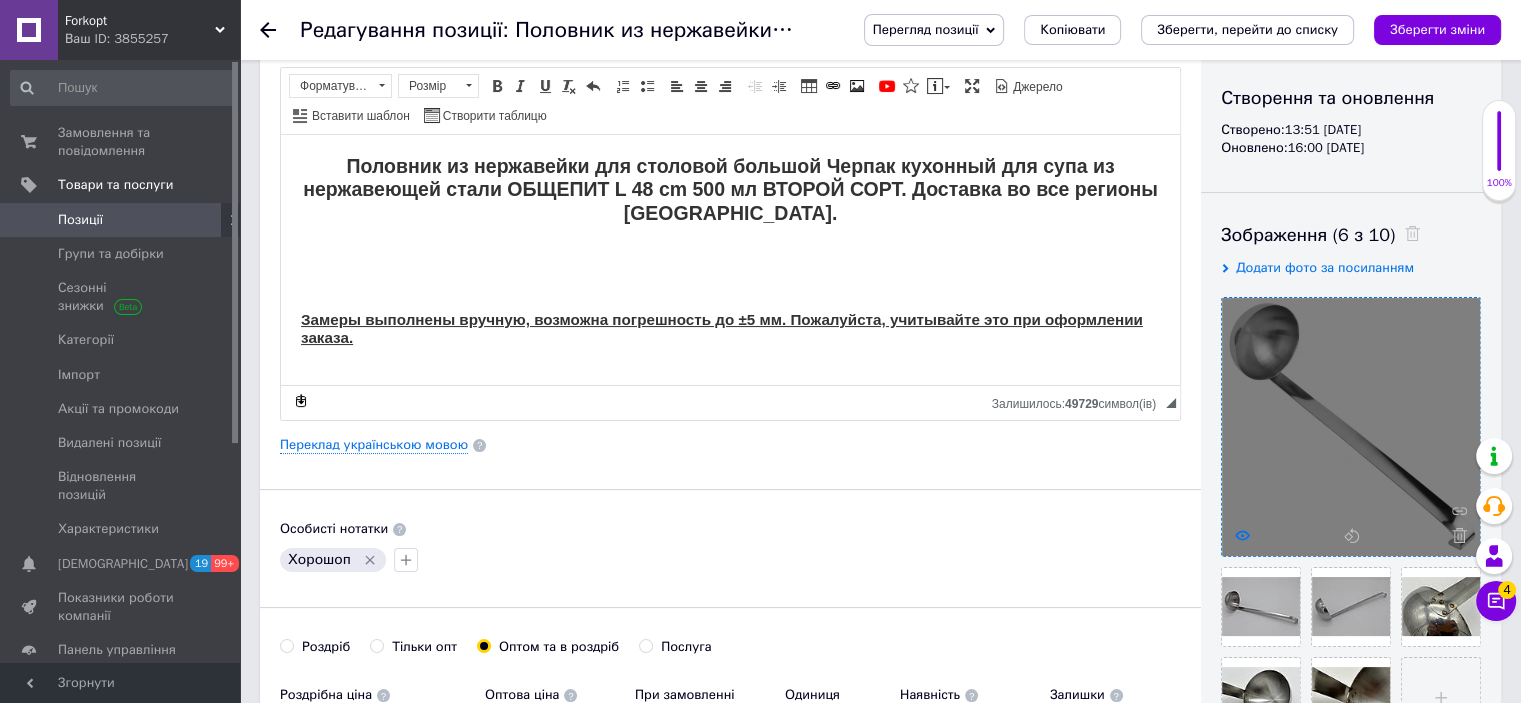 click 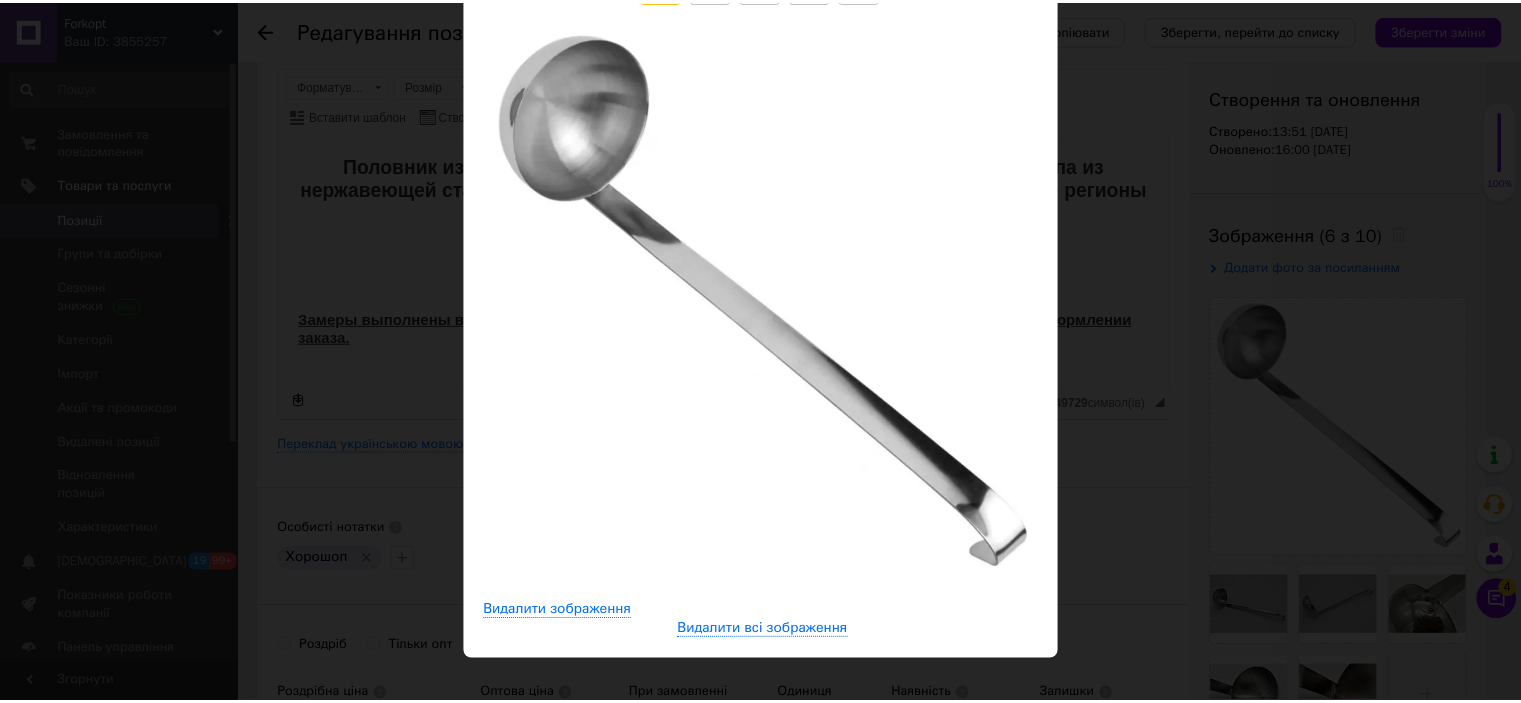 scroll, scrollTop: 0, scrollLeft: 0, axis: both 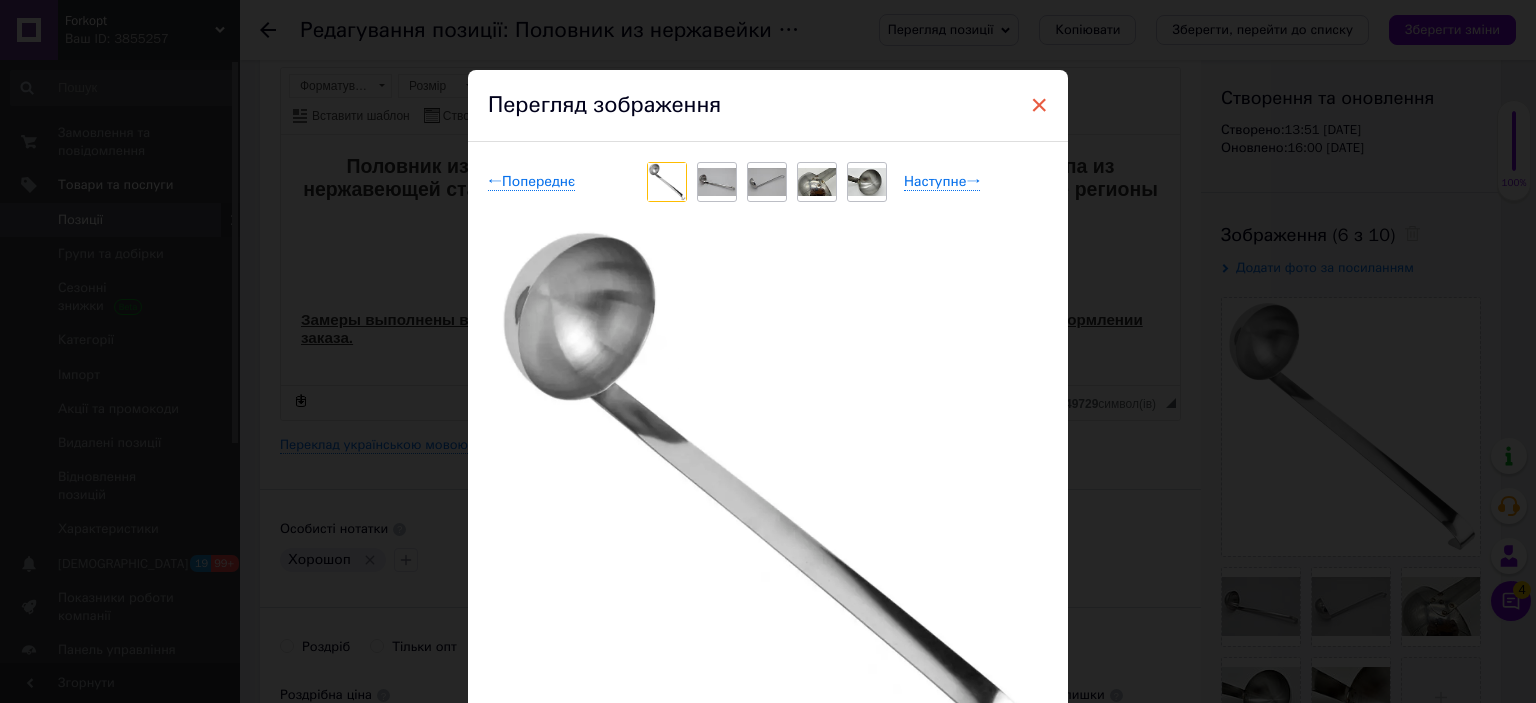 click on "×" at bounding box center [1039, 105] 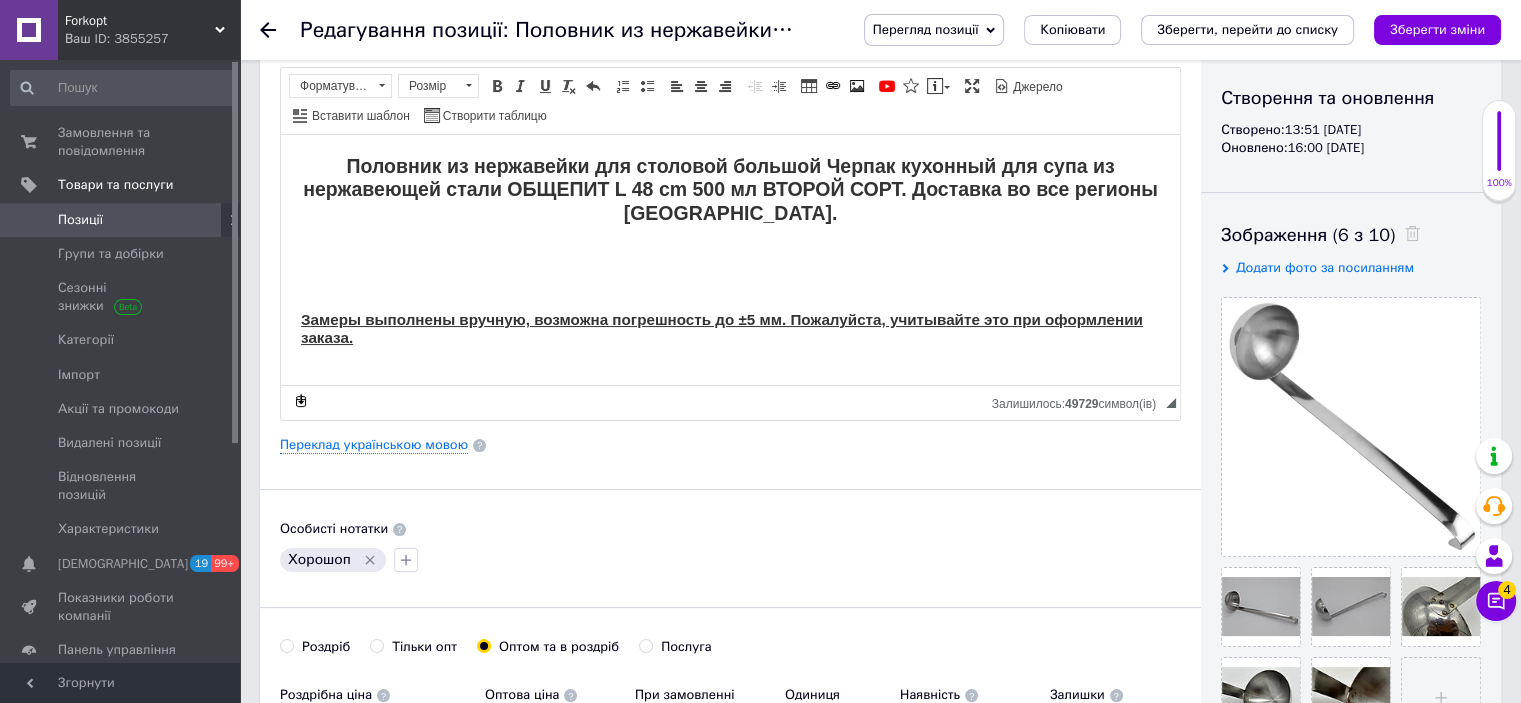 click on "Позиції" at bounding box center [121, 220] 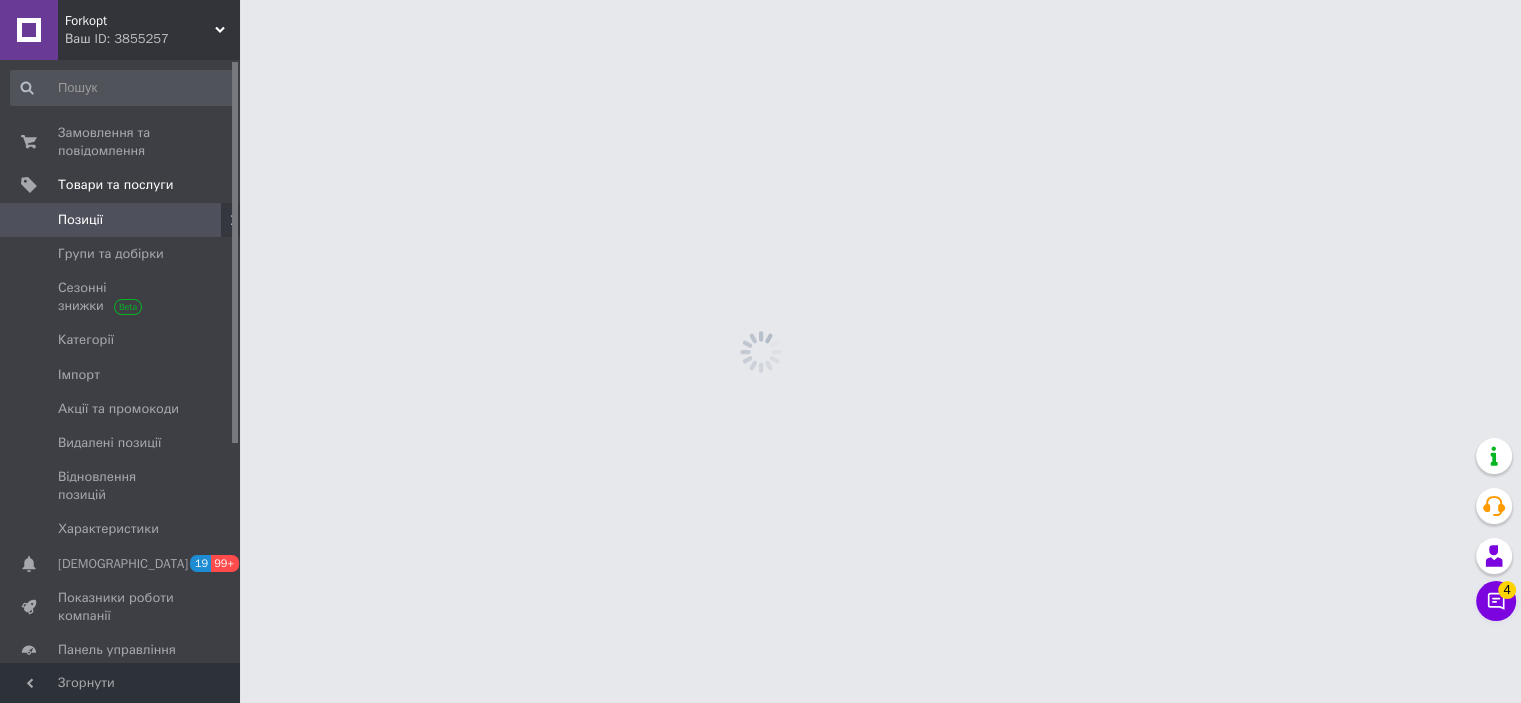 scroll, scrollTop: 0, scrollLeft: 0, axis: both 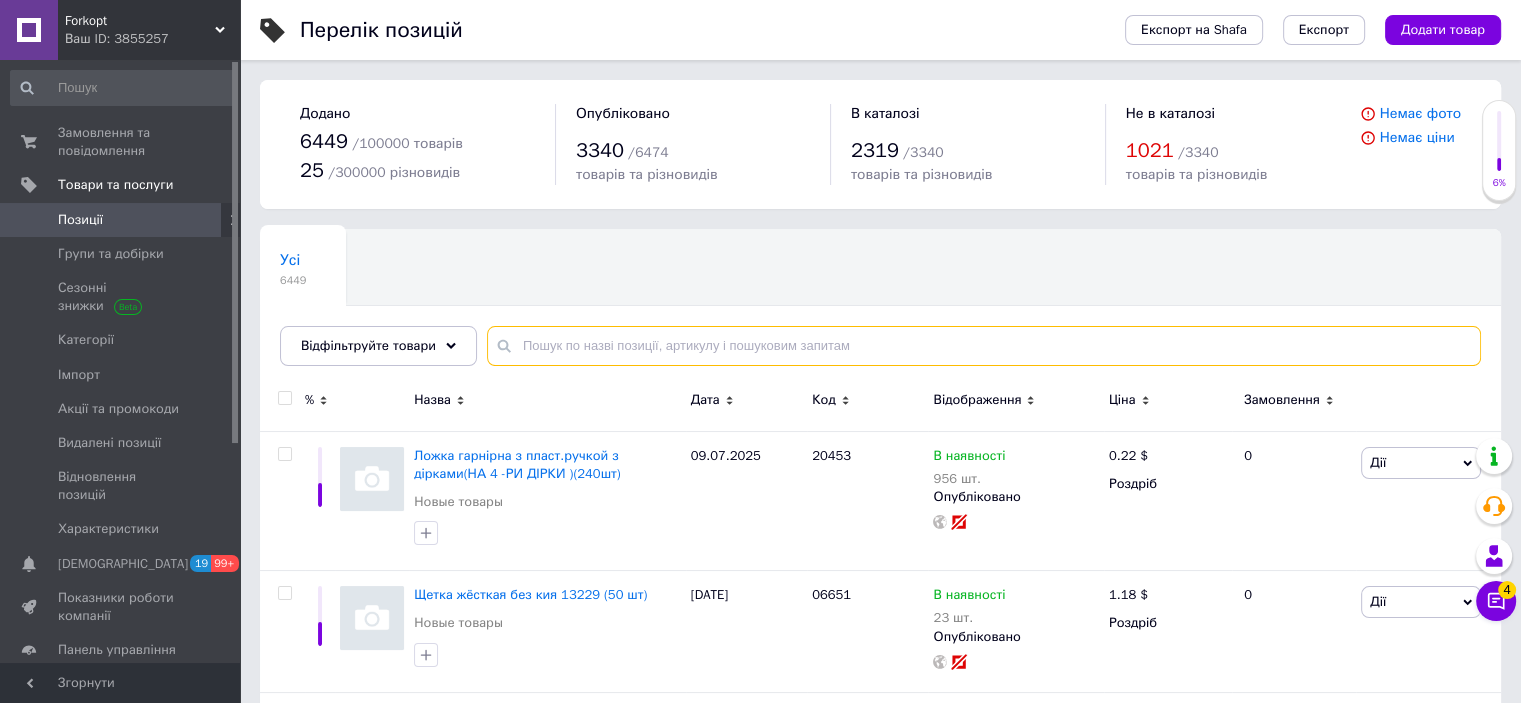 click at bounding box center [984, 346] 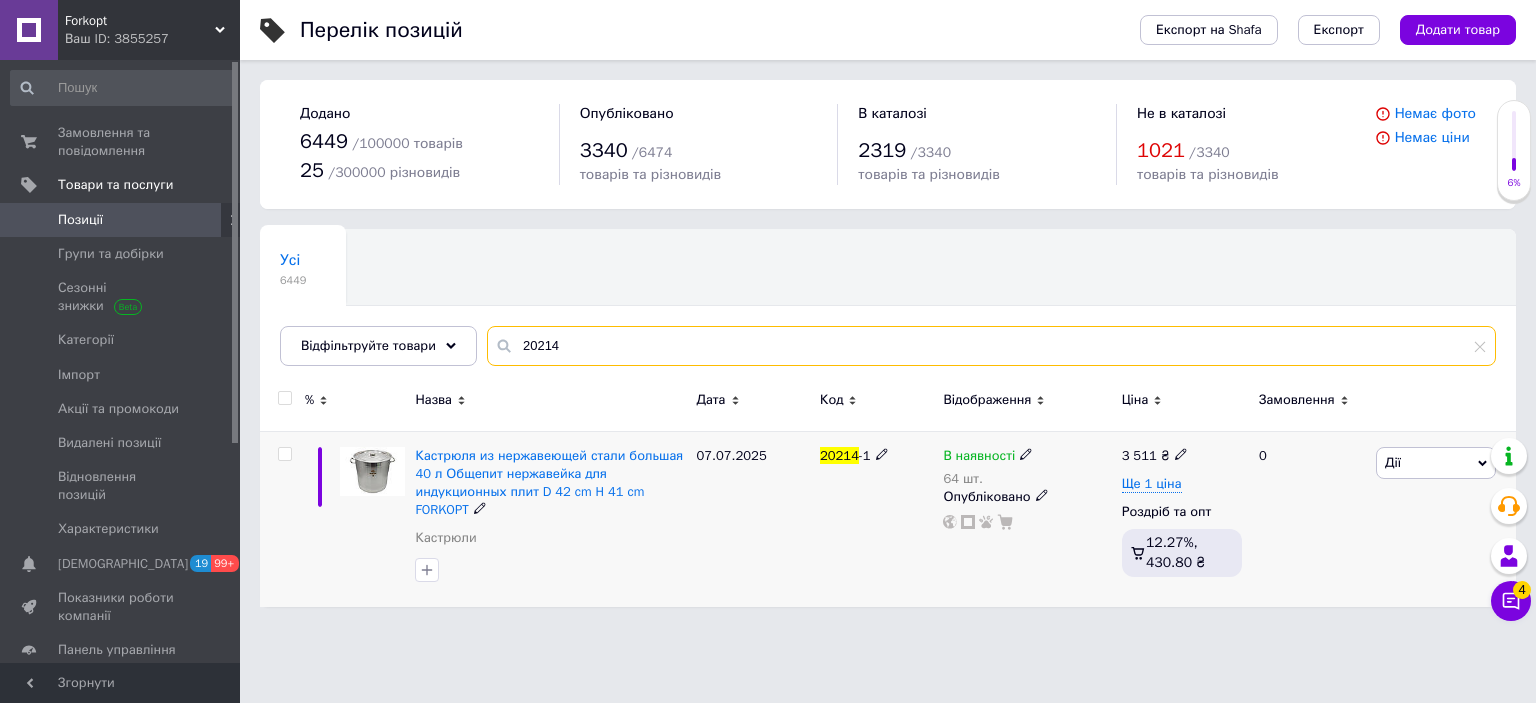type on "20214" 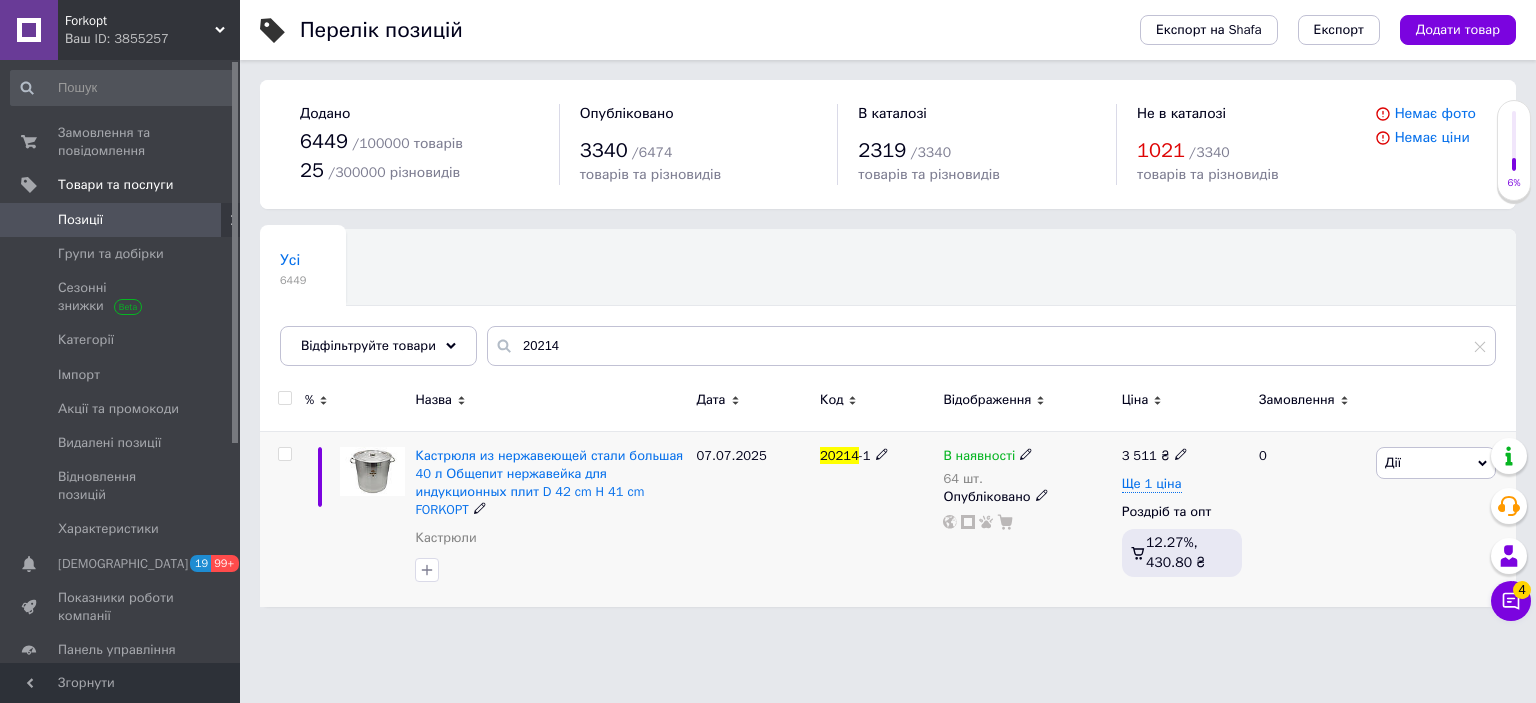 click on "Дії" at bounding box center (1436, 463) 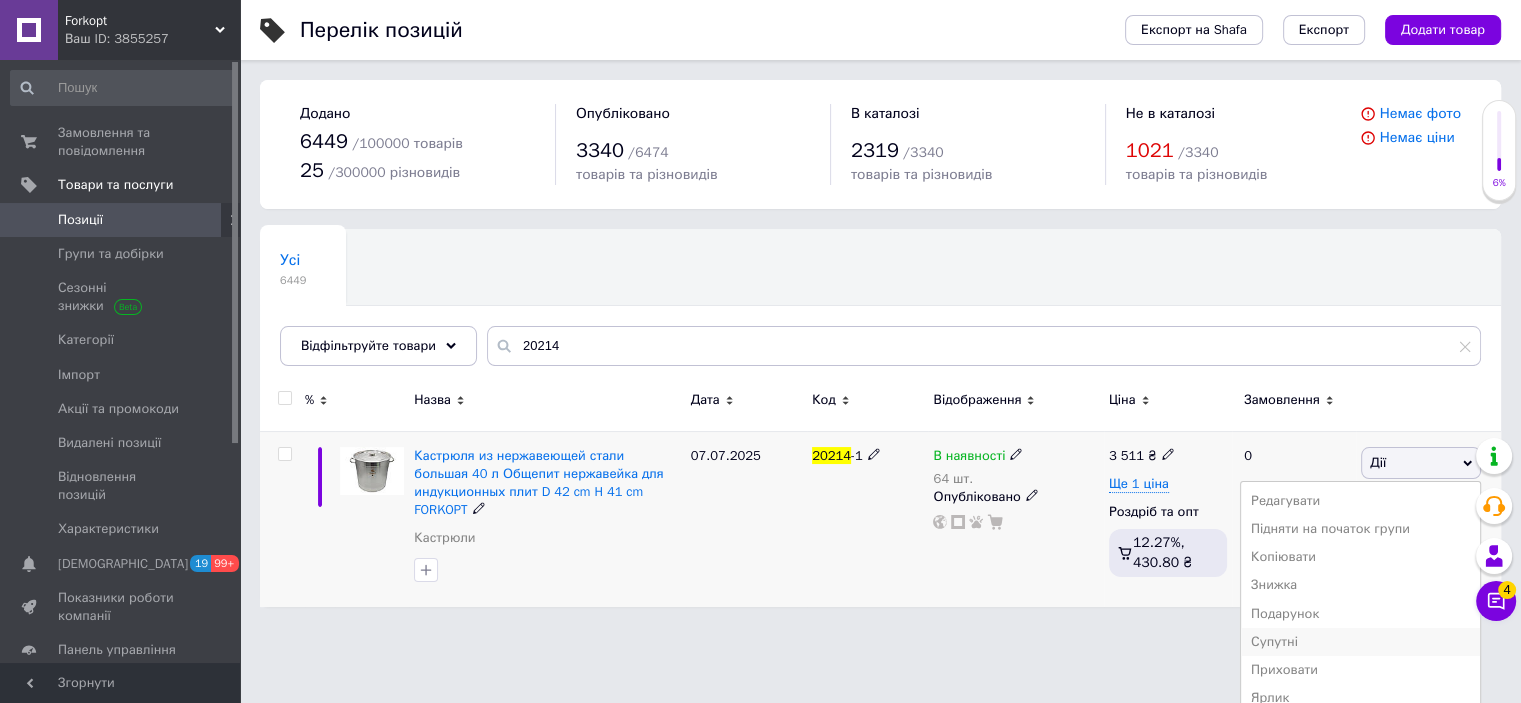 scroll, scrollTop: 98, scrollLeft: 0, axis: vertical 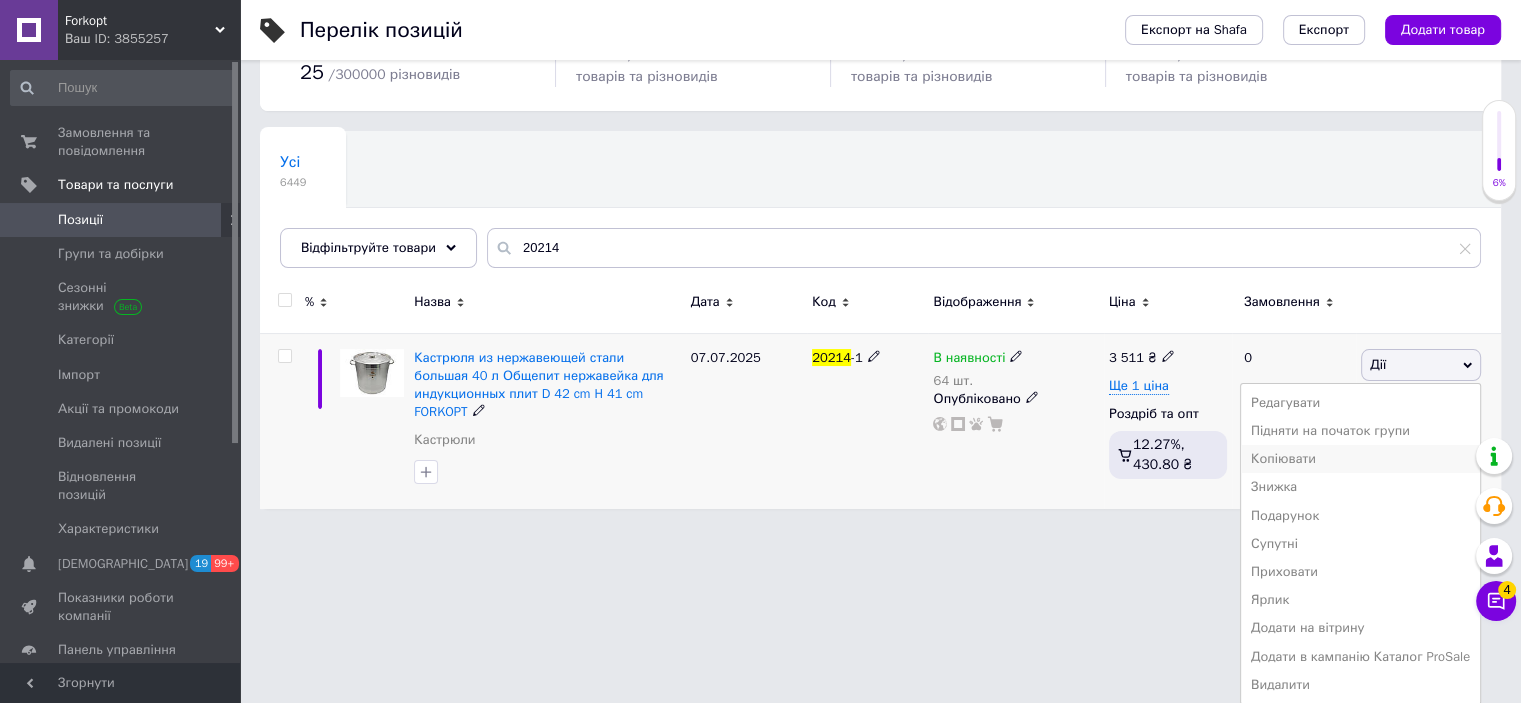 click on "Копіювати" at bounding box center (1360, 459) 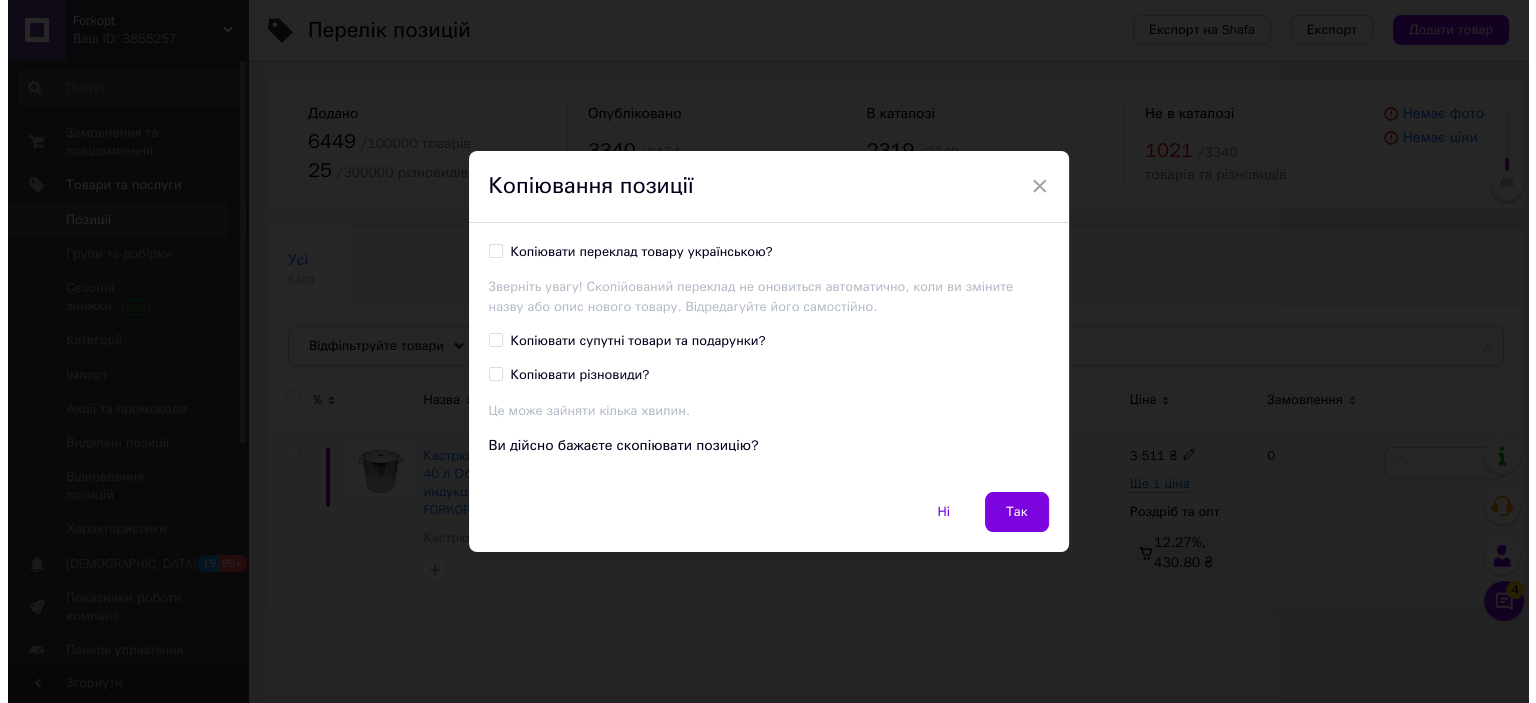 scroll, scrollTop: 0, scrollLeft: 0, axis: both 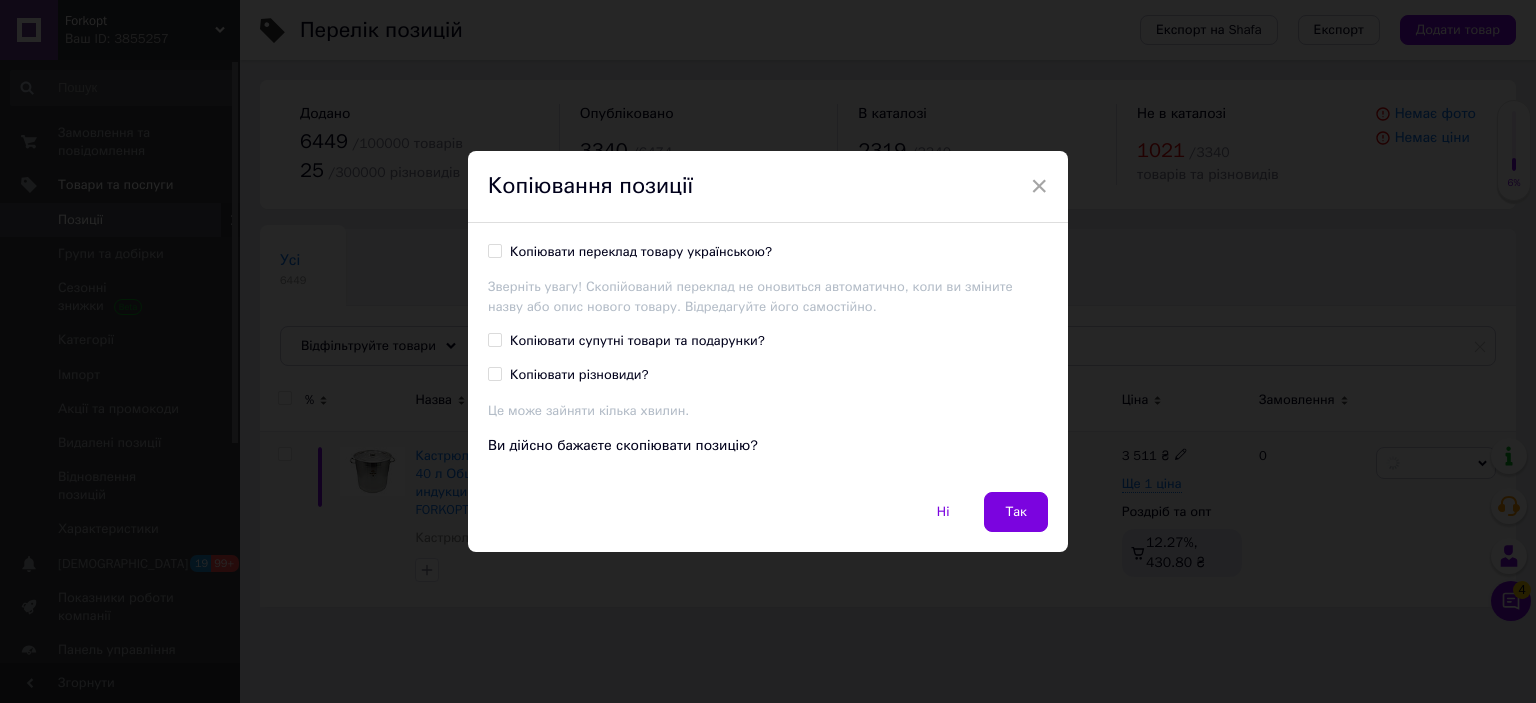 click on "Копіювати переклад товару українською?" at bounding box center [494, 250] 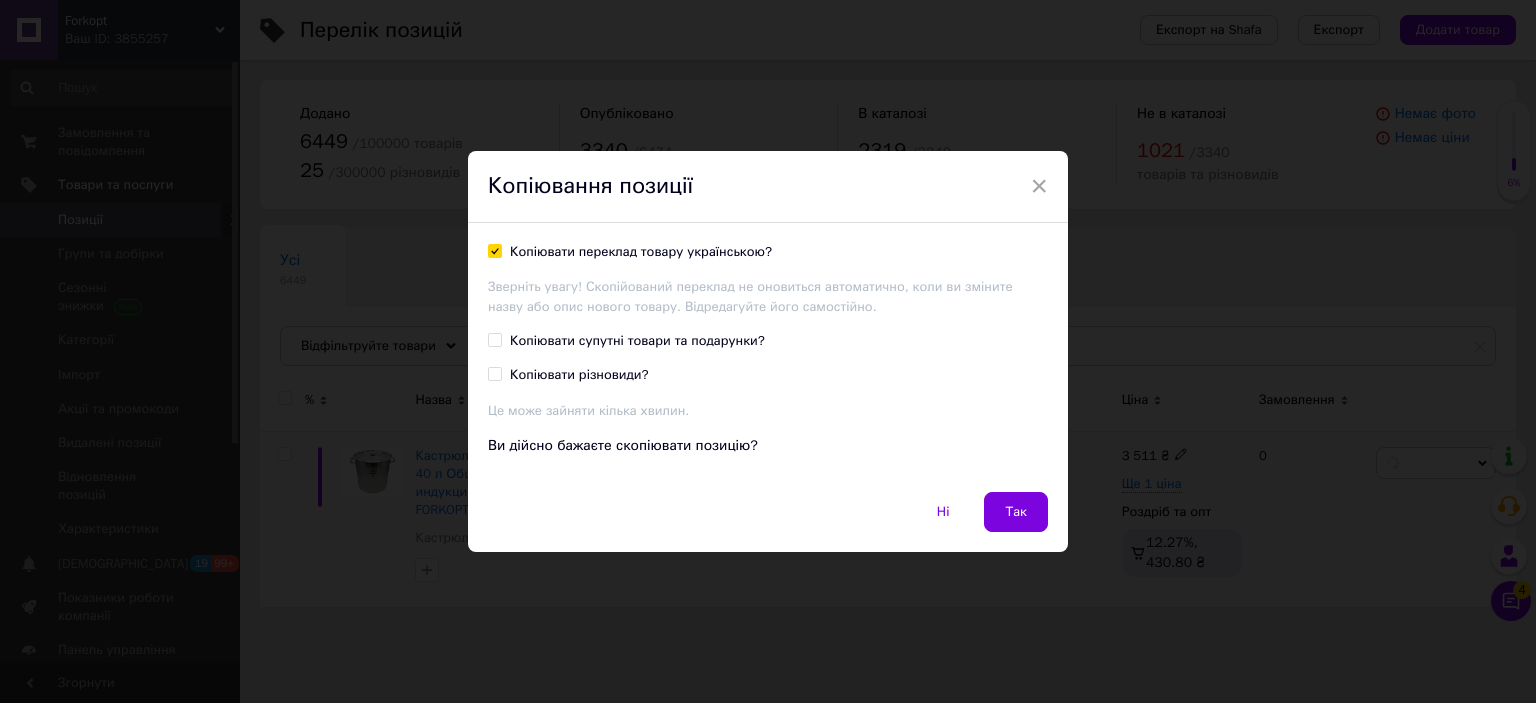 checkbox on "true" 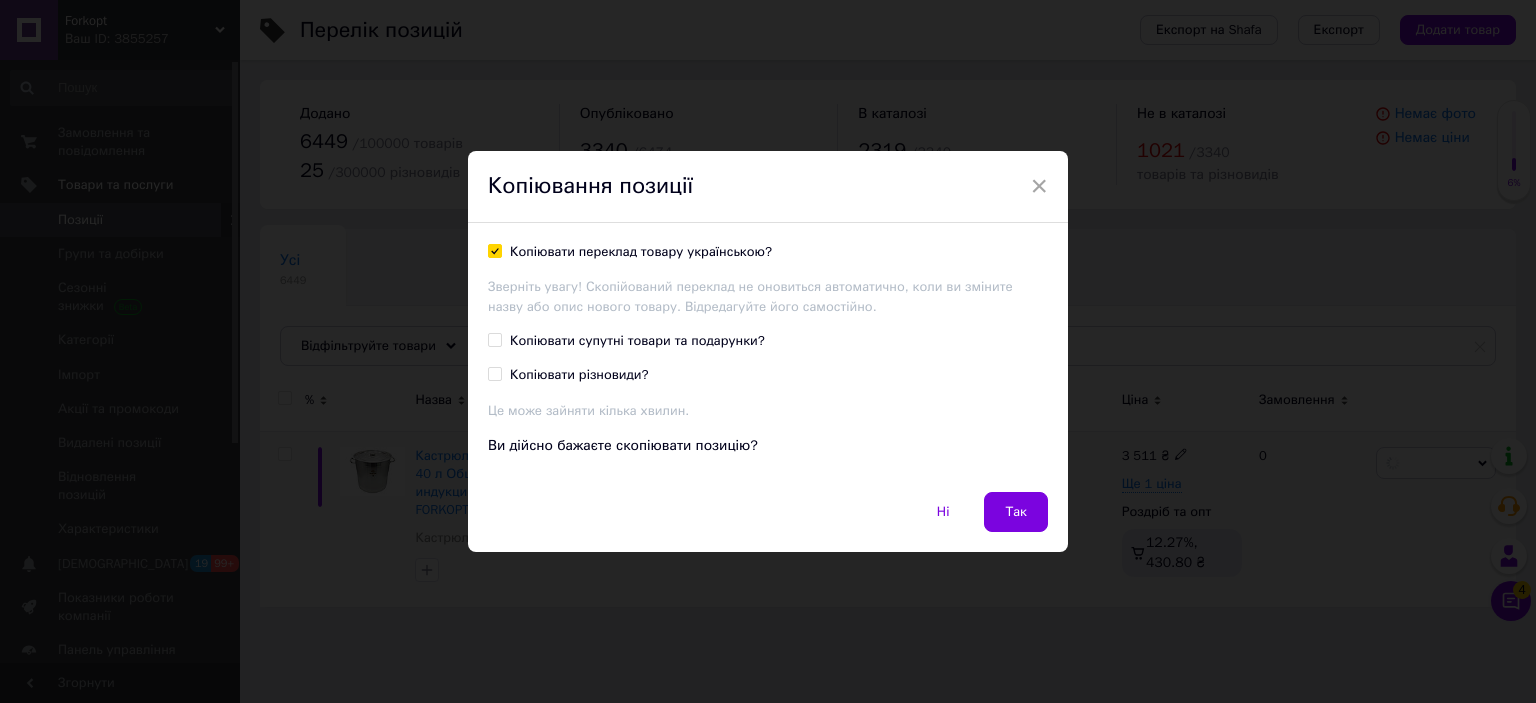 click on "Копіювати супутні товари та подарунки?" at bounding box center [494, 339] 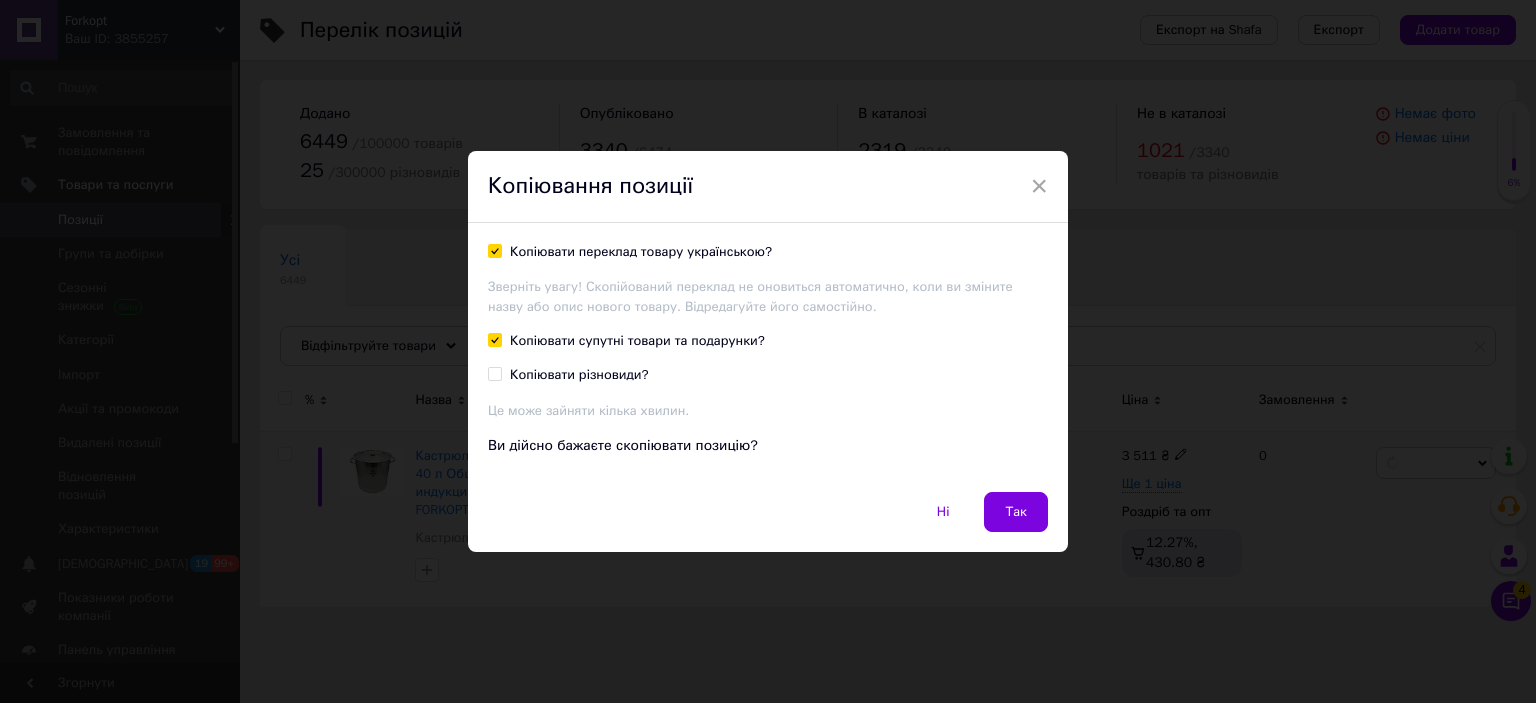 checkbox on "true" 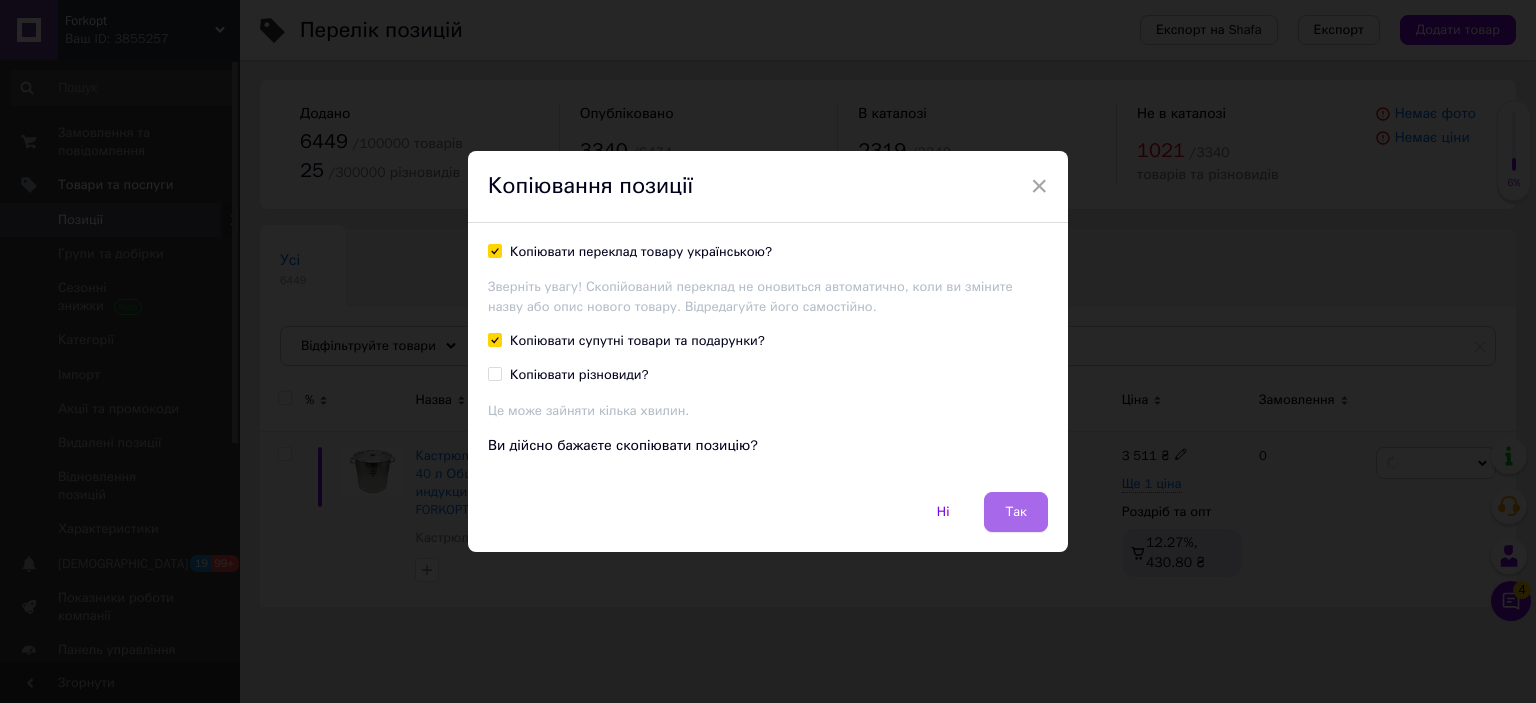 click on "Так" at bounding box center (1016, 512) 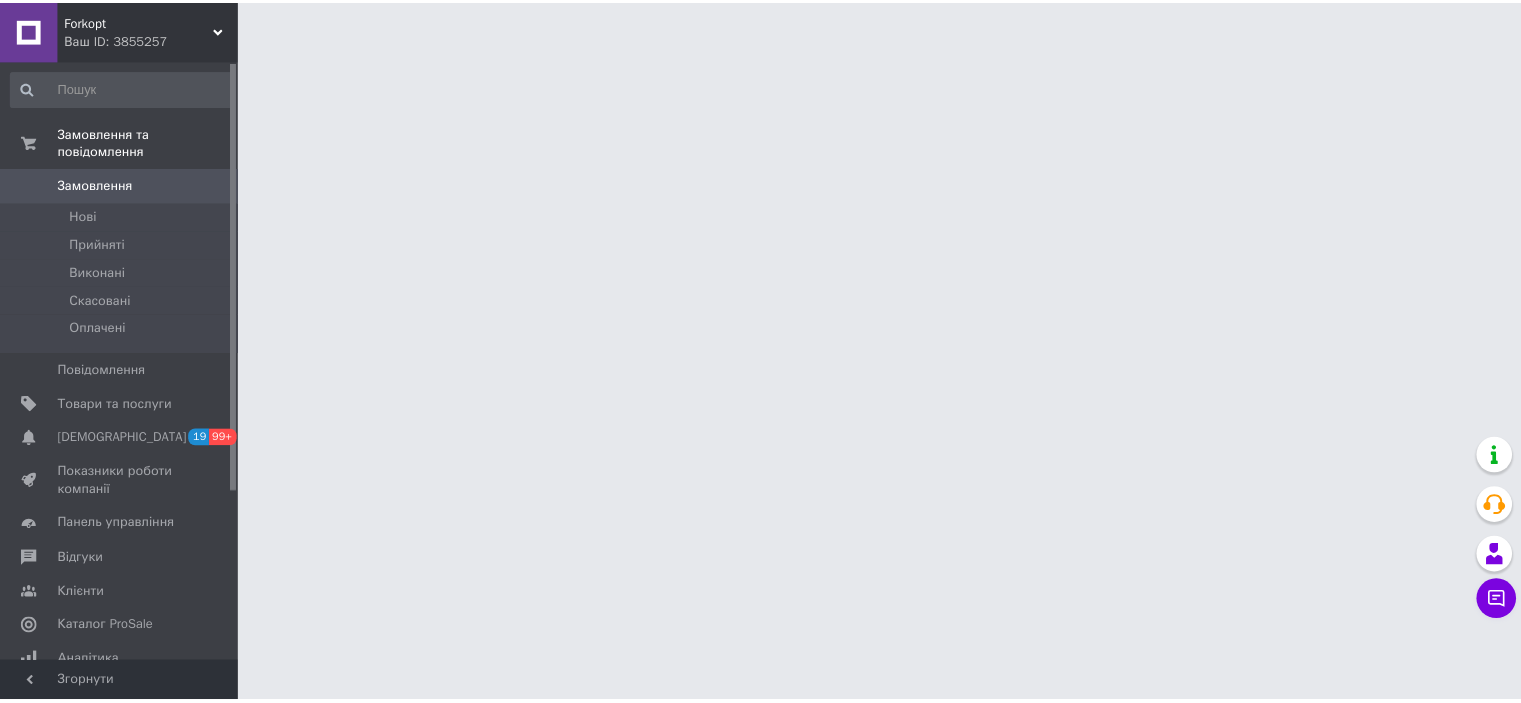 scroll, scrollTop: 0, scrollLeft: 0, axis: both 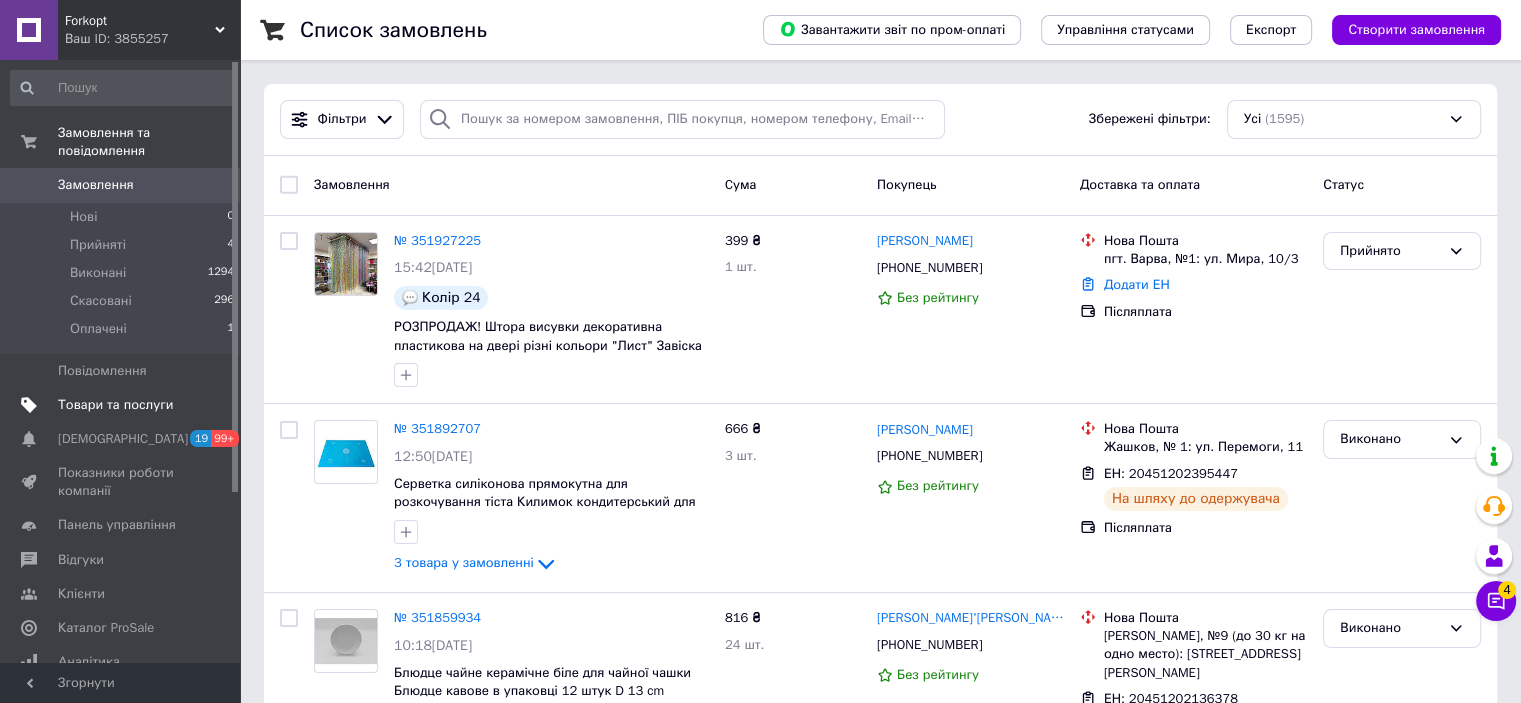 click on "Товари та послуги" at bounding box center [115, 405] 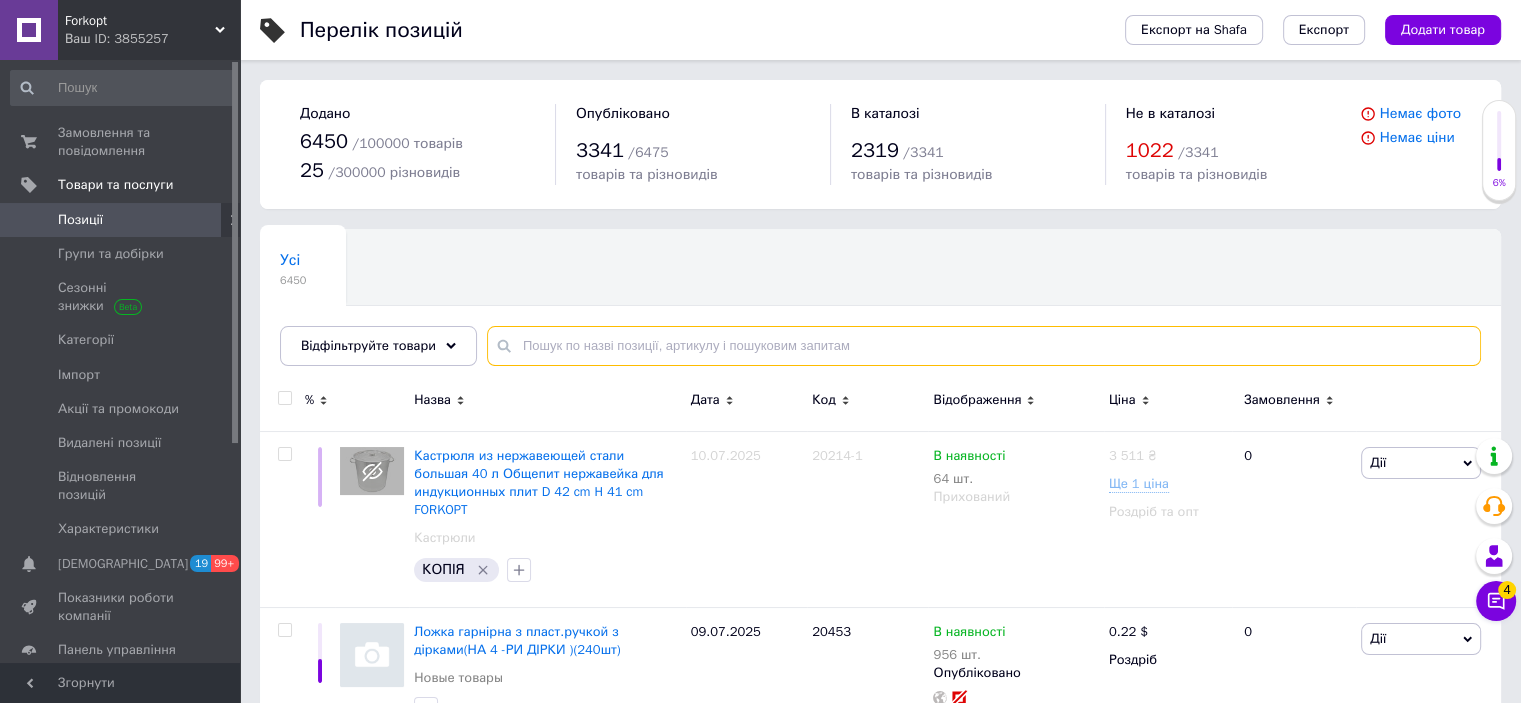 click at bounding box center (984, 346) 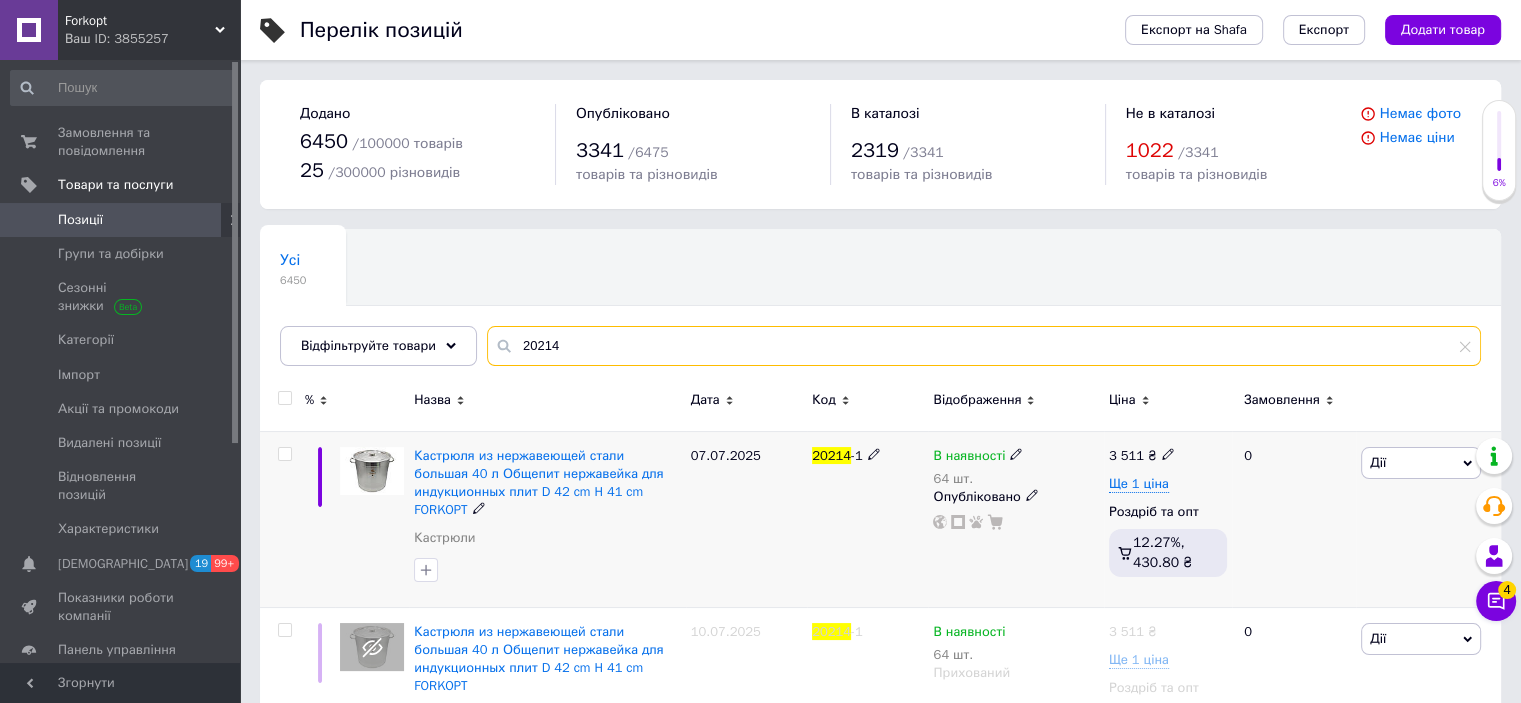 scroll, scrollTop: 98, scrollLeft: 0, axis: vertical 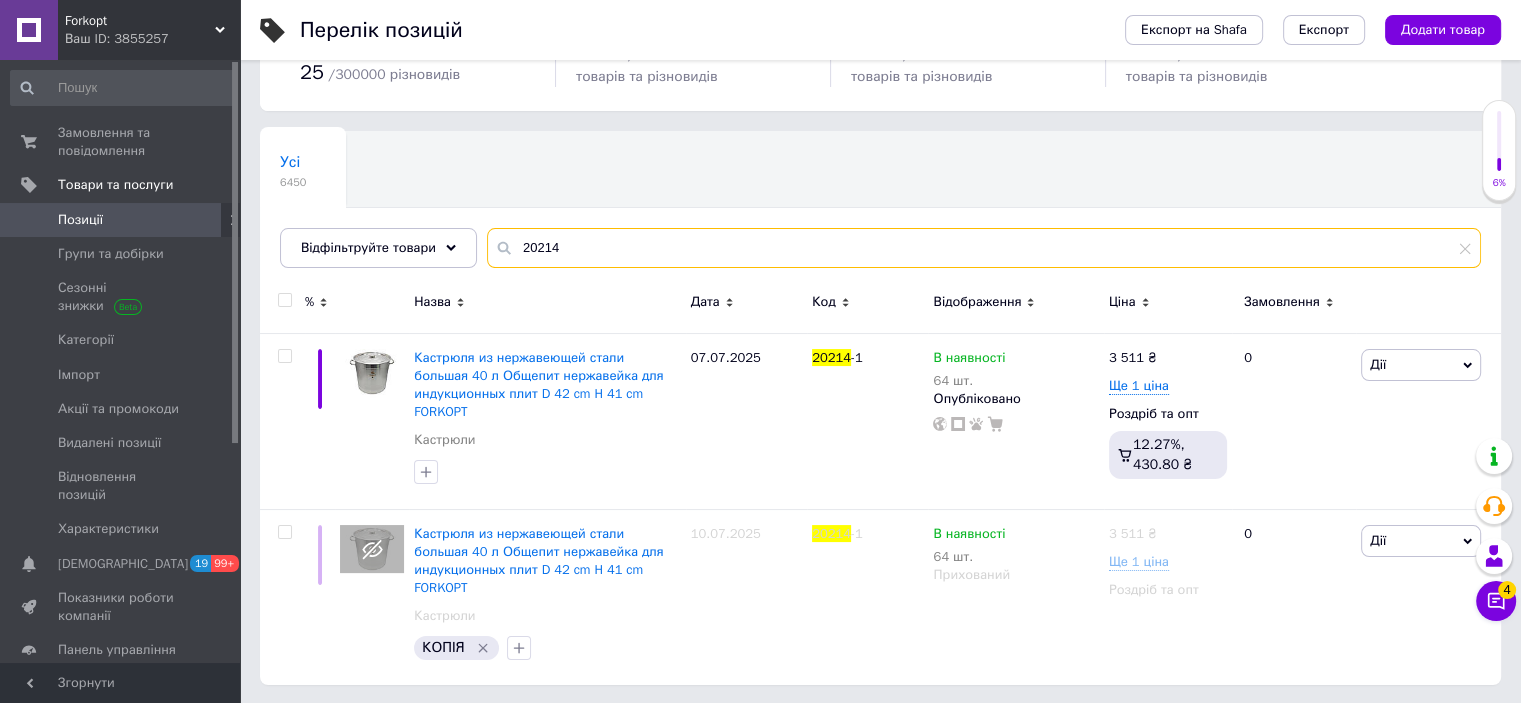 click on "20214" at bounding box center (984, 248) 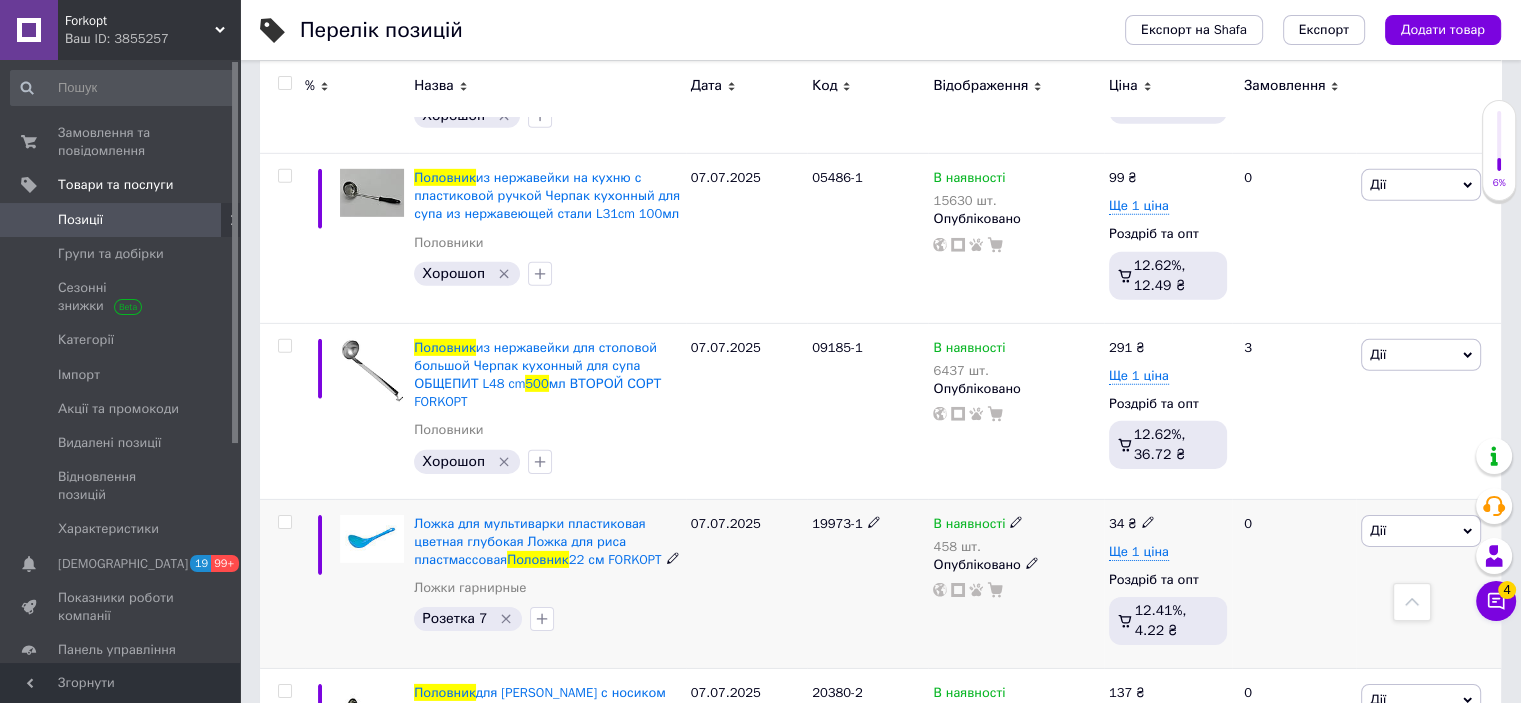 scroll, scrollTop: 6298, scrollLeft: 0, axis: vertical 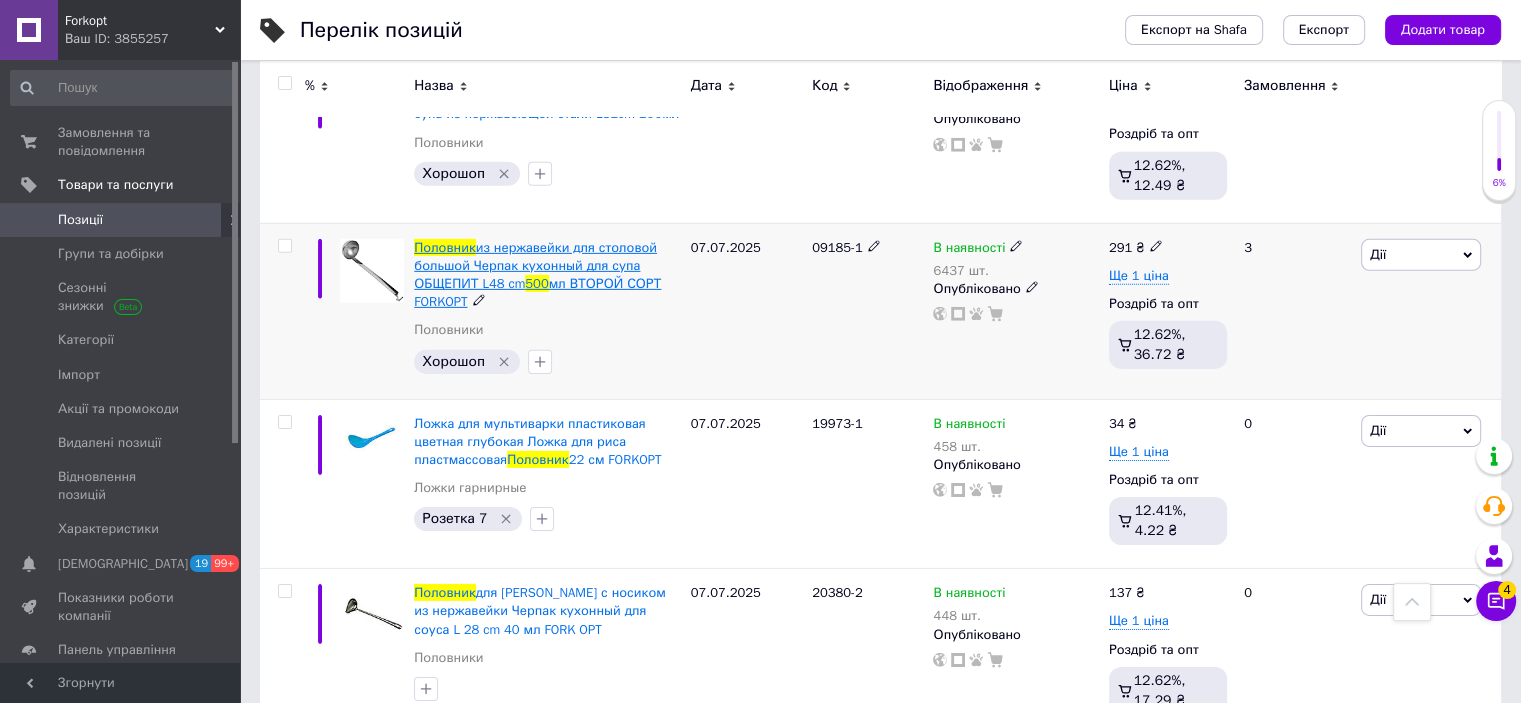 type on "половник 500" 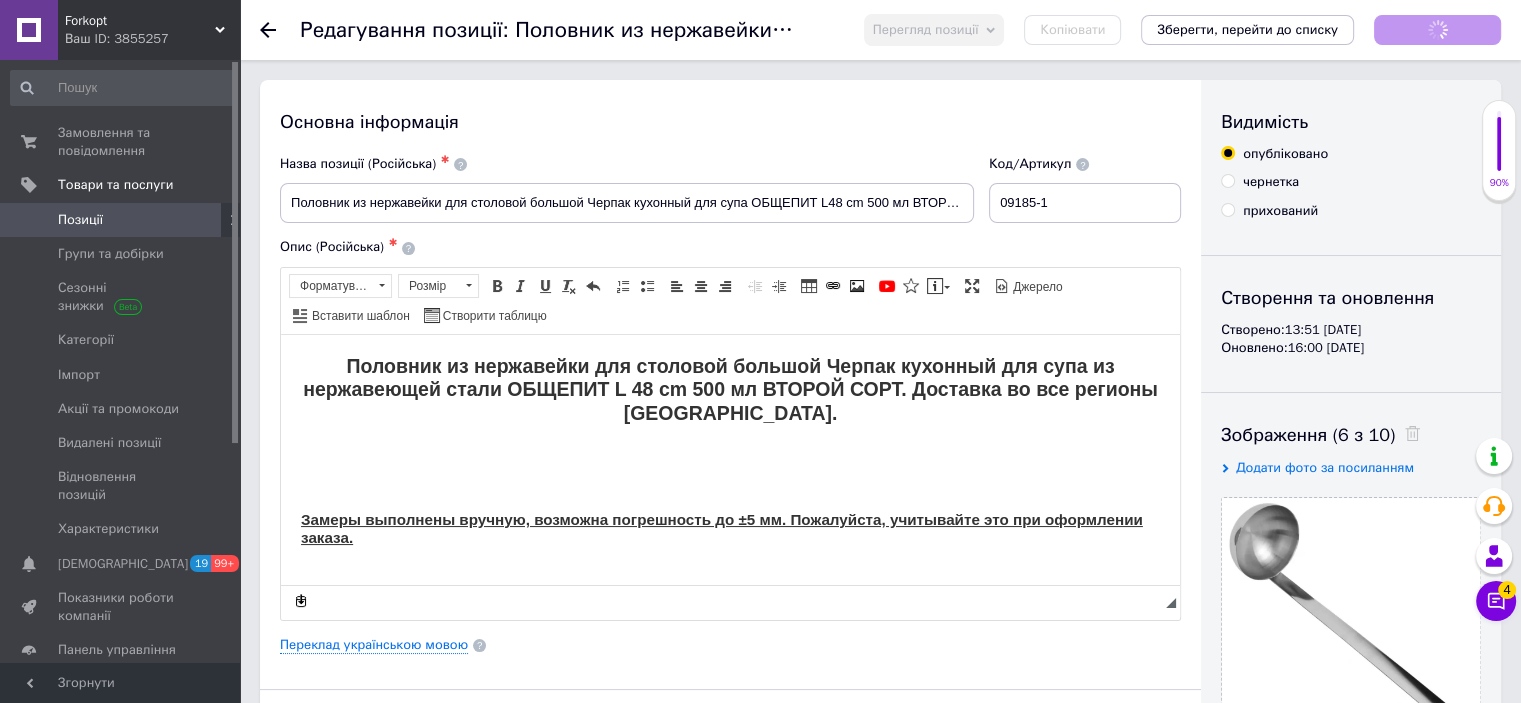 scroll, scrollTop: 0, scrollLeft: 0, axis: both 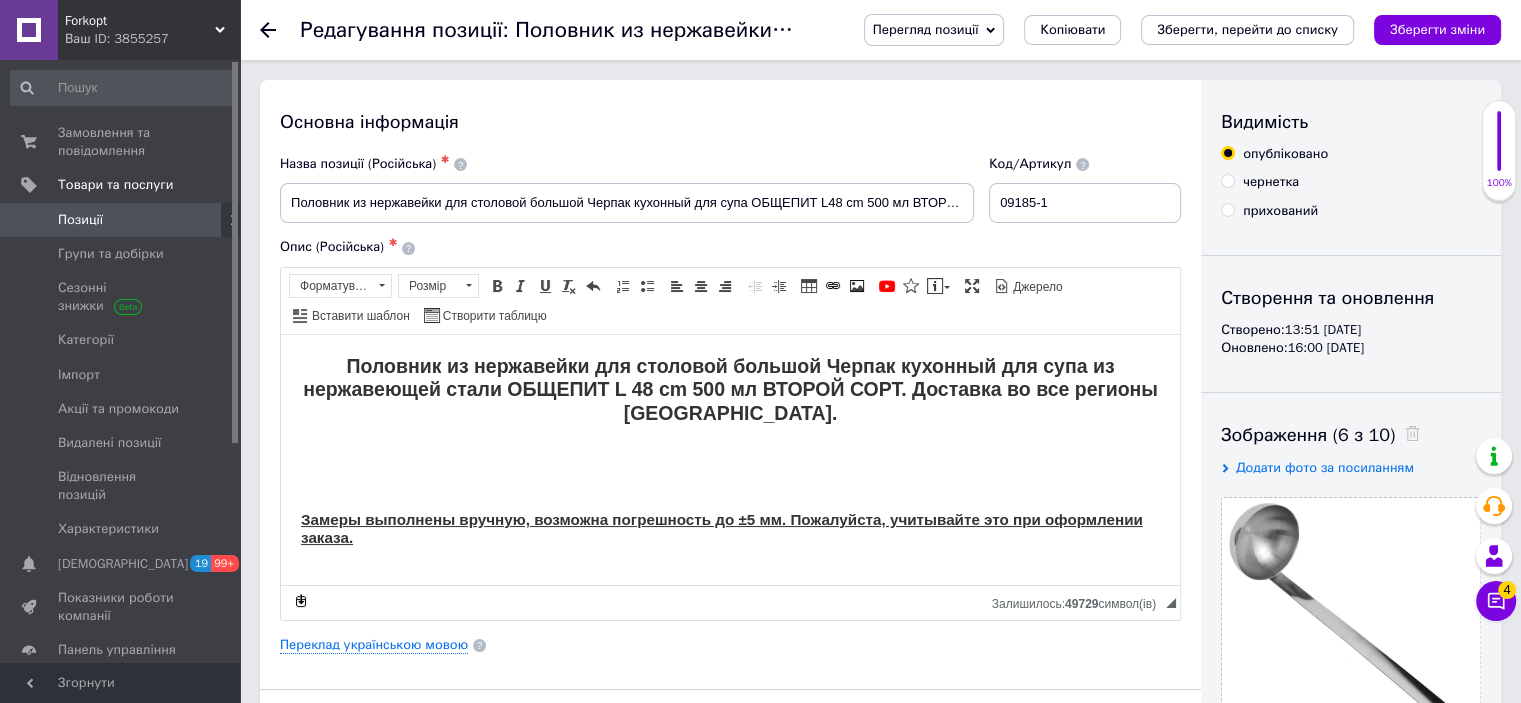 click on "Половник из нержавейки для столовой большой Черпак кухонный для супа из нержавеющей стали ОБЩЕПИТ L 48 cm 500 мл ВТОРОЙ СОРТ. Доставка во все регионы [GEOGRAPHIC_DATA]. Замеры выполнены вручную, возможна погрешность до ±5 мм. Пожалуйста, учитывайте это при оформлении заказа." at bounding box center (730, 450) 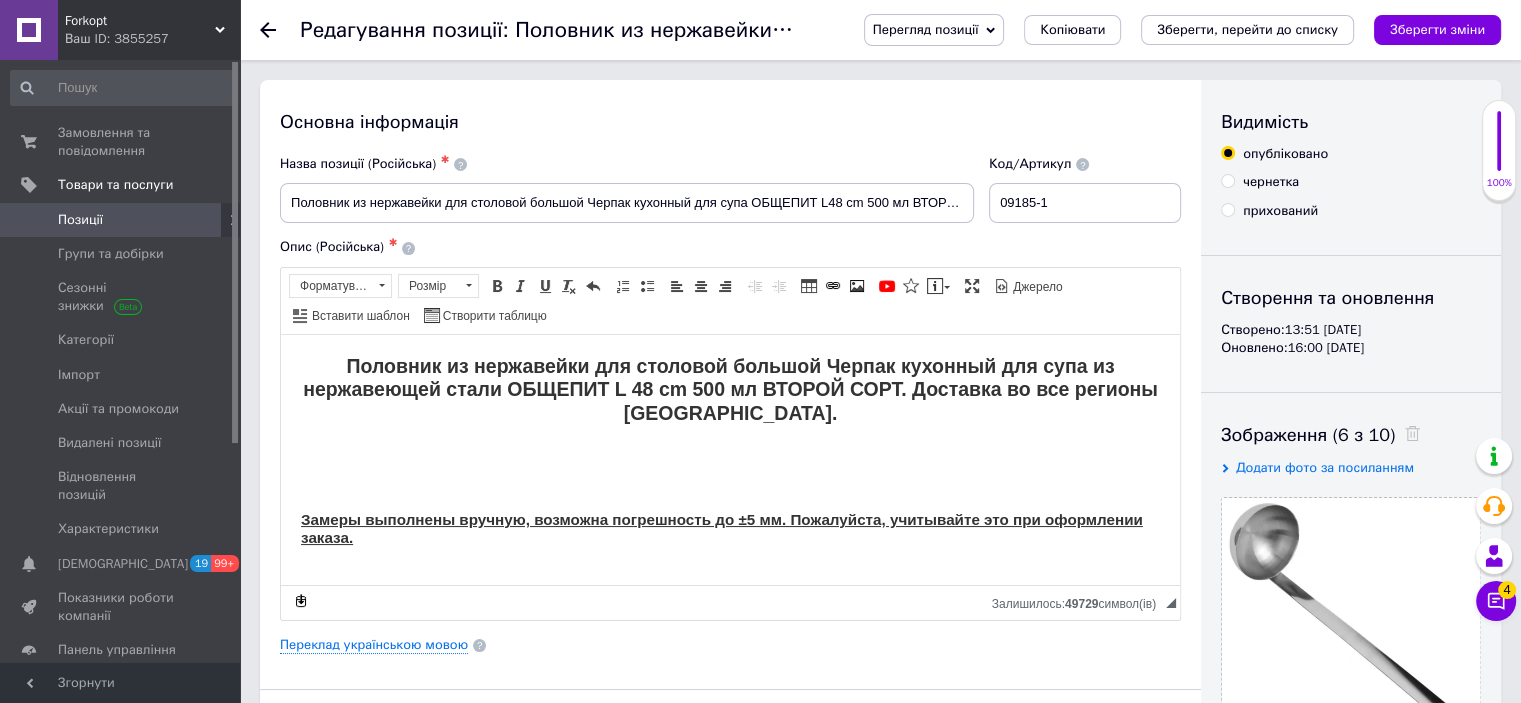 type 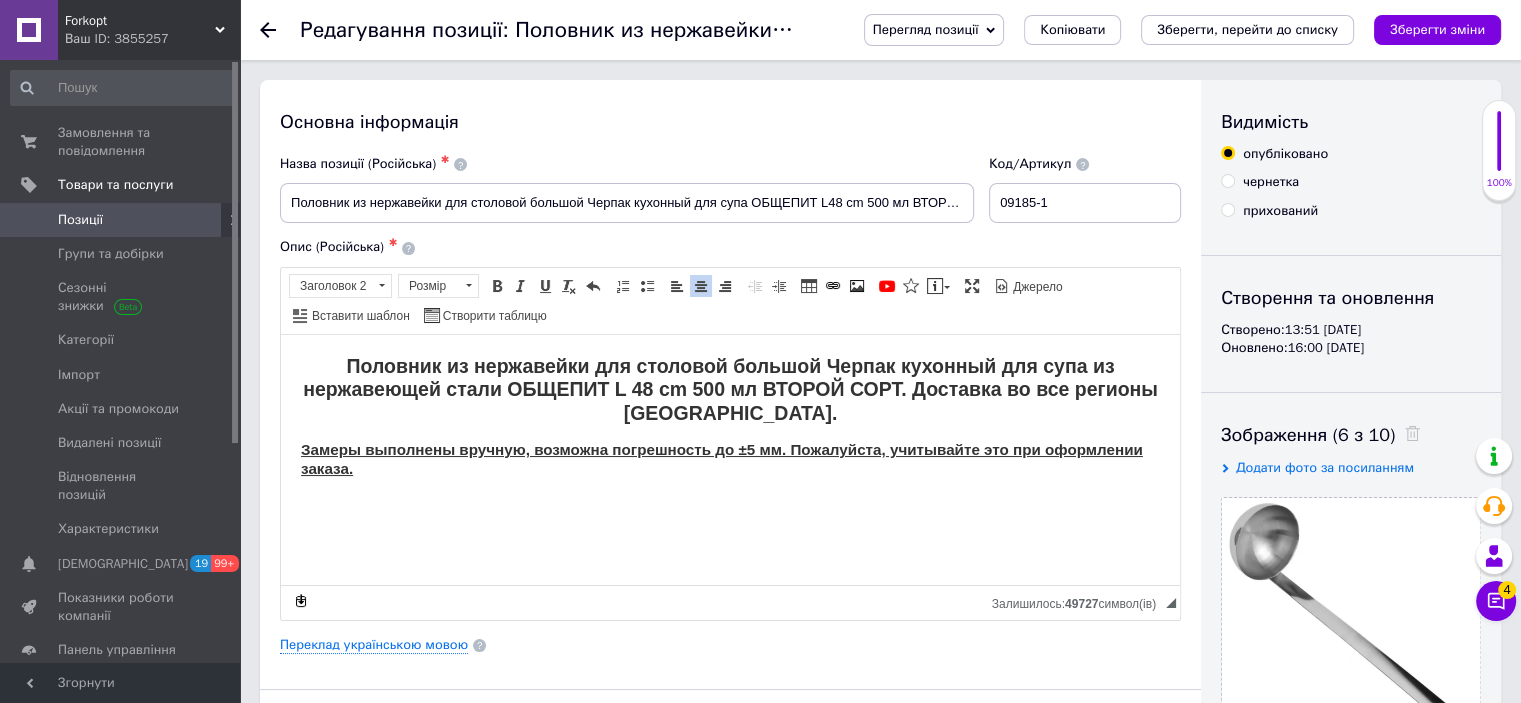 click on "Половник из нержавейки для столовой большой Черпак кухонный для супа из нержавеющей стали ОБЩЕПИТ L 48 cm 500 мл ВТОРОЙ СОРТ. Доставка во все регионы [GEOGRAPHIC_DATA]. ​​​​​​​ Замеры выполнены вручную, возможна погрешность до ±5 мм. Пожалуйста, учитывайте это при оформлении заказа." at bounding box center [730, 415] 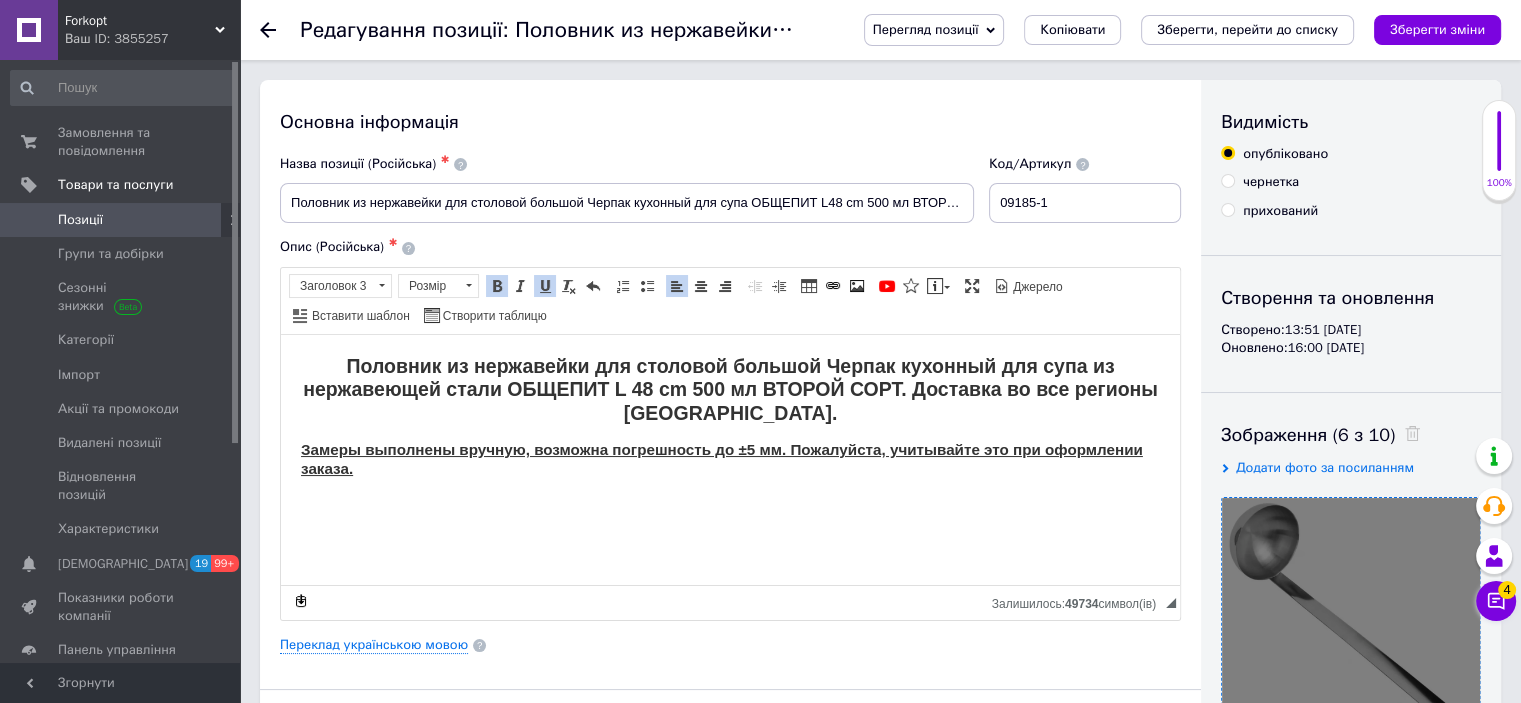 scroll, scrollTop: 400, scrollLeft: 0, axis: vertical 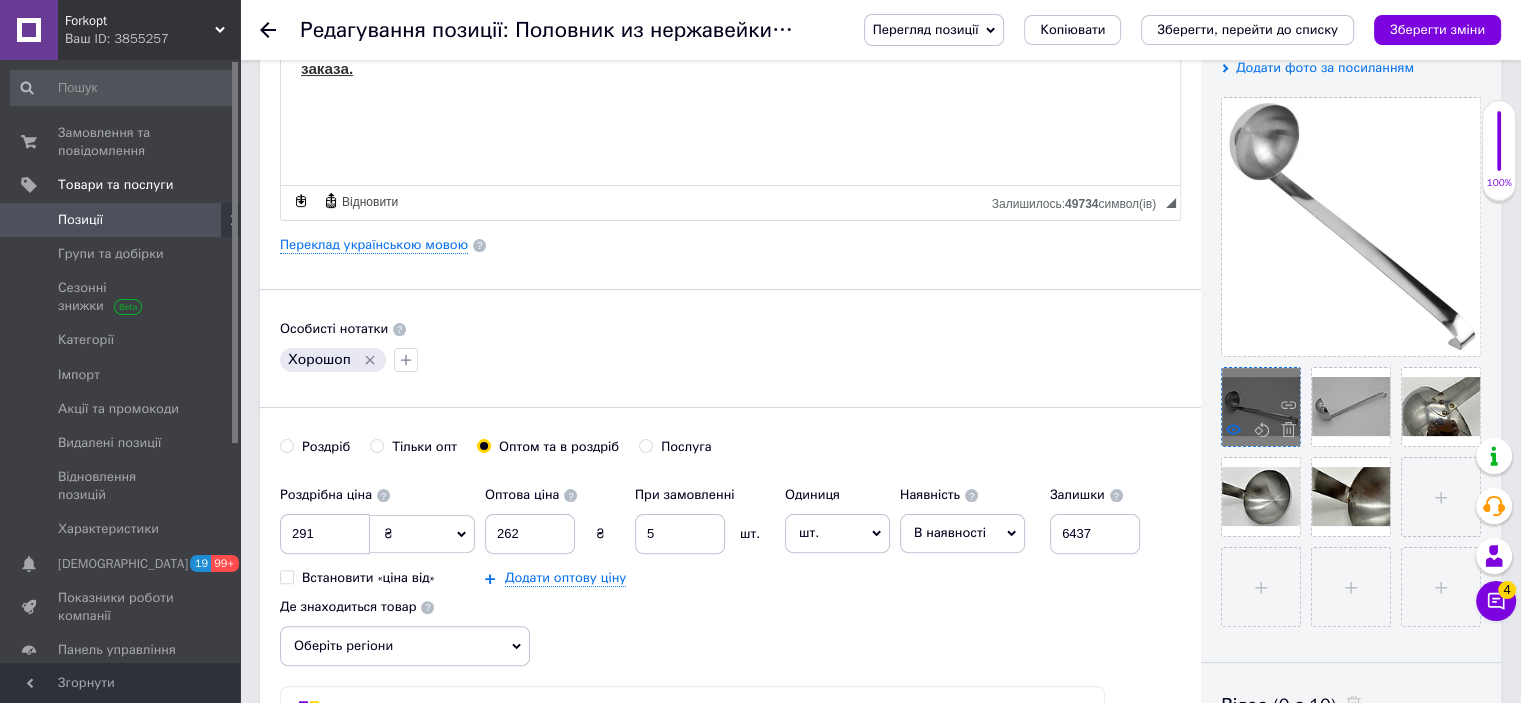 click 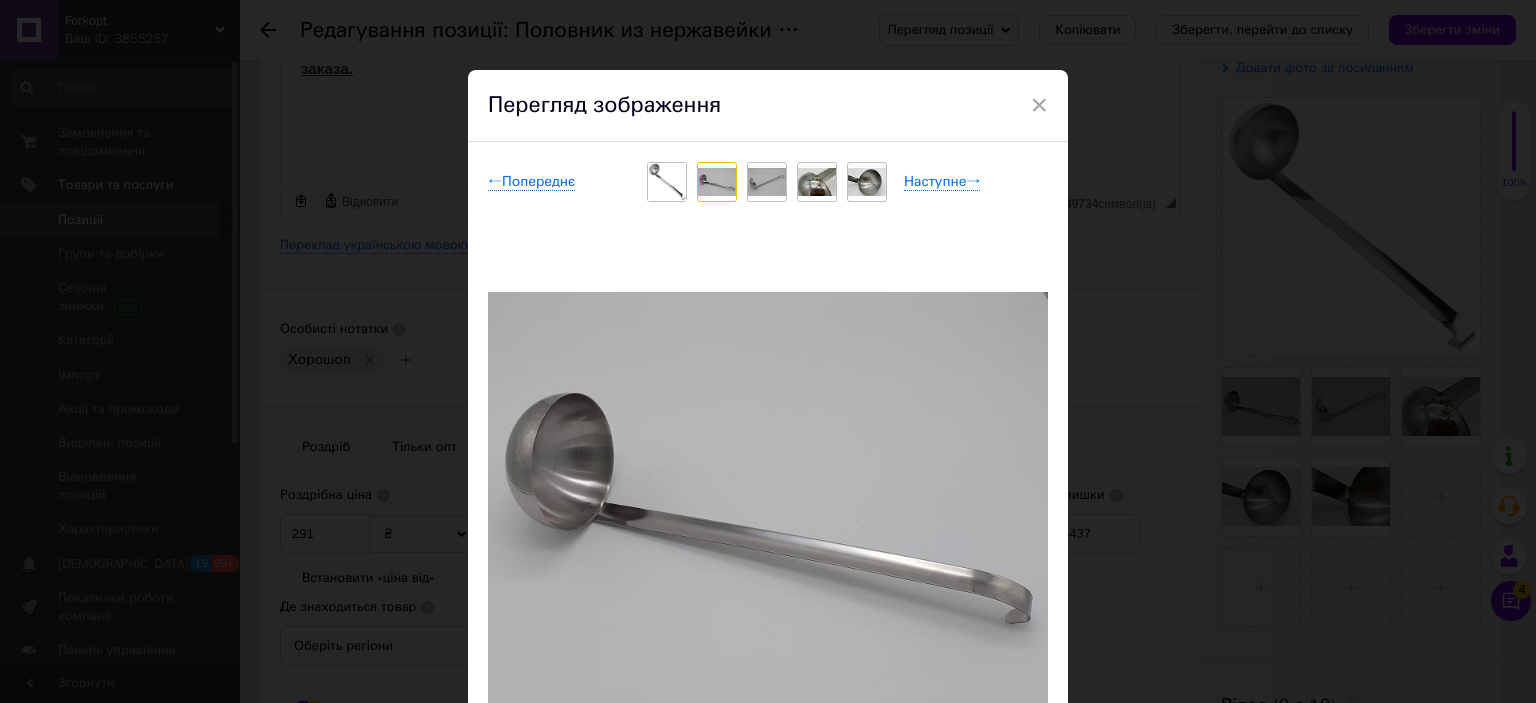 click at bounding box center (717, 182) 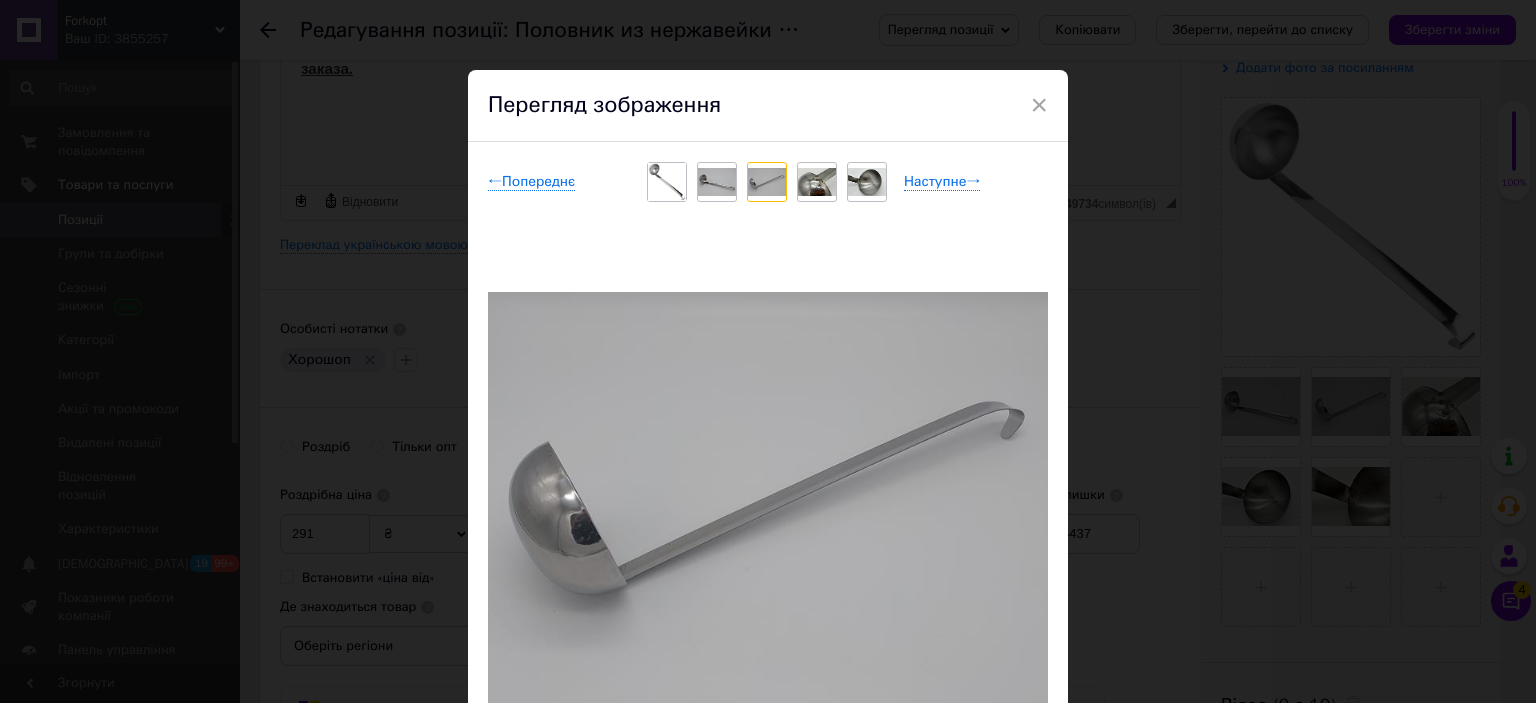 click at bounding box center (817, 182) 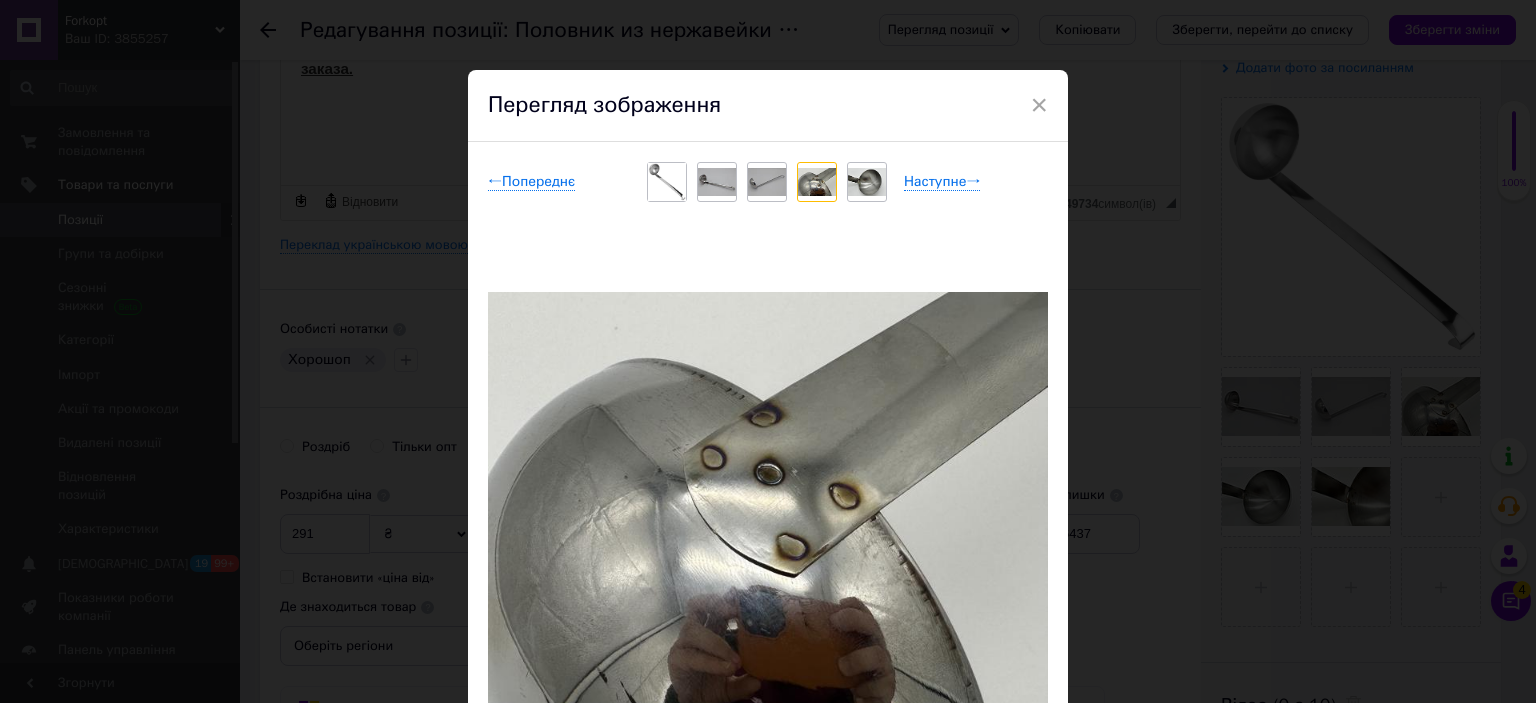 click at bounding box center [867, 182] 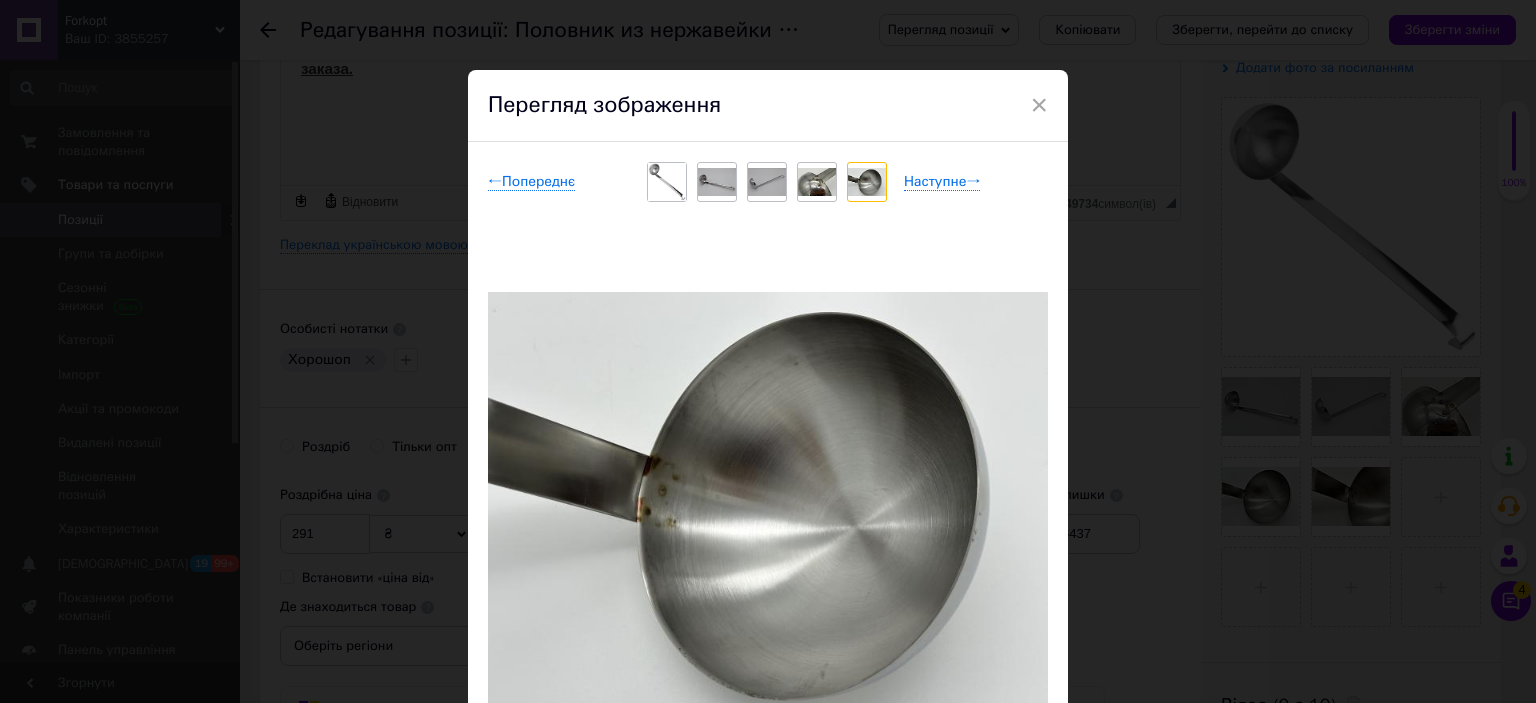click at bounding box center [817, 182] 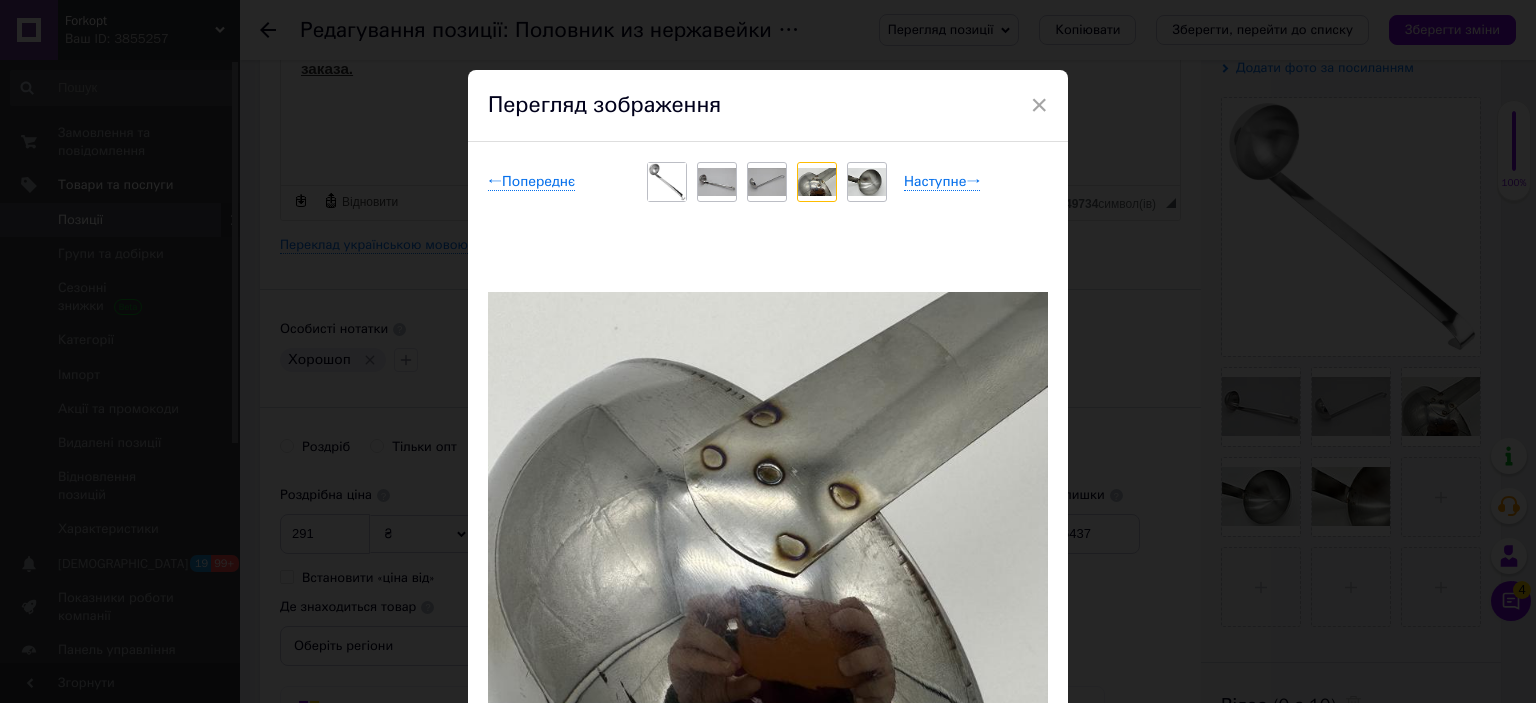 click at bounding box center [867, 182] 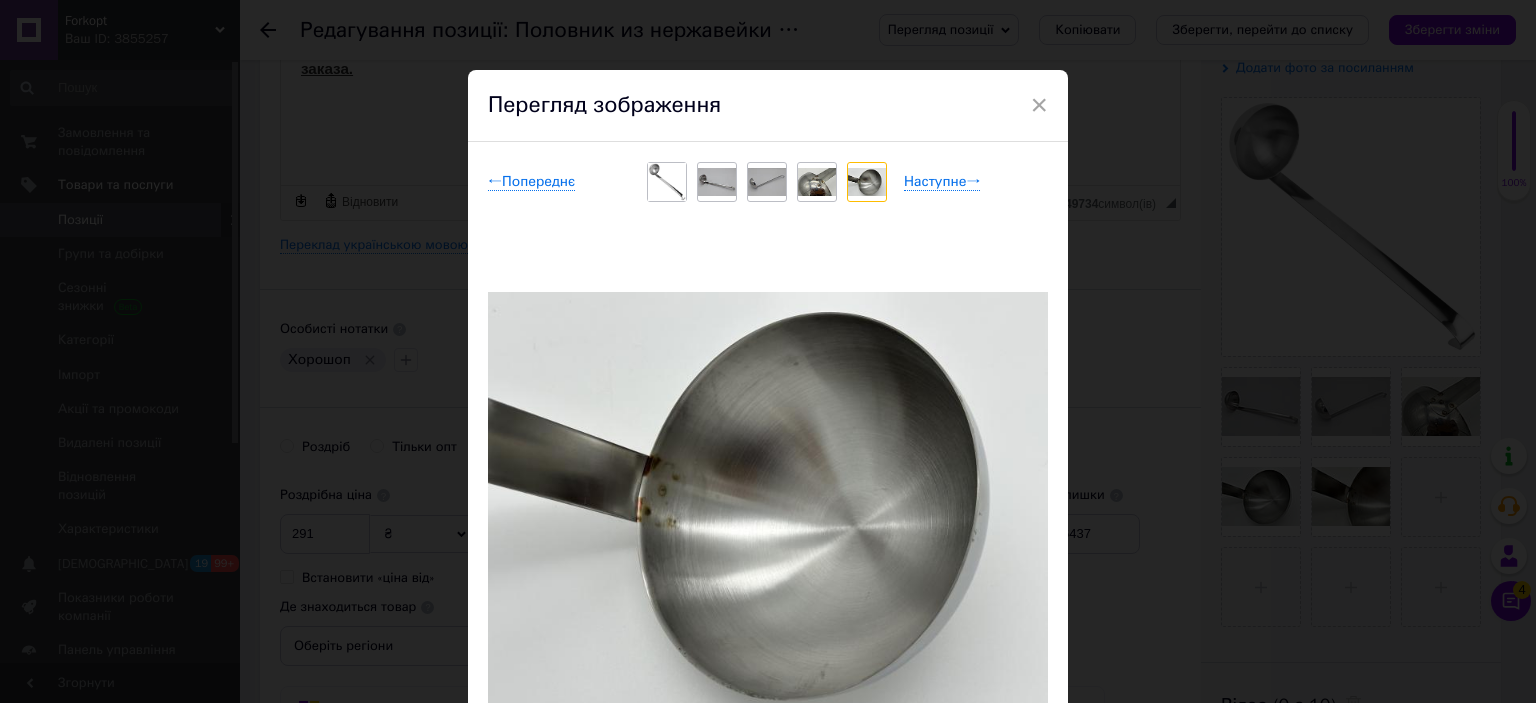 click at bounding box center [717, 182] 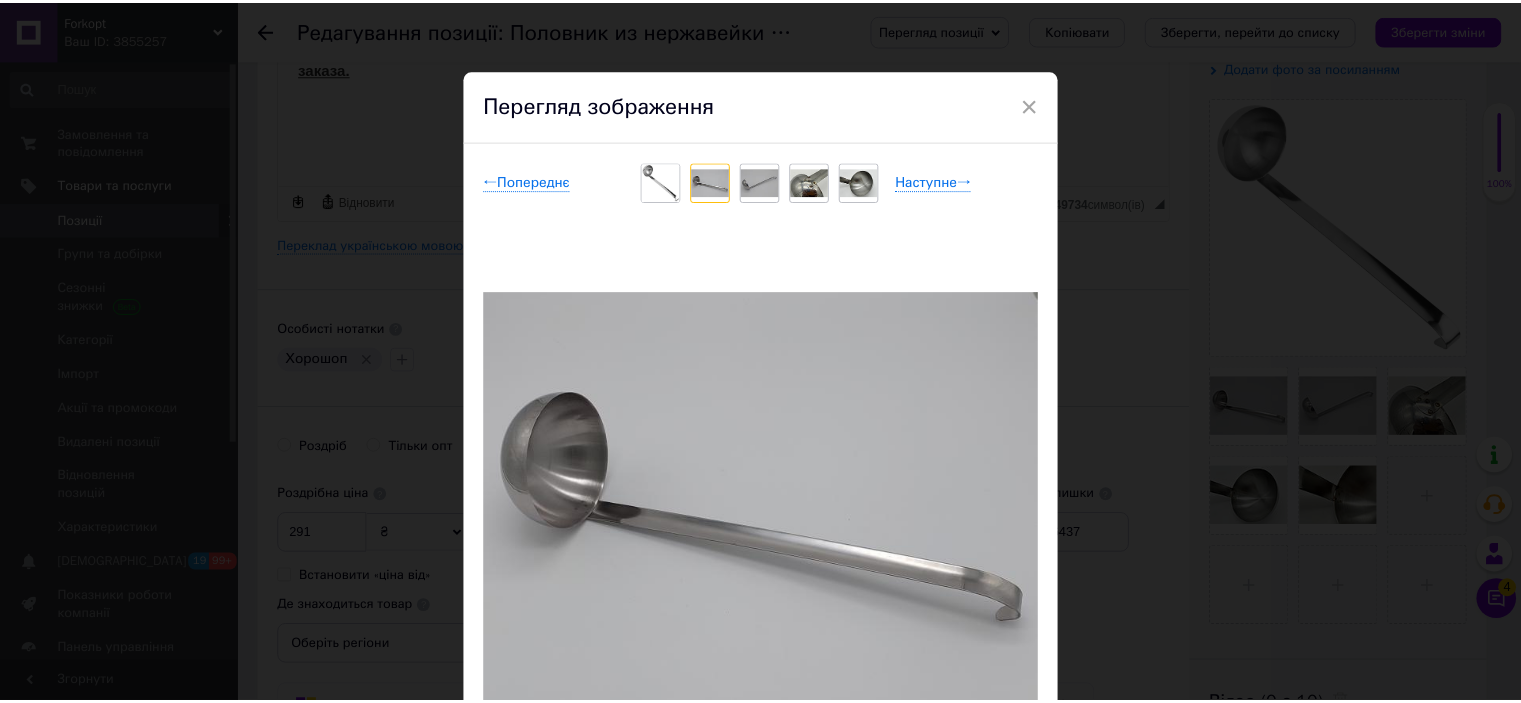 scroll, scrollTop: 100, scrollLeft: 0, axis: vertical 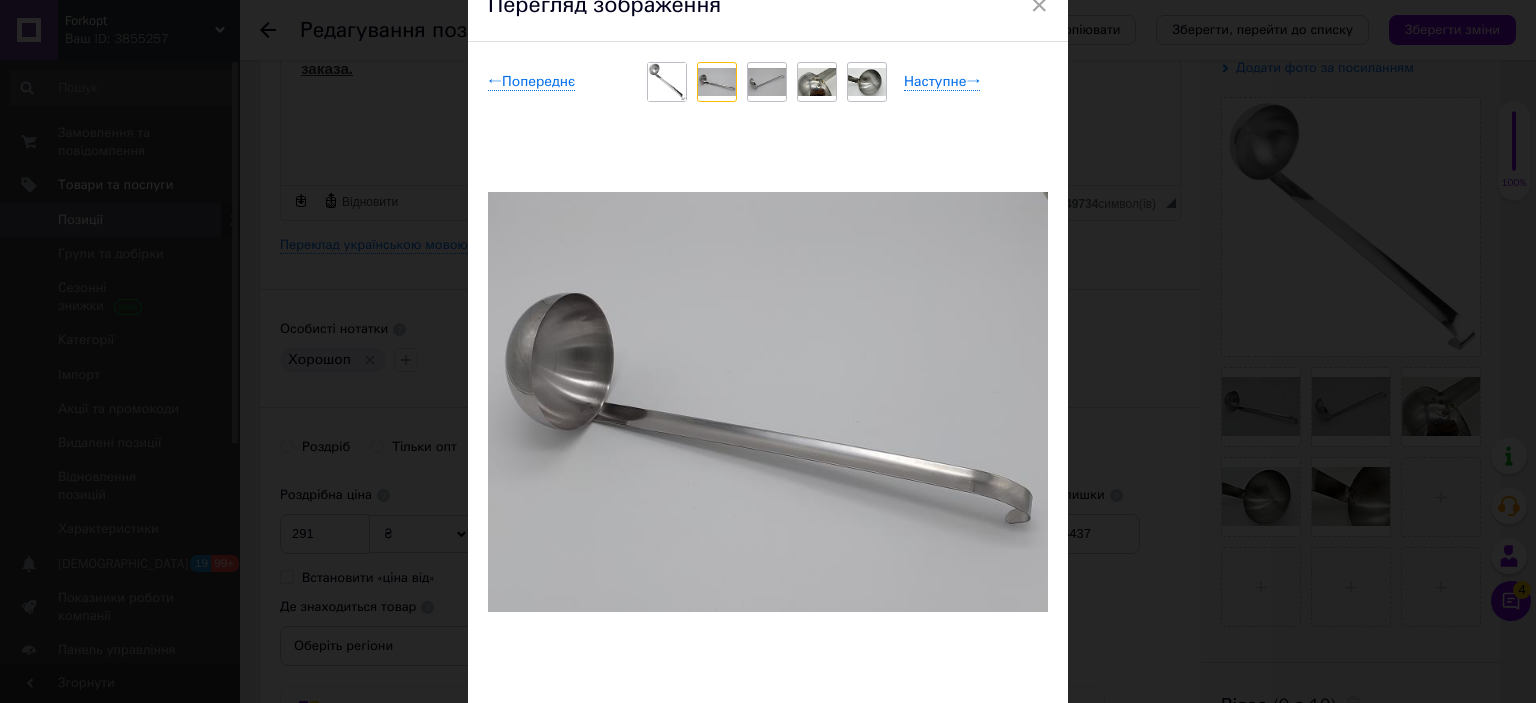 click at bounding box center (767, 82) 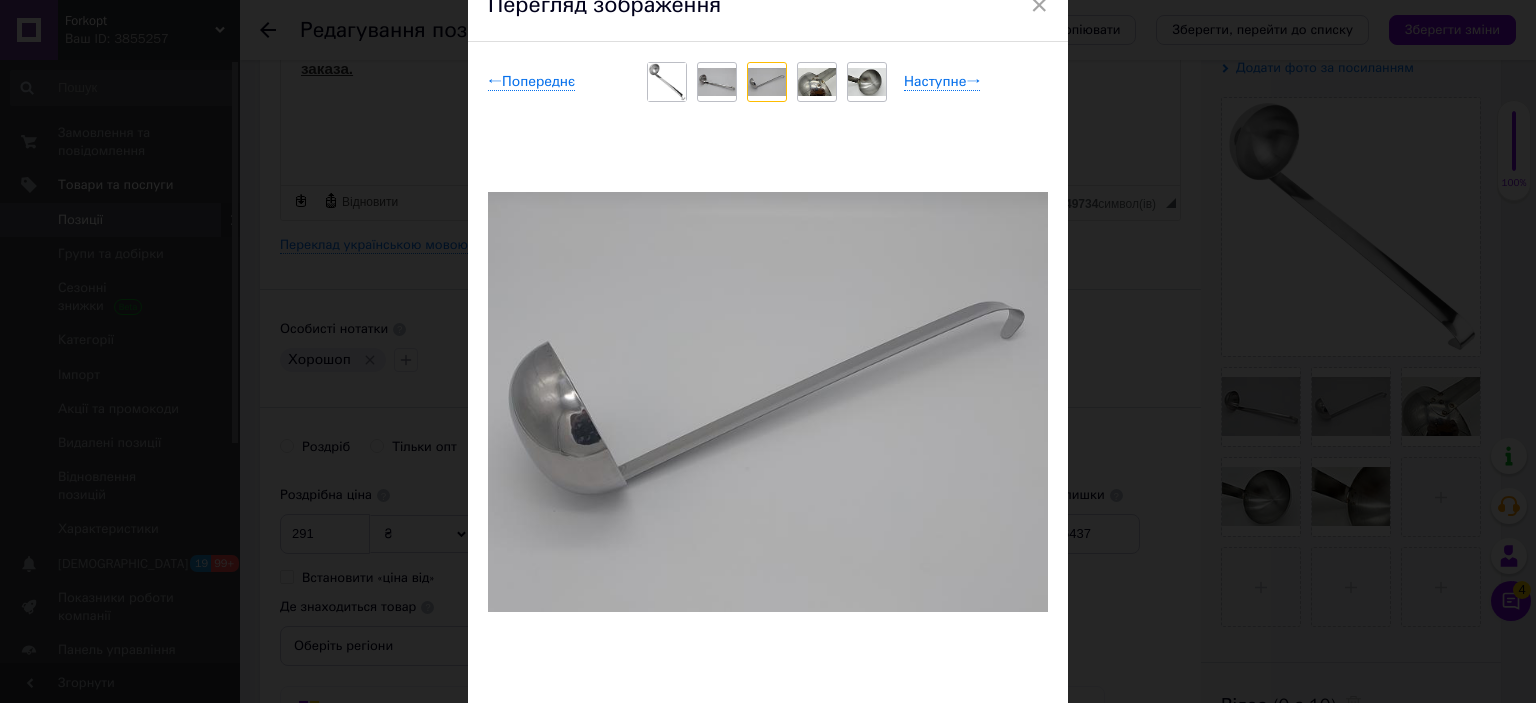 click at bounding box center (817, 82) 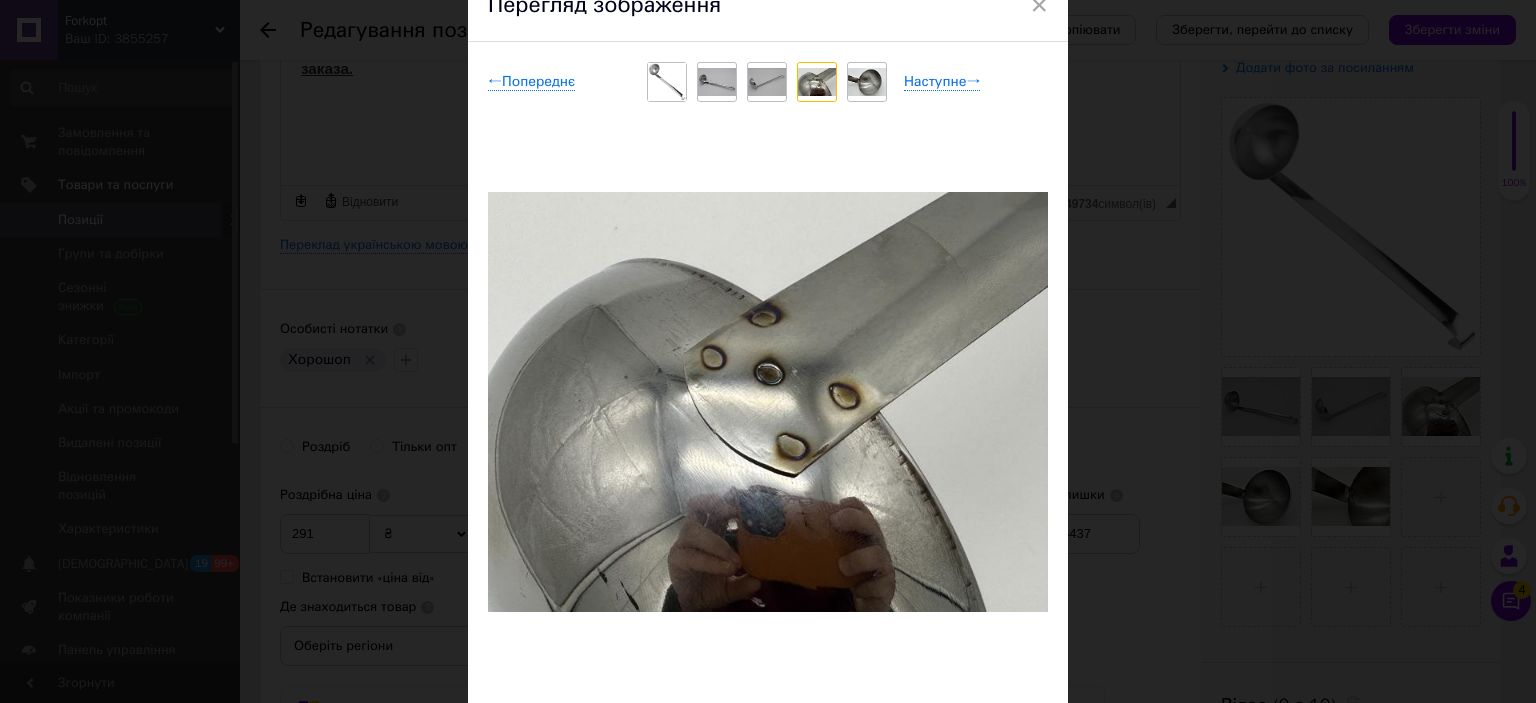 click at bounding box center (867, 82) 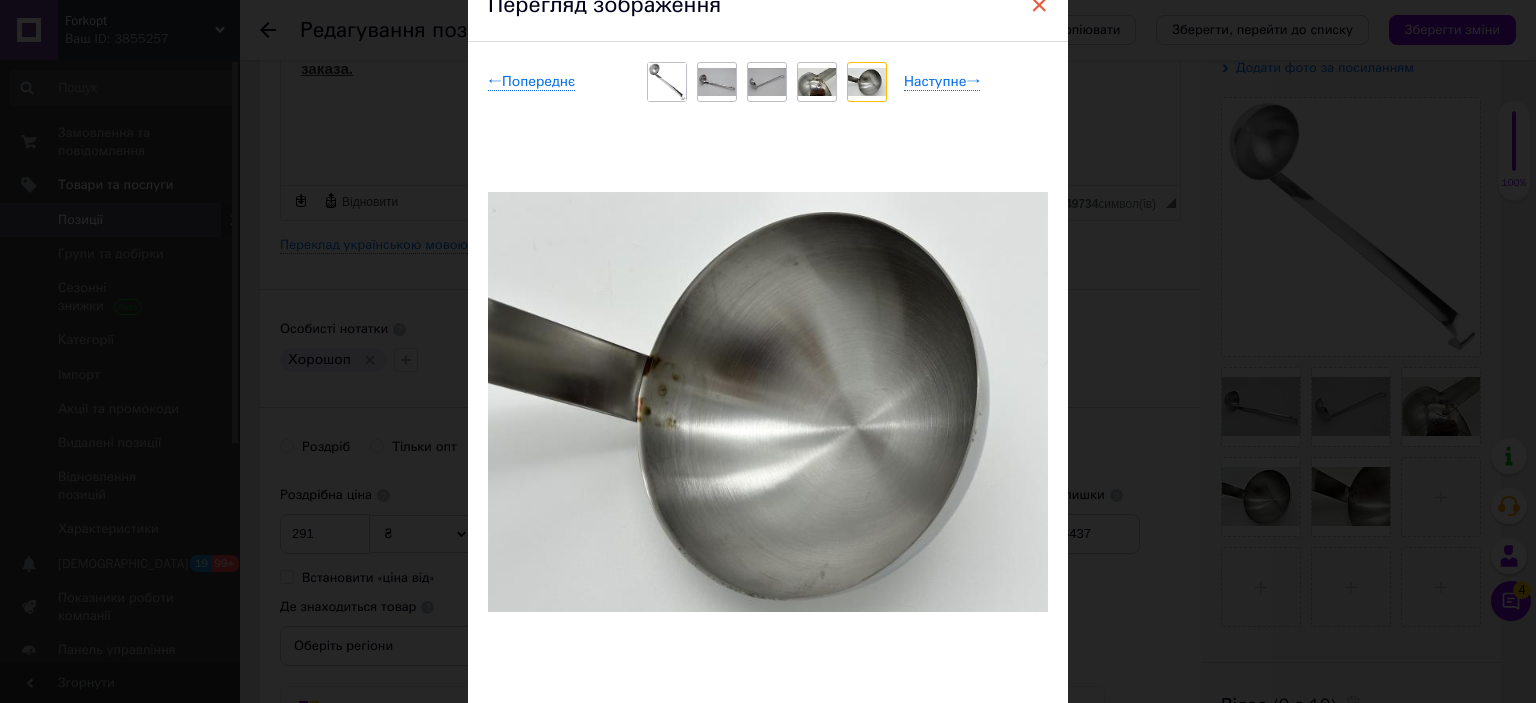 click on "×" at bounding box center [1039, 5] 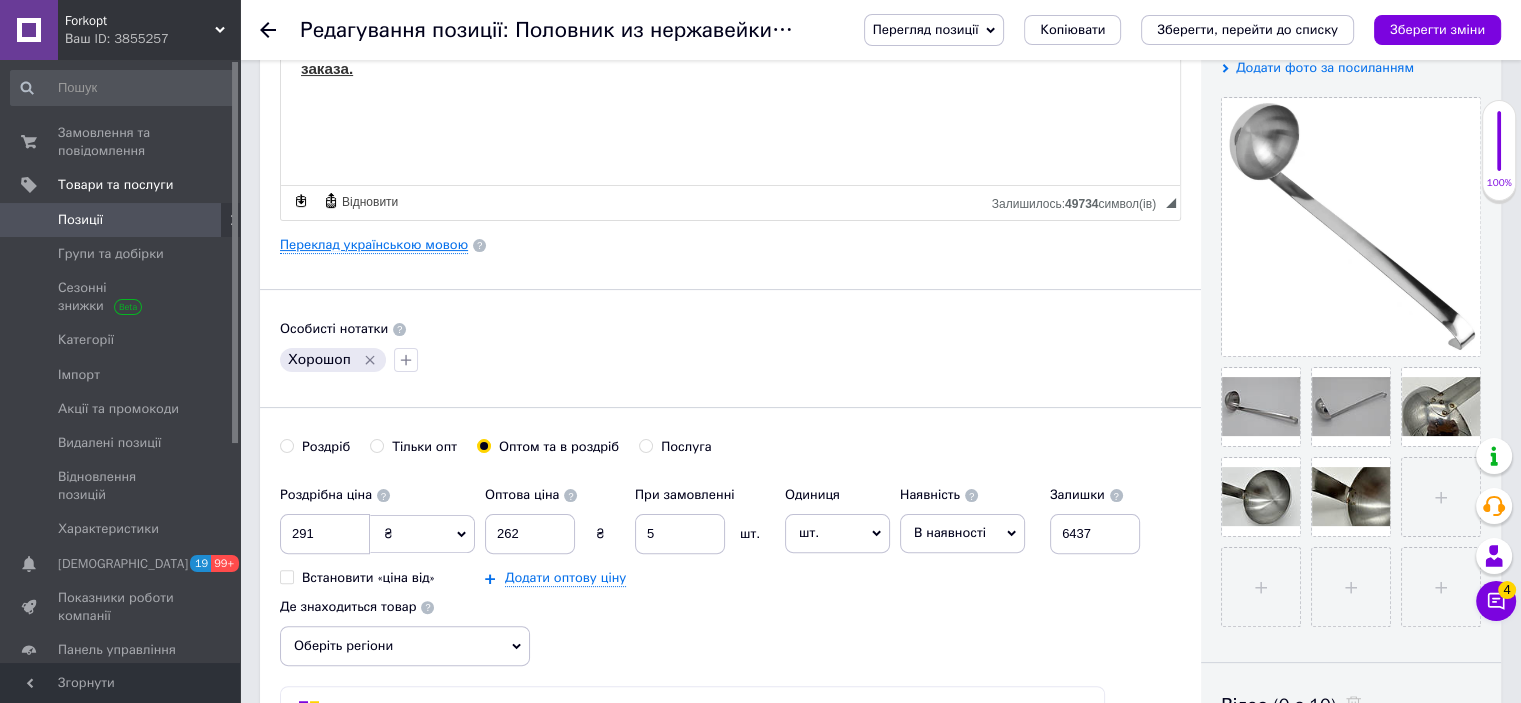 scroll, scrollTop: 0, scrollLeft: 0, axis: both 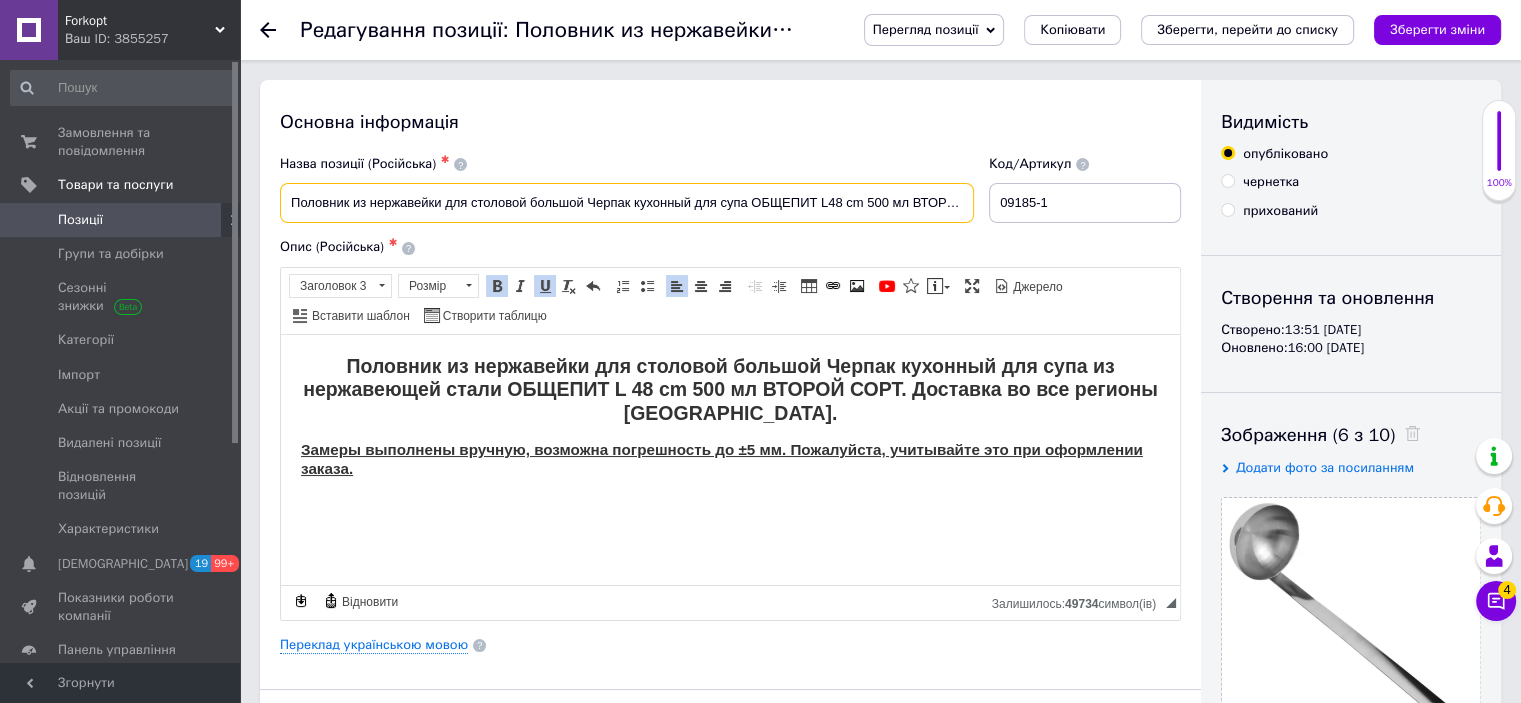 drag, startPoint x: 290, startPoint y: 201, endPoint x: 348, endPoint y: 208, distance: 58.420887 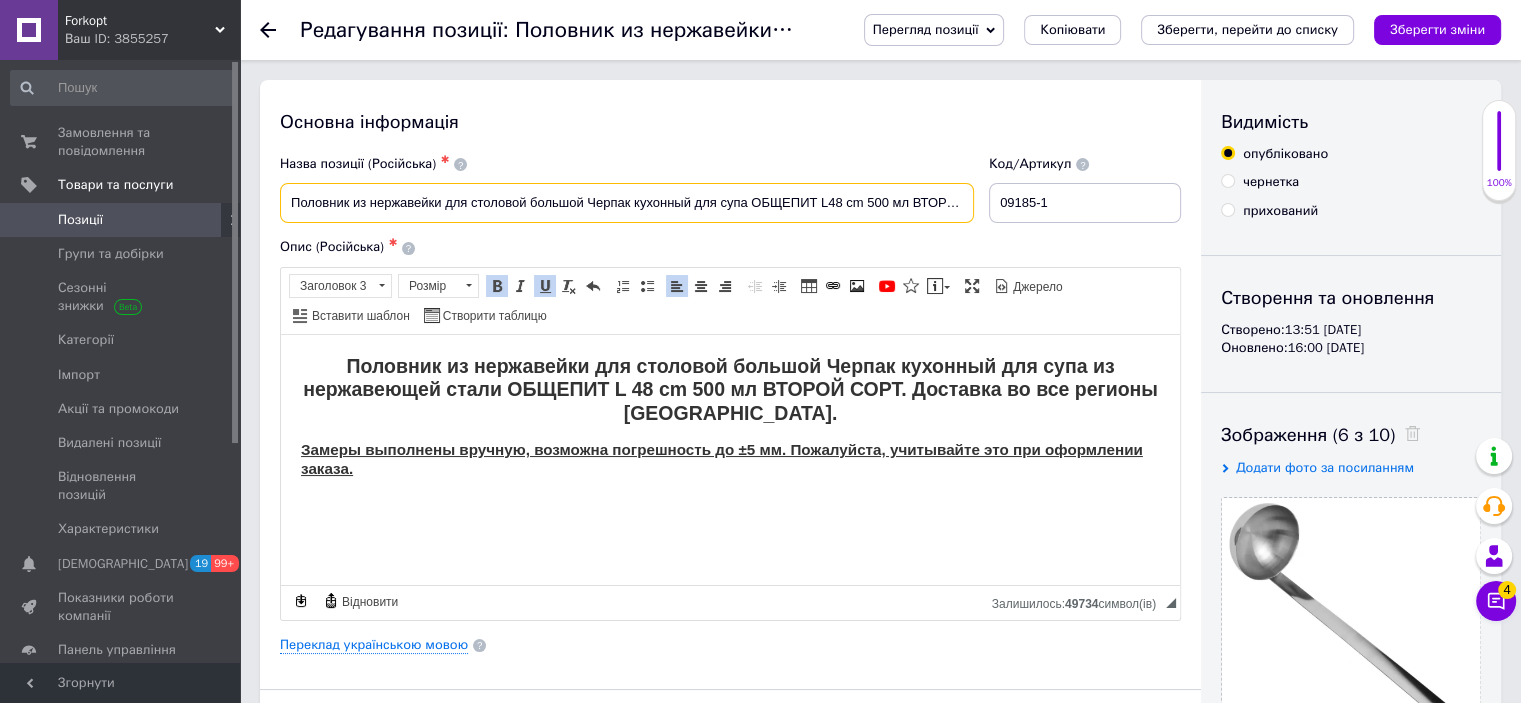 click on "Половник из нержавейки для столовой большой Черпак кухонный для супа ОБЩЕПИТ L48 cm 500 мл ВТОРОЙ СОРТ FORKOPT" at bounding box center [627, 203] 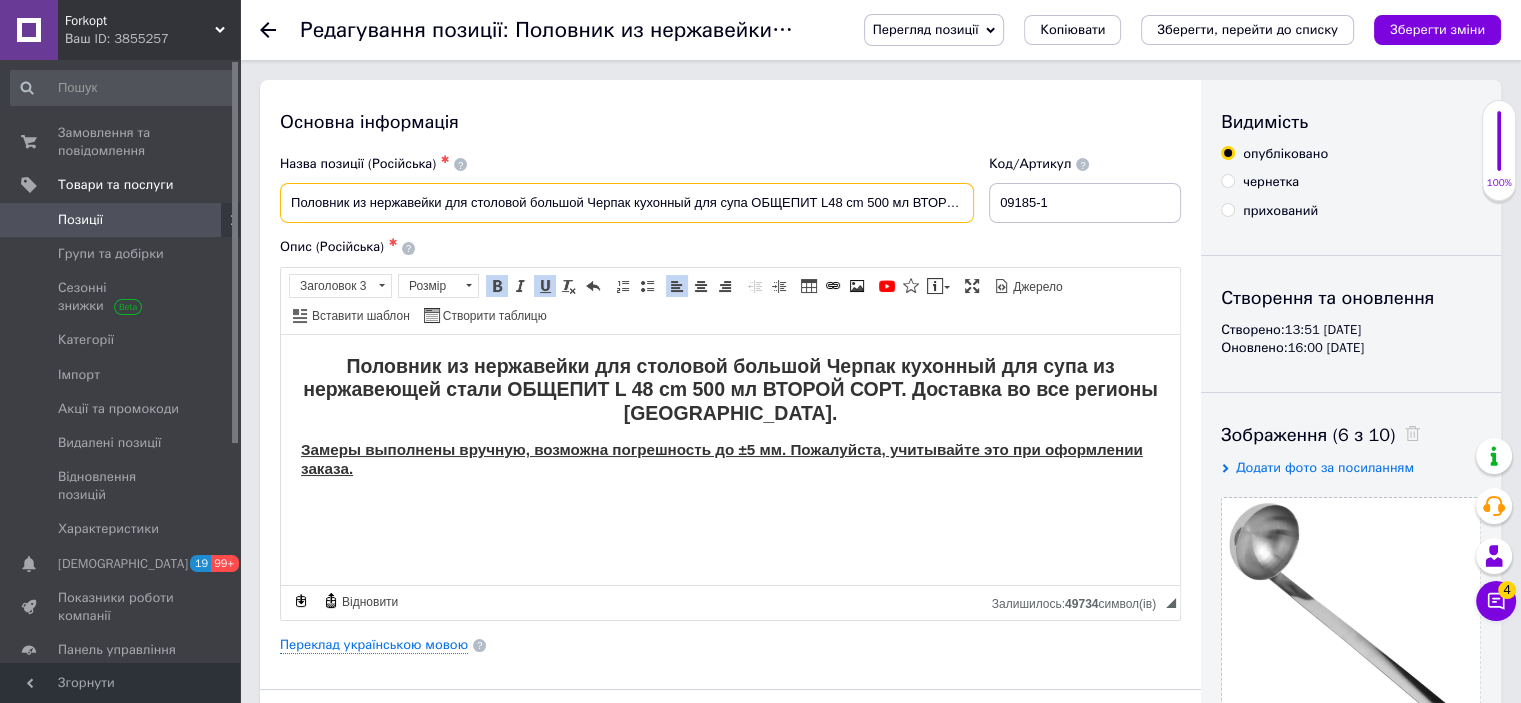 drag, startPoint x: 448, startPoint y: 205, endPoint x: 629, endPoint y: 203, distance: 181.01105 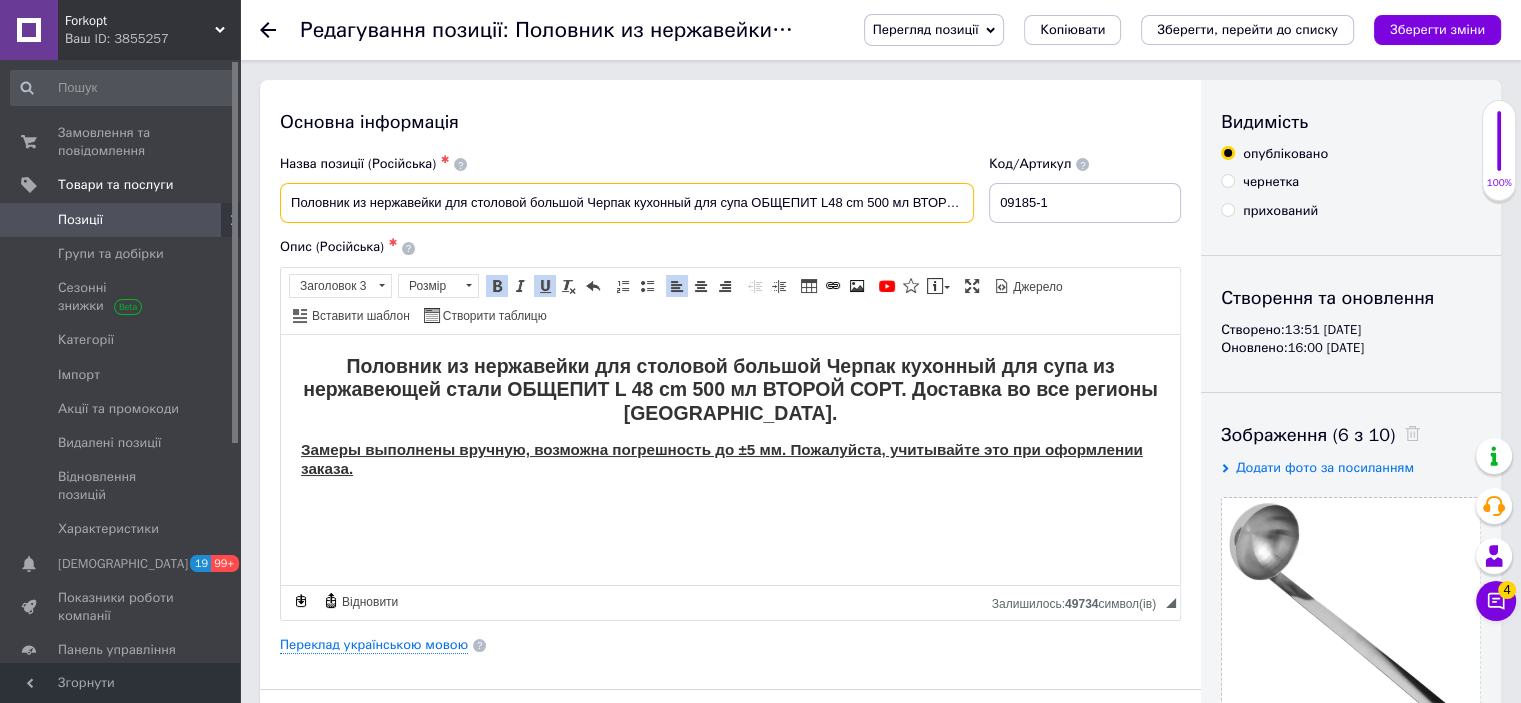 click on "Половник из нержавейки для столовой большой Черпак кухонный для супа ОБЩЕПИТ L48 cm 500 мл ВТОРОЙ СОРТ FORKOPT" at bounding box center (627, 203) 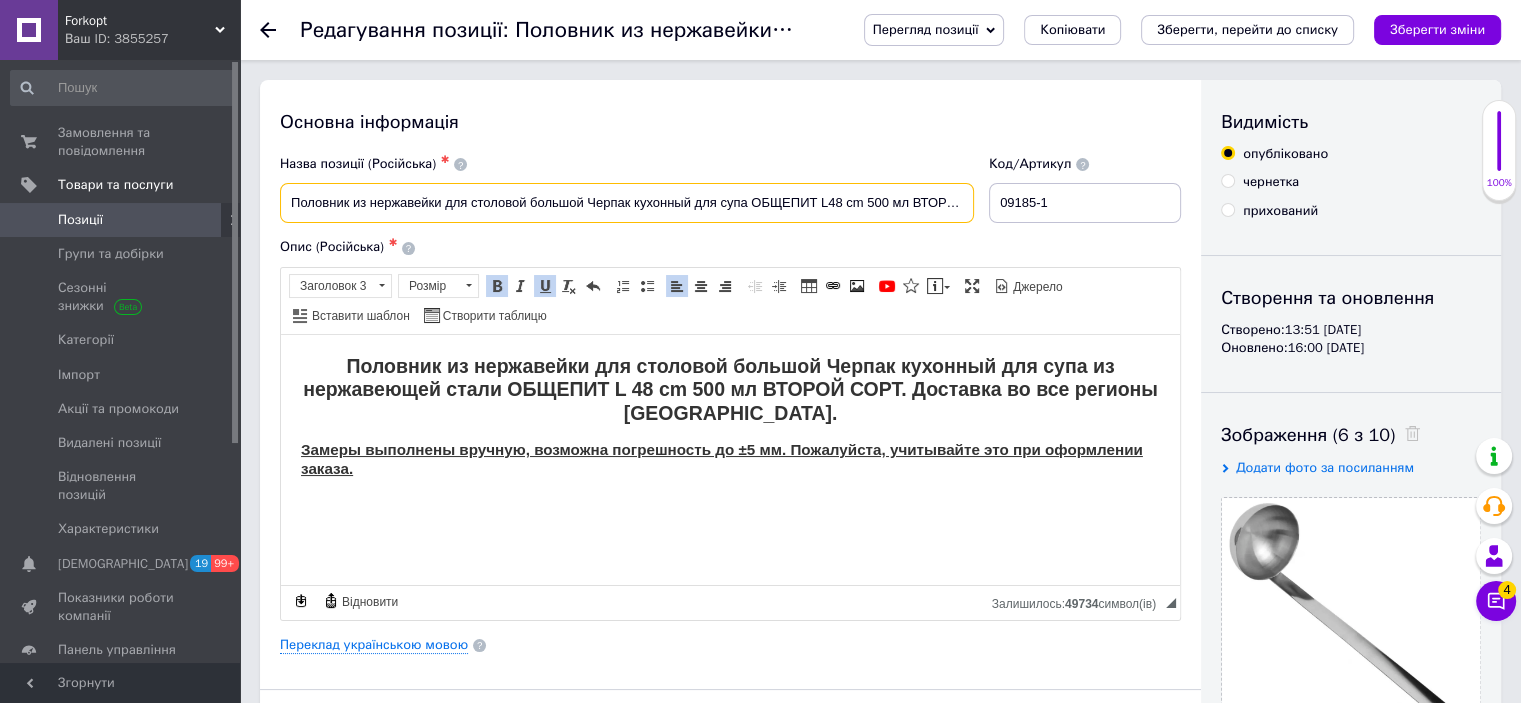 drag, startPoint x: 696, startPoint y: 207, endPoint x: 744, endPoint y: 205, distance: 48.04165 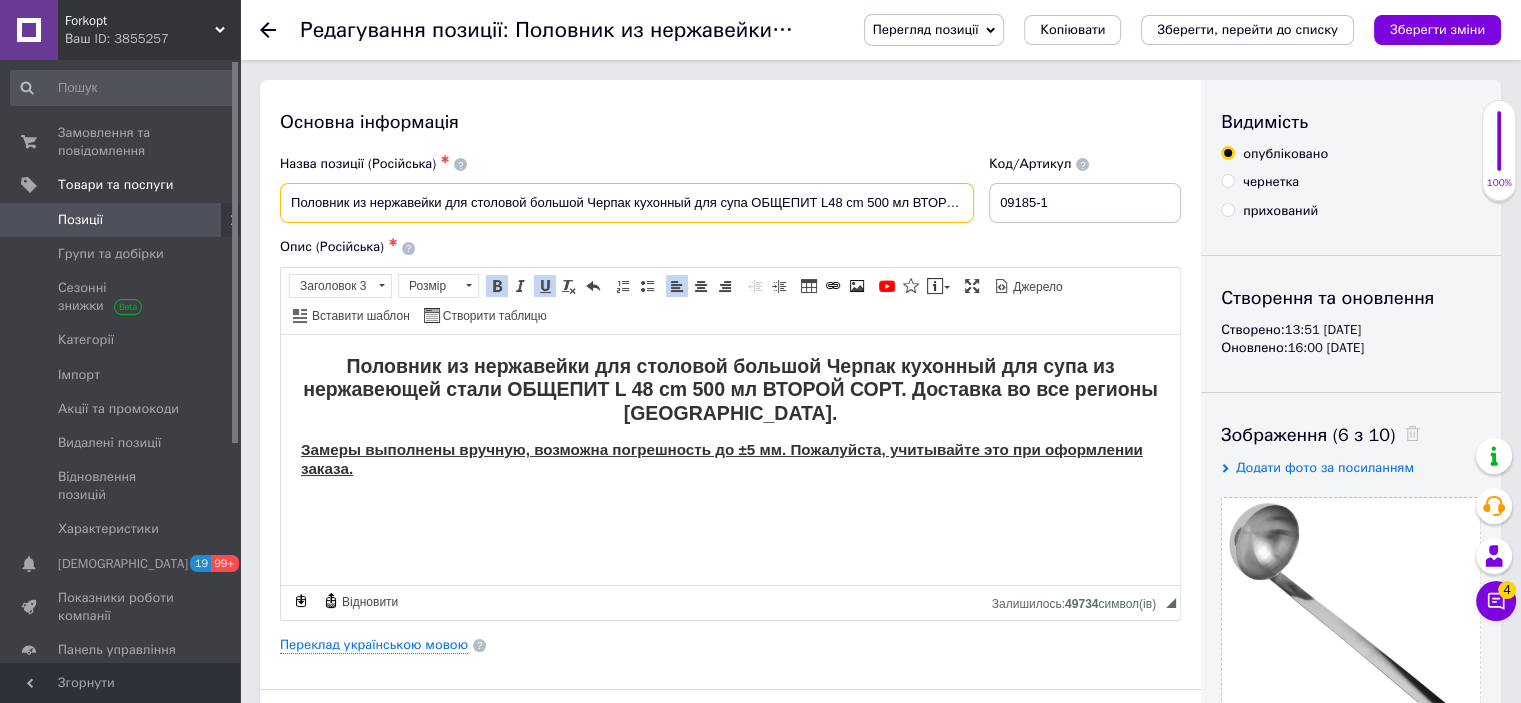 click on "Половник из нержавейки для столовой большой Черпак кухонный для супа ОБЩЕПИТ L48 cm 500 мл ВТОРОЙ СОРТ FORKOPT" at bounding box center [627, 203] 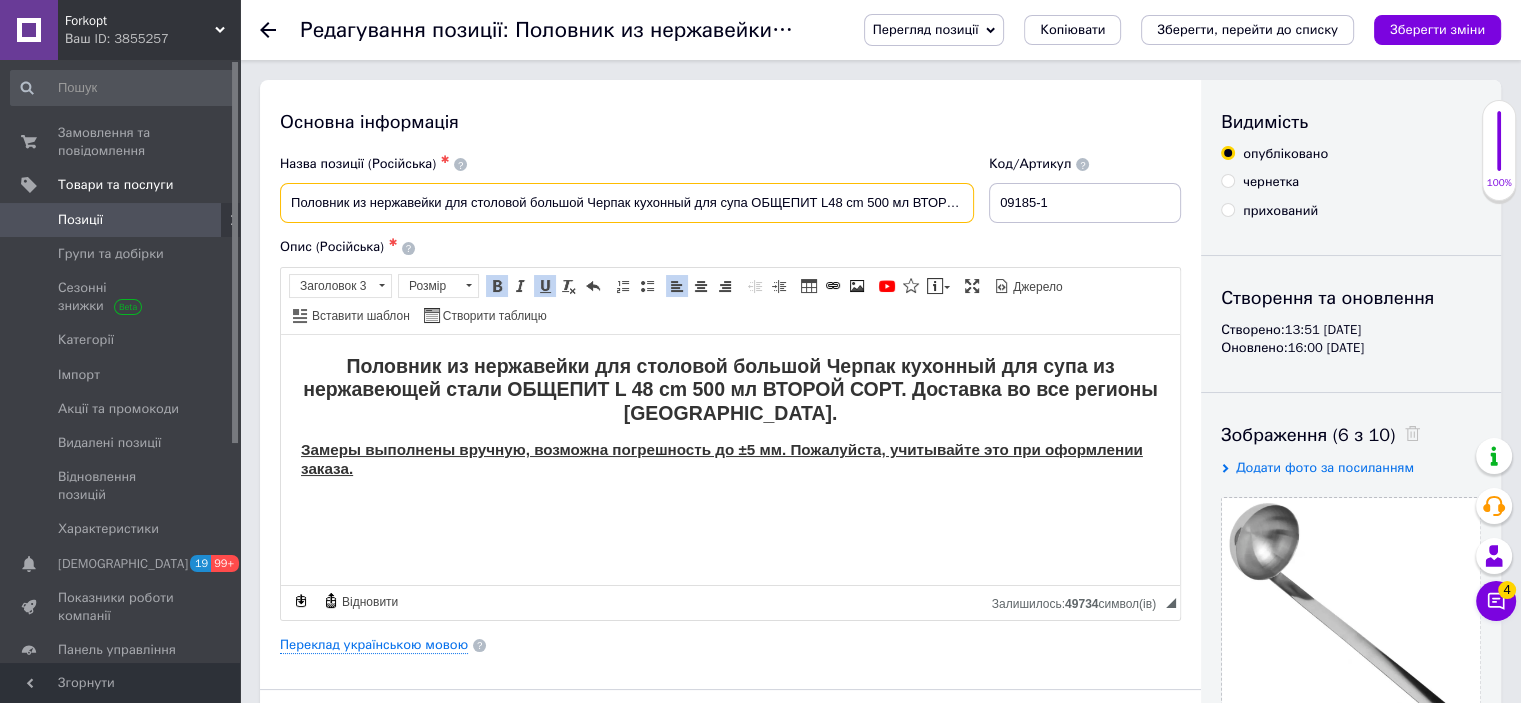 scroll, scrollTop: 0, scrollLeft: 100, axis: horizontal 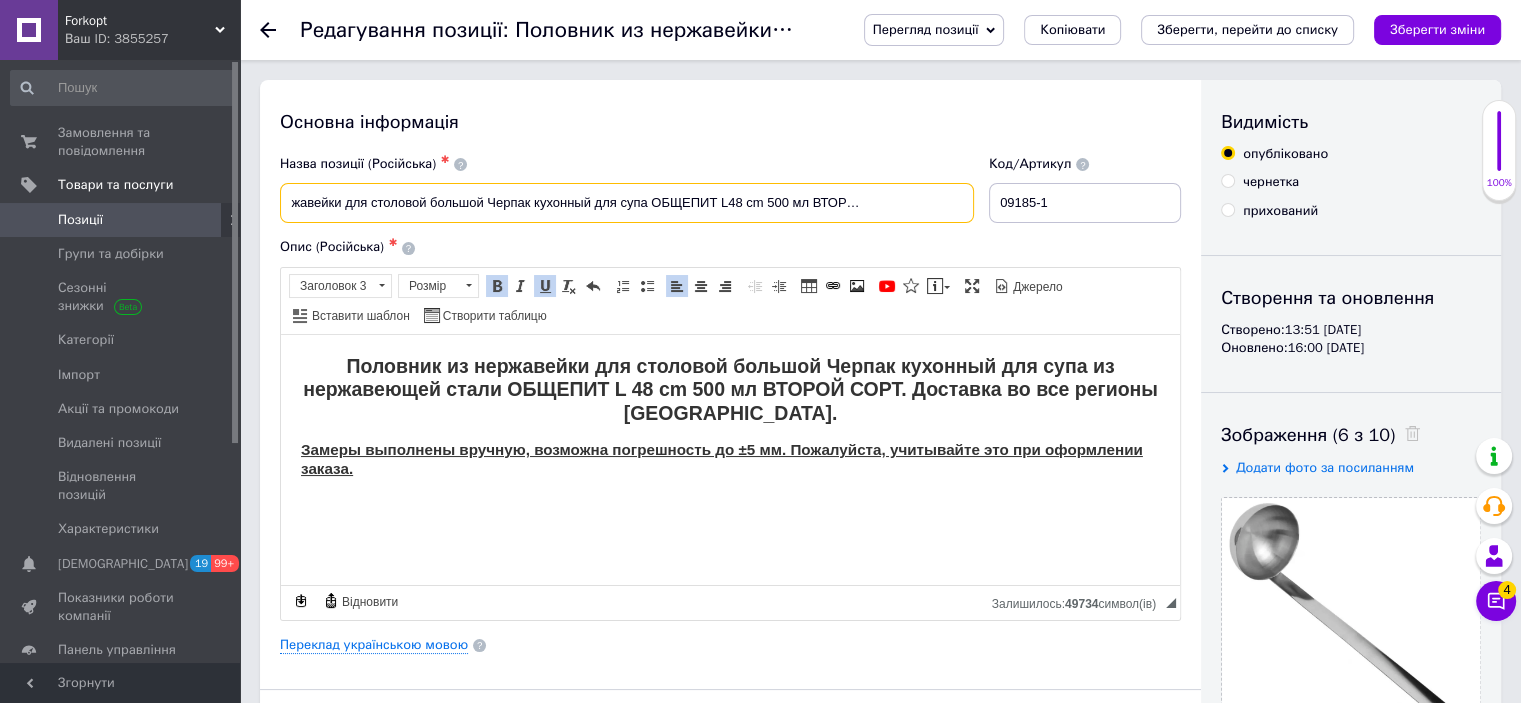 drag, startPoint x: 823, startPoint y: 207, endPoint x: 902, endPoint y: 210, distance: 79.05694 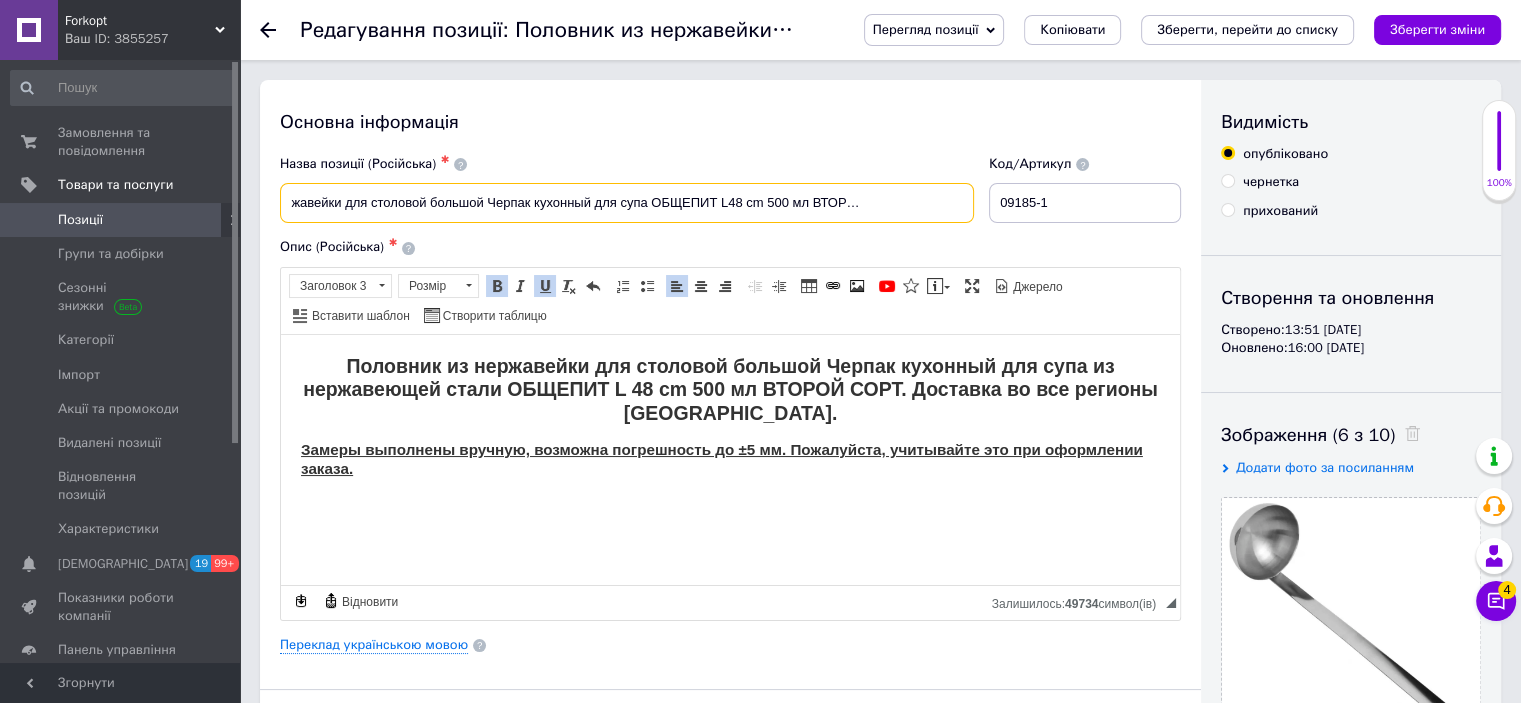 click on "Половник из нержавейки для столовой большой Черпак кухонный для супа ОБЩЕПИТ L48 cm 500 мл ВТОРОЙ СОРТ FORKOPT" at bounding box center [627, 203] 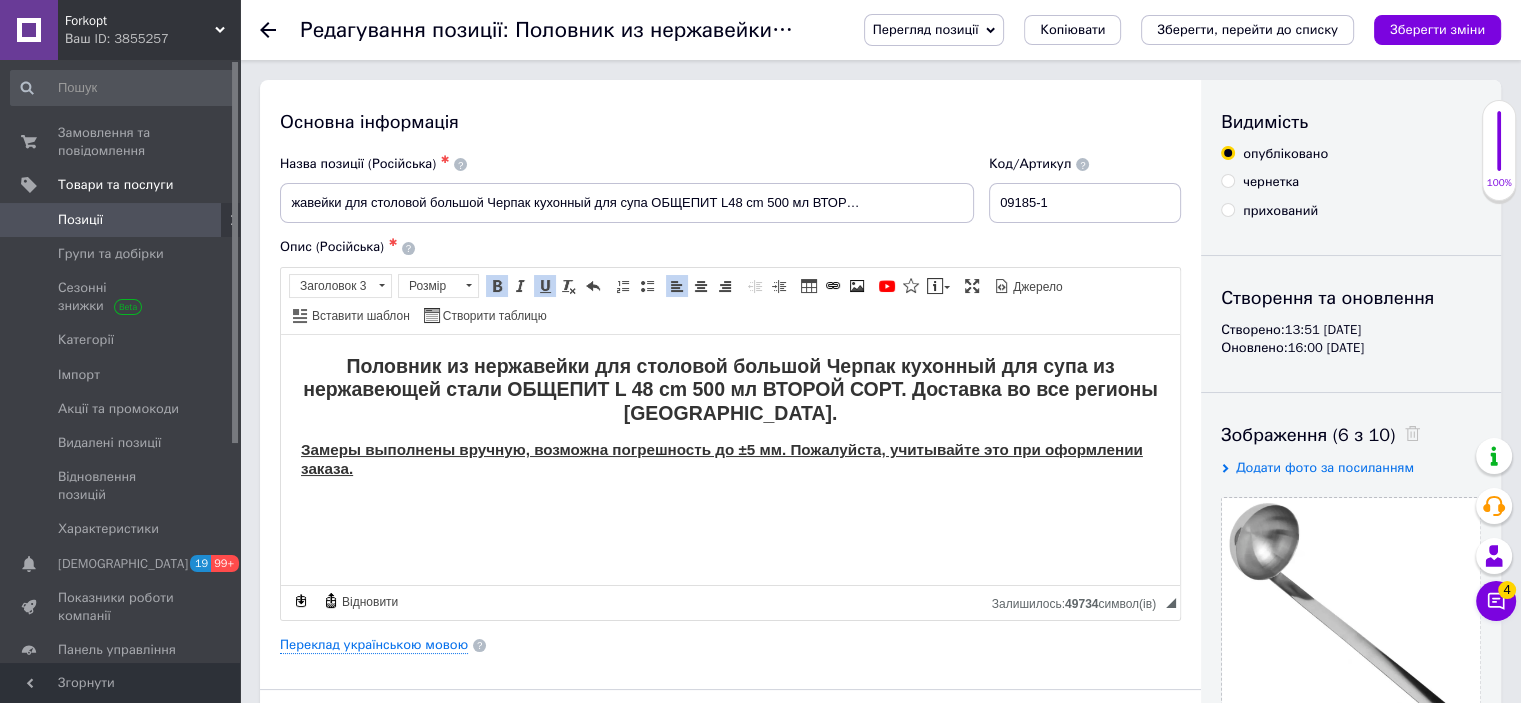 scroll, scrollTop: 0, scrollLeft: 0, axis: both 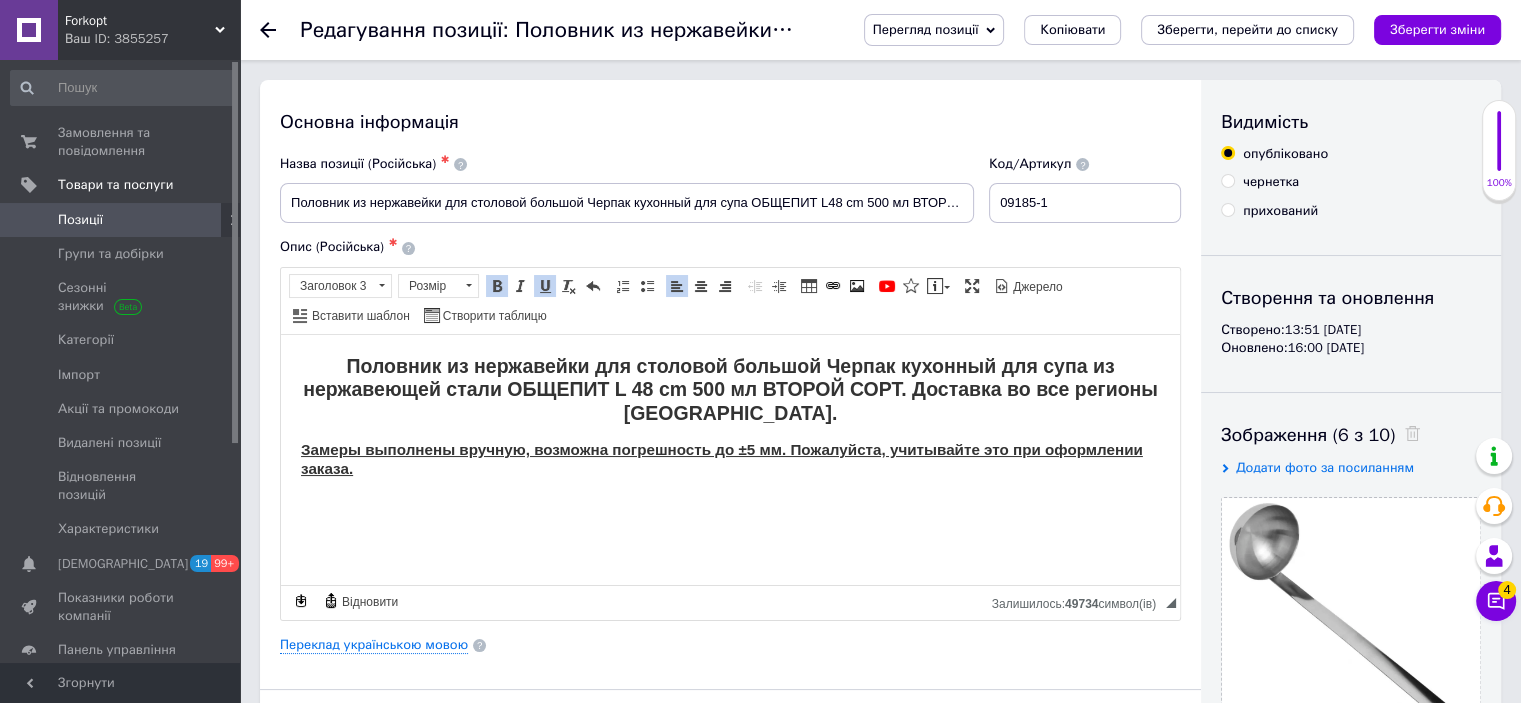 click on "Позиції" at bounding box center (121, 220) 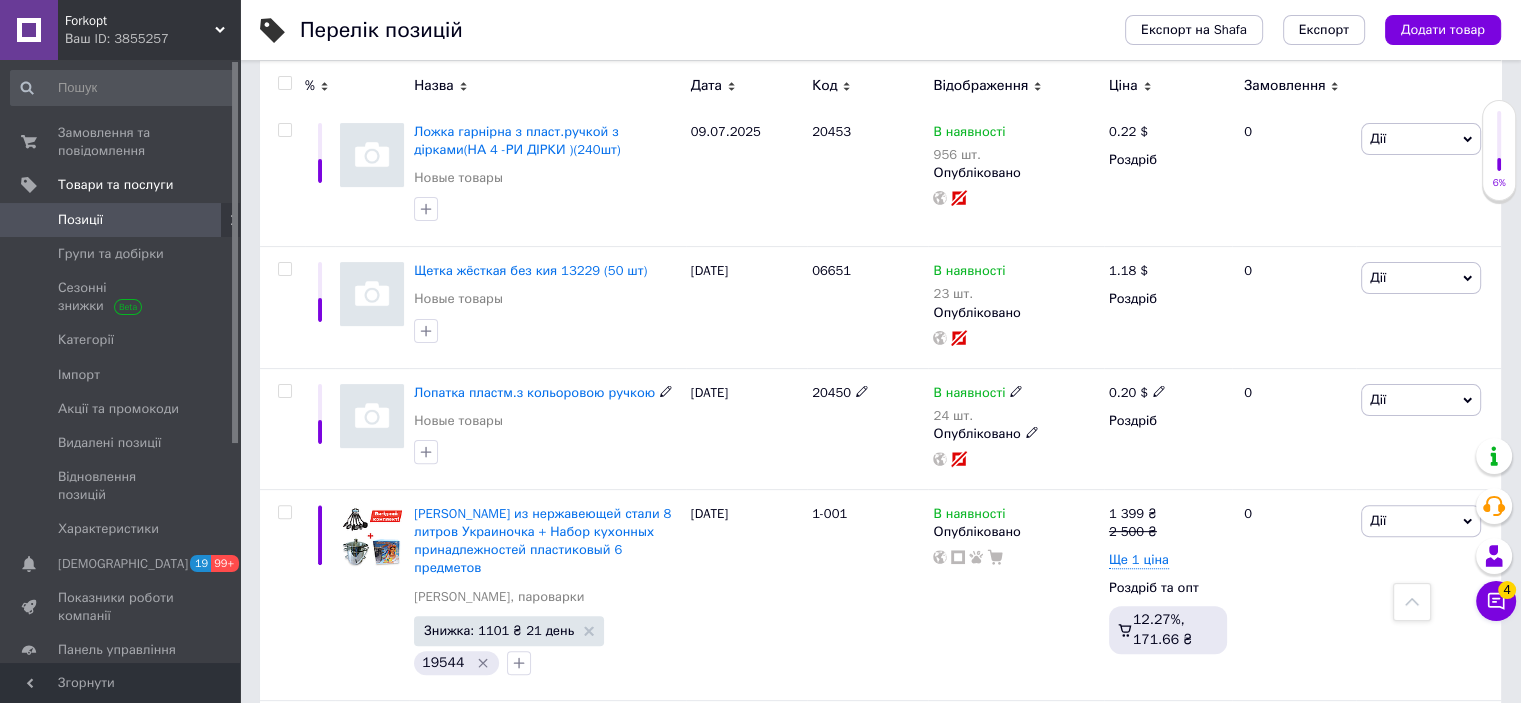 scroll, scrollTop: 600, scrollLeft: 0, axis: vertical 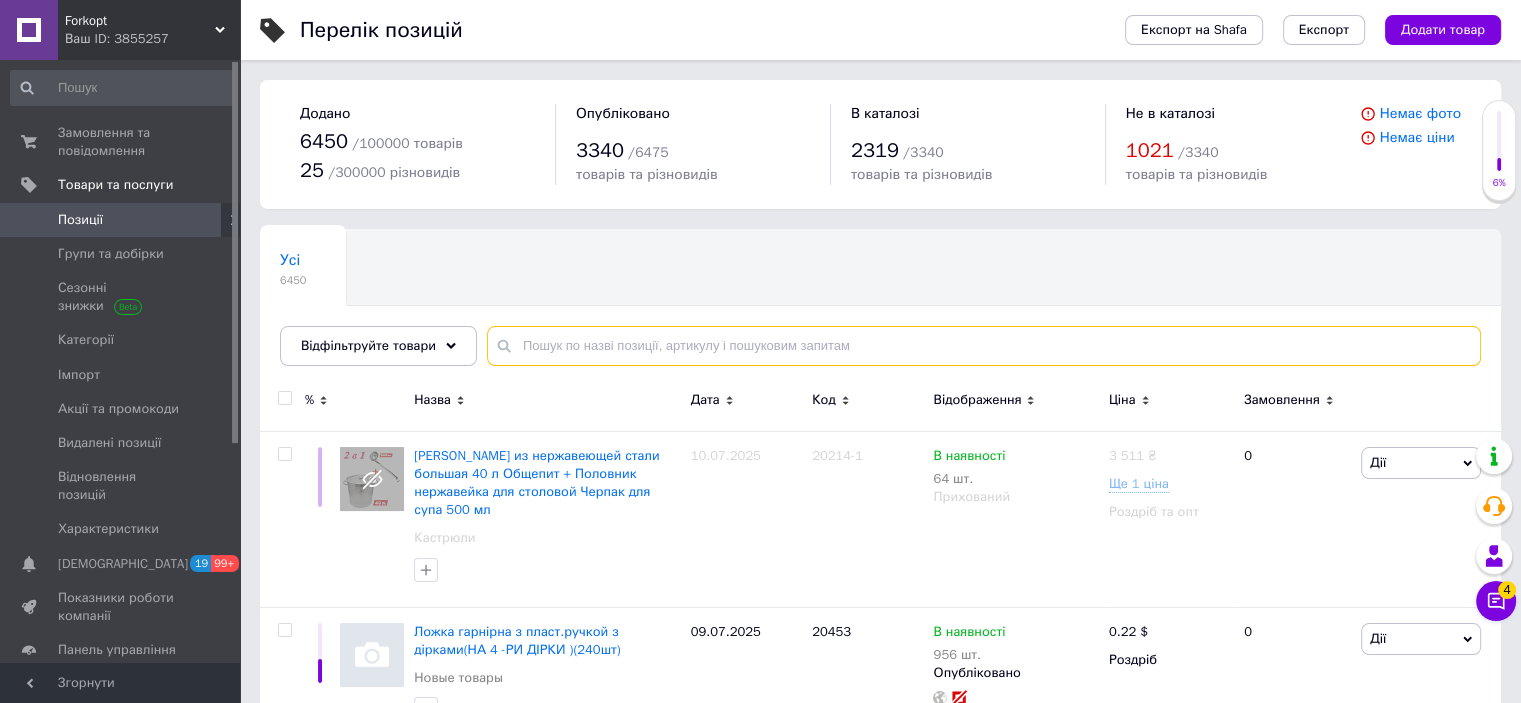 click at bounding box center [984, 346] 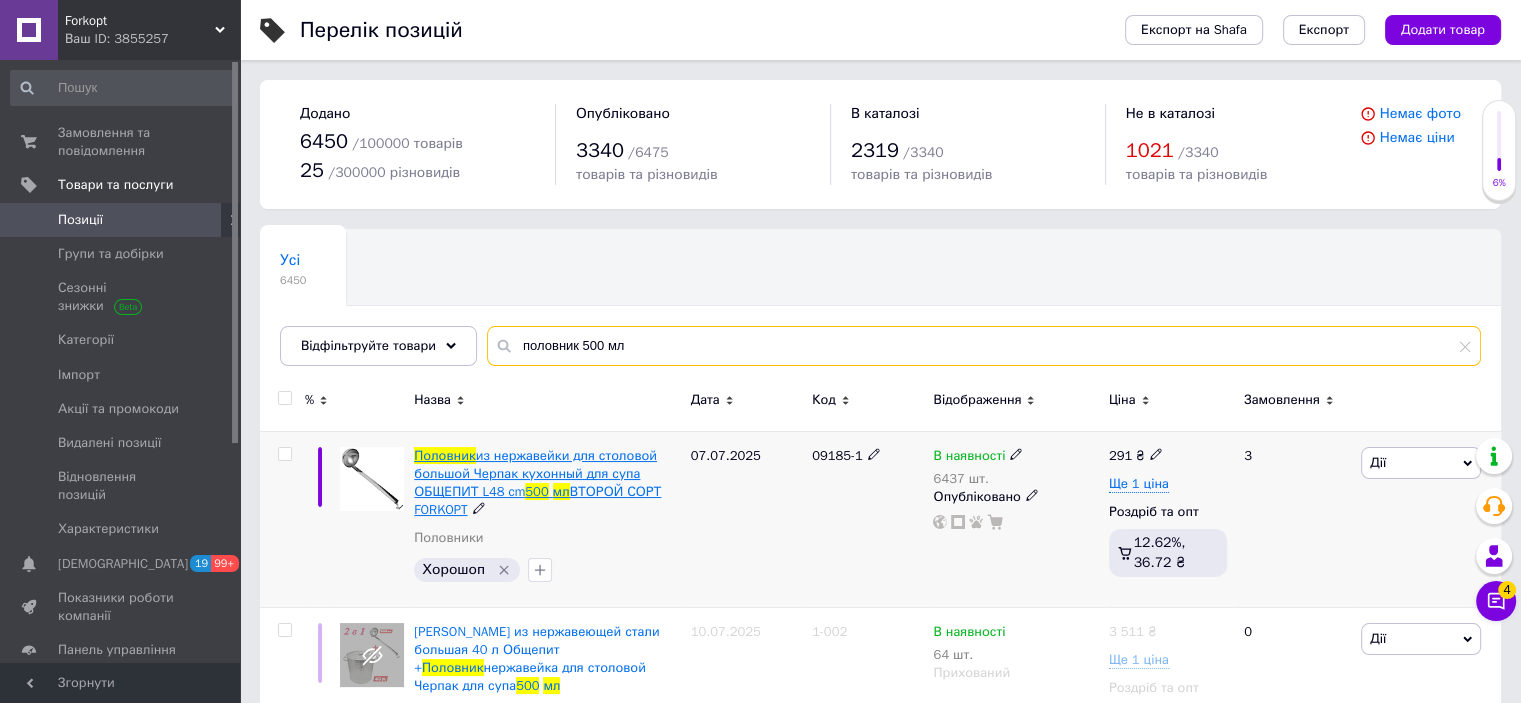 scroll, scrollTop: 80, scrollLeft: 0, axis: vertical 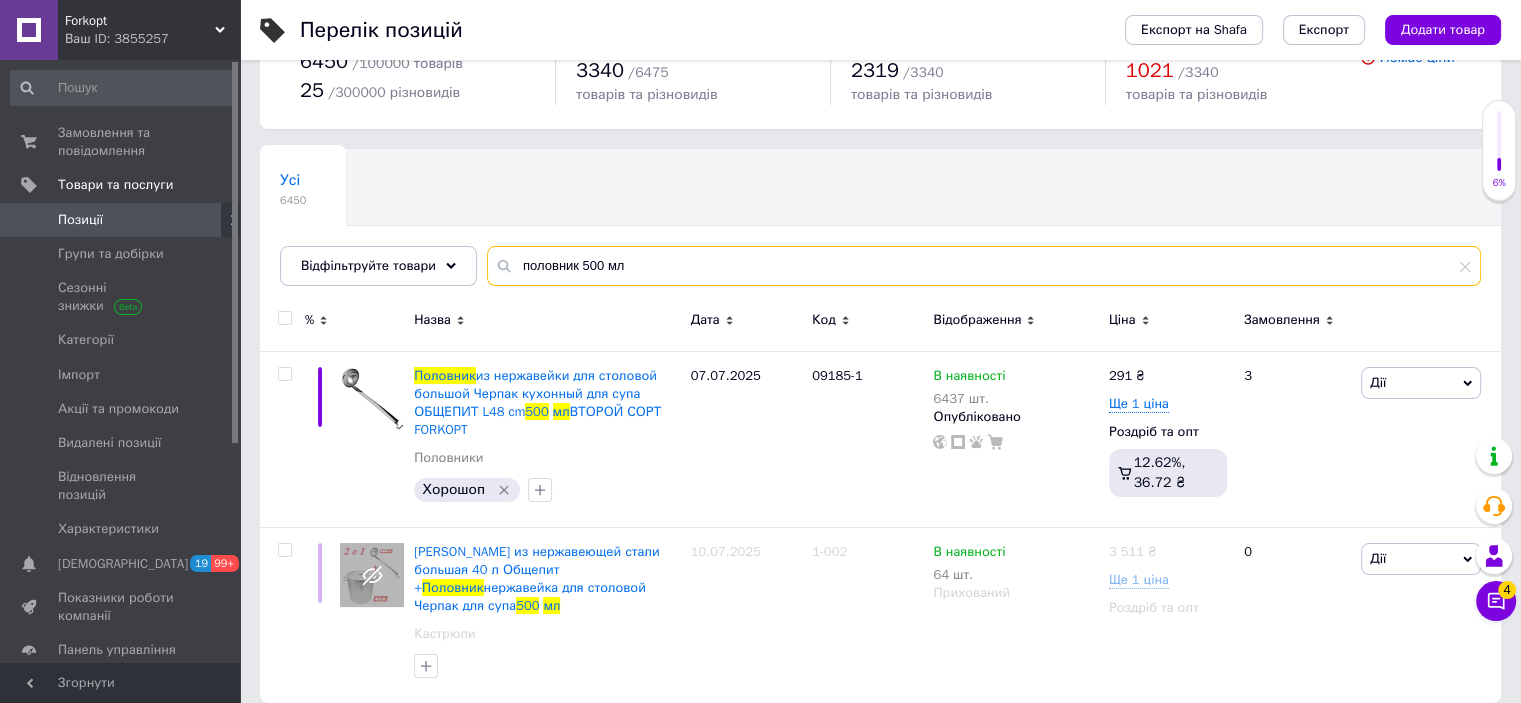 type on "половник 500 мл" 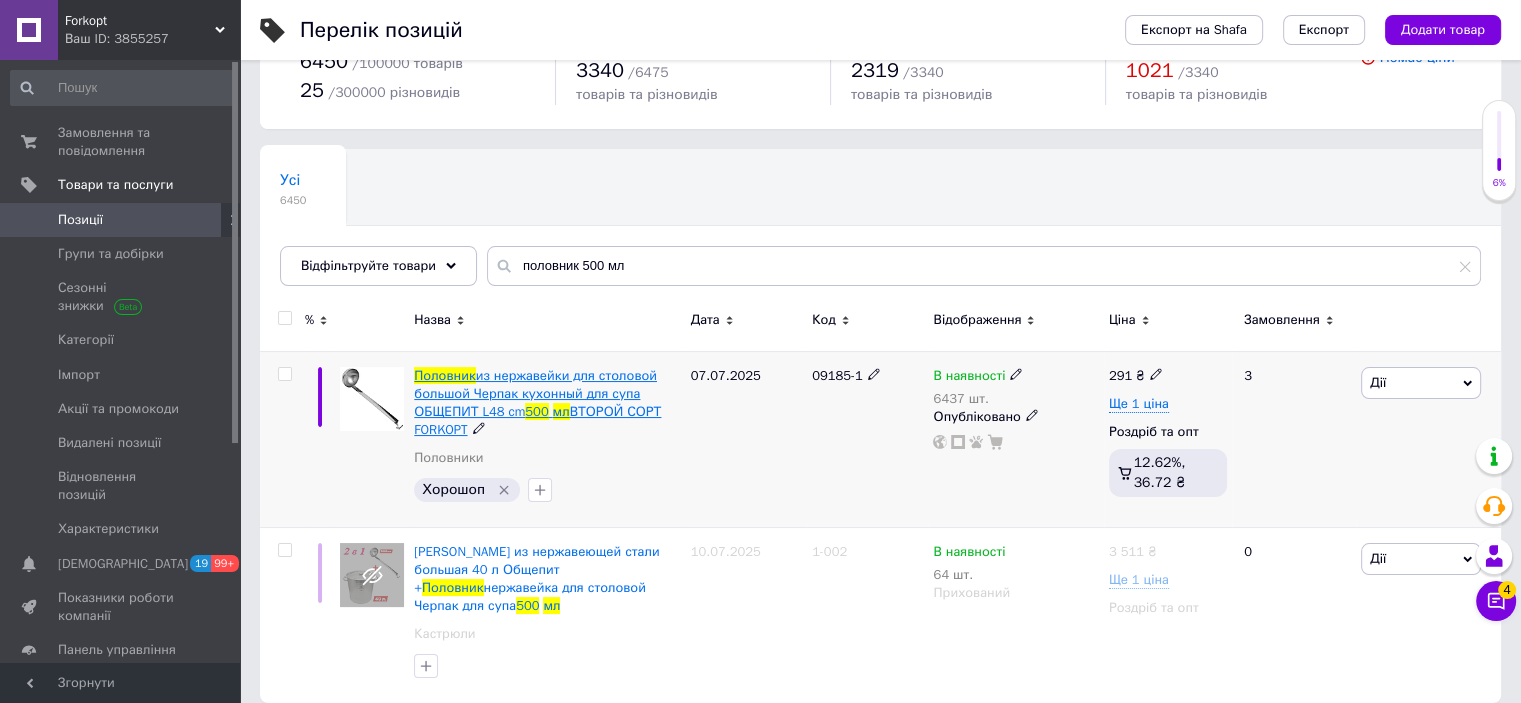 click on "ВТОРОЙ СОРТ FORKOPT" at bounding box center (537, 420) 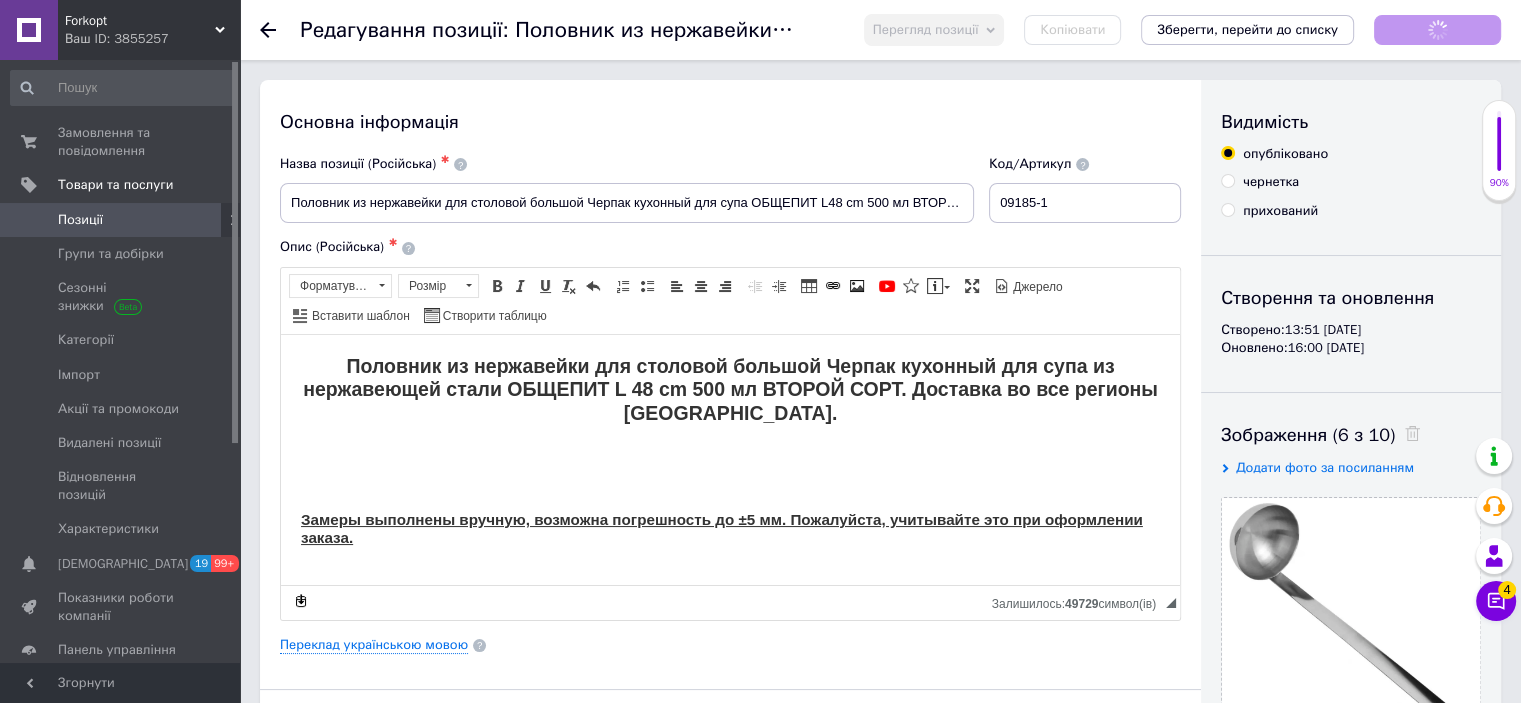 scroll, scrollTop: 200, scrollLeft: 0, axis: vertical 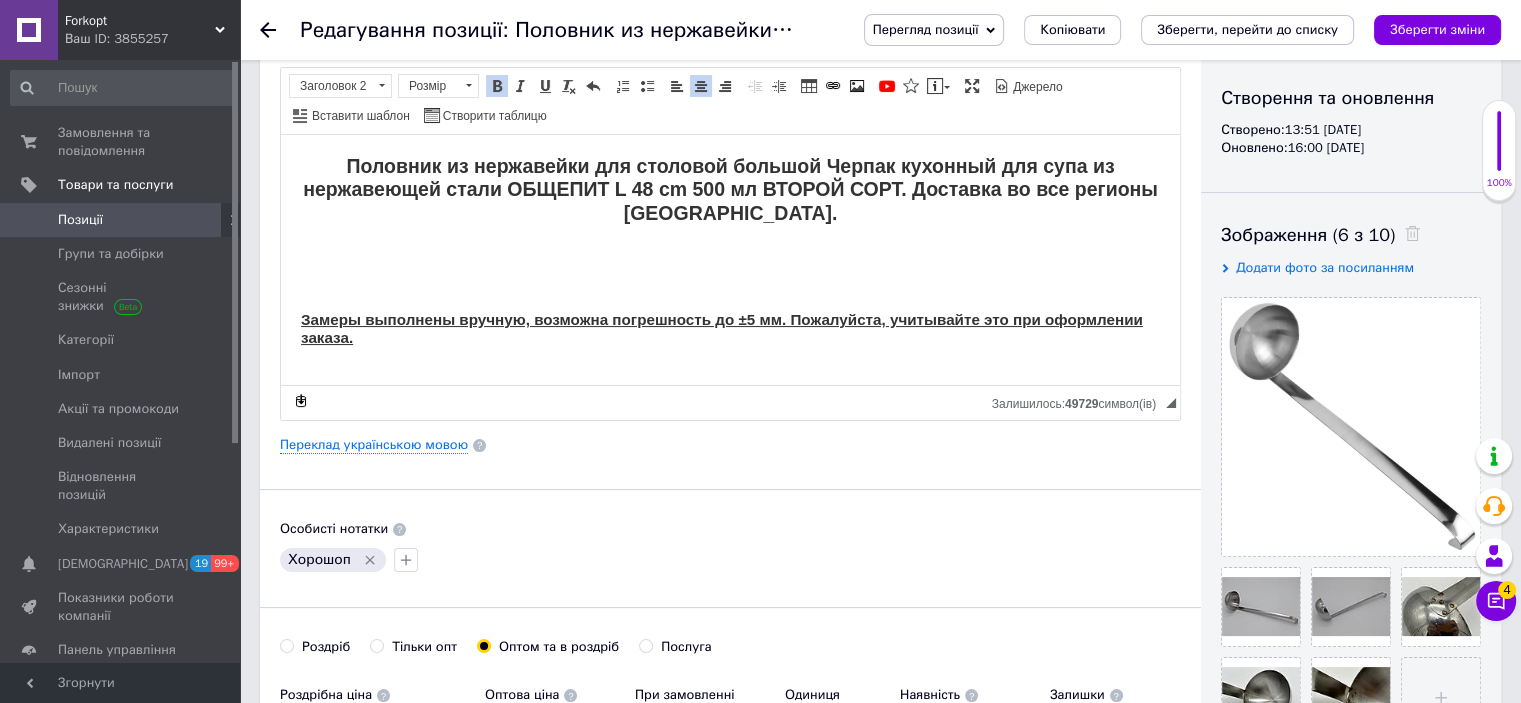 click on "Половник из нержавейки для столовой большой Черпак кухонный для супа из нержавеющей стали ОБЩЕПИТ L 48 cm 500 мл ВТОРОЙ СОРТ. Доставка во все регионы [GEOGRAPHIC_DATA]. Замеры выполнены вручную, возможна погрешность до ±5 мм. Пожалуйста, учитывайте это при оформлении заказа." at bounding box center (730, 250) 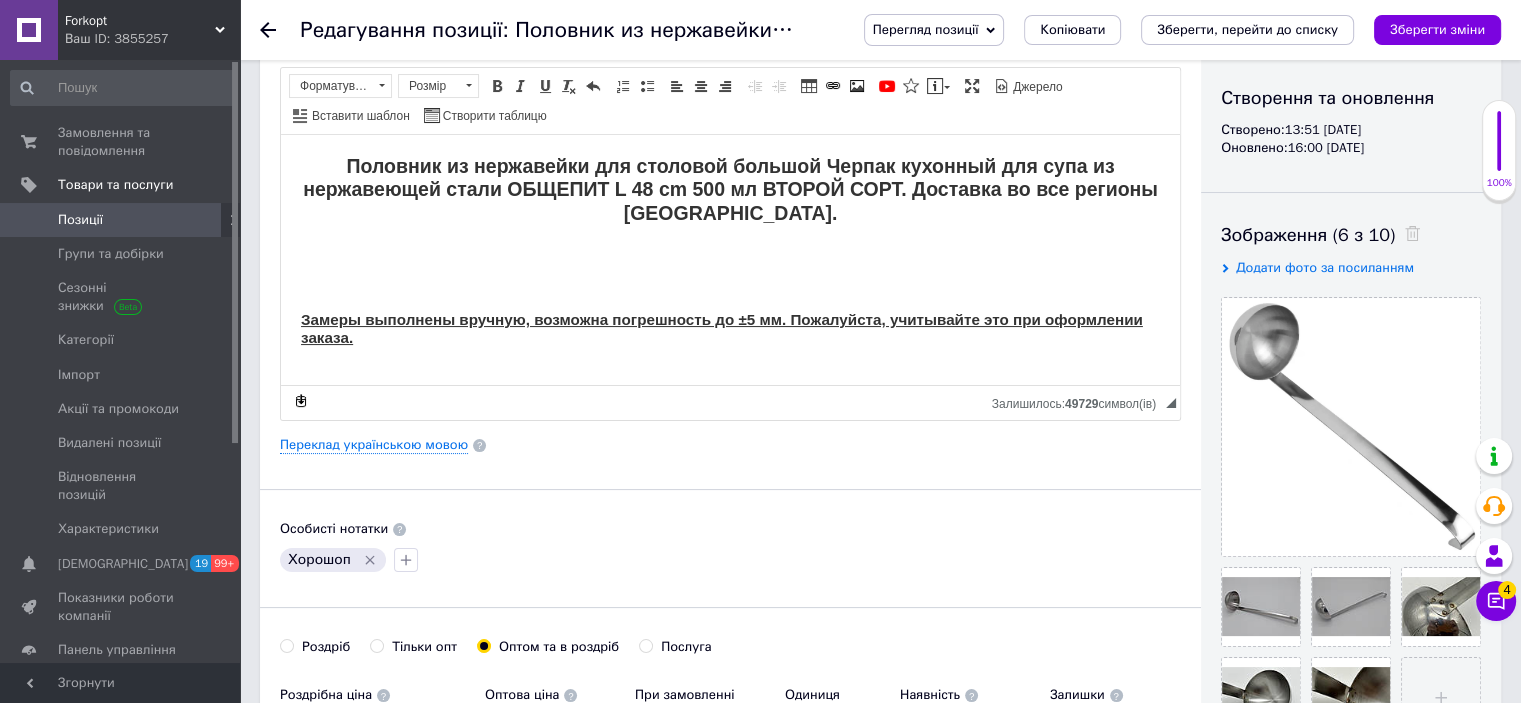 type 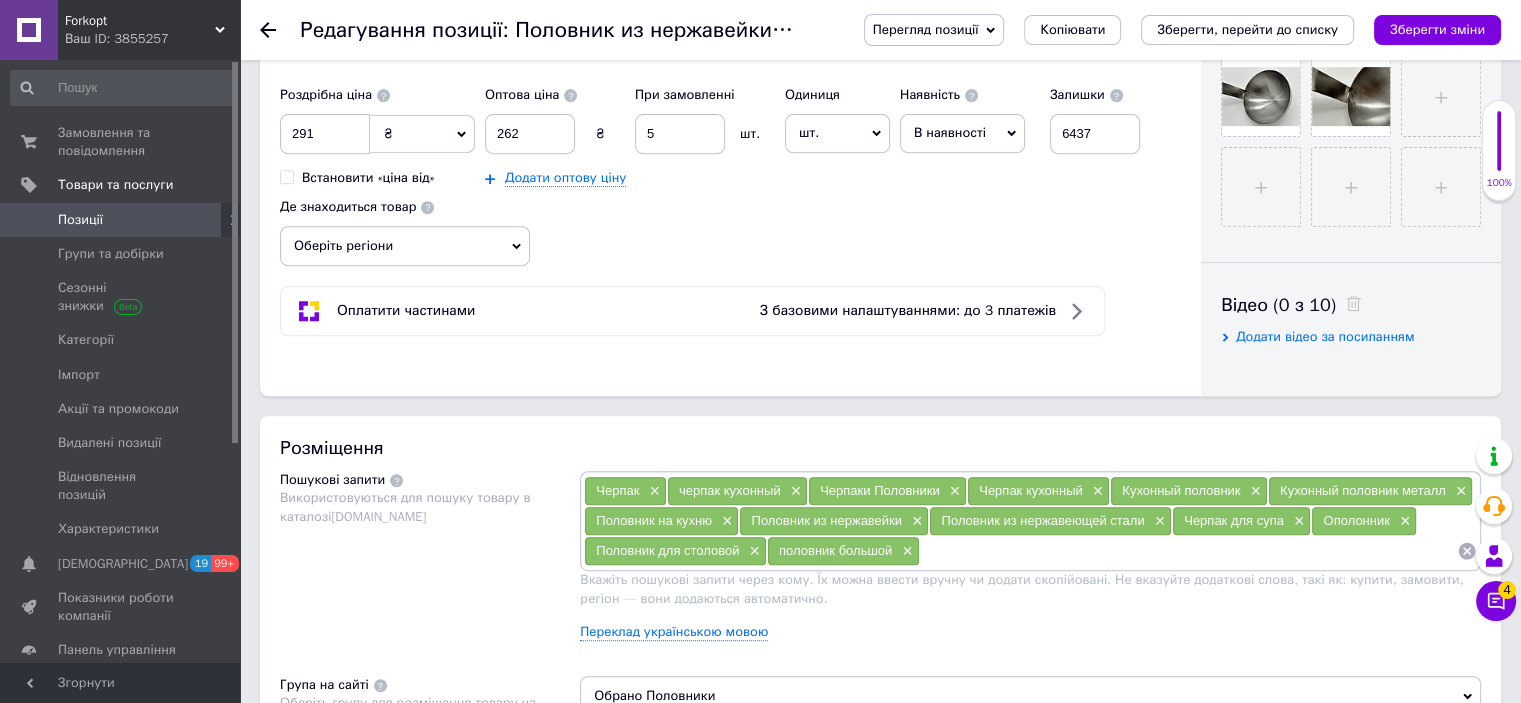 scroll, scrollTop: 1100, scrollLeft: 0, axis: vertical 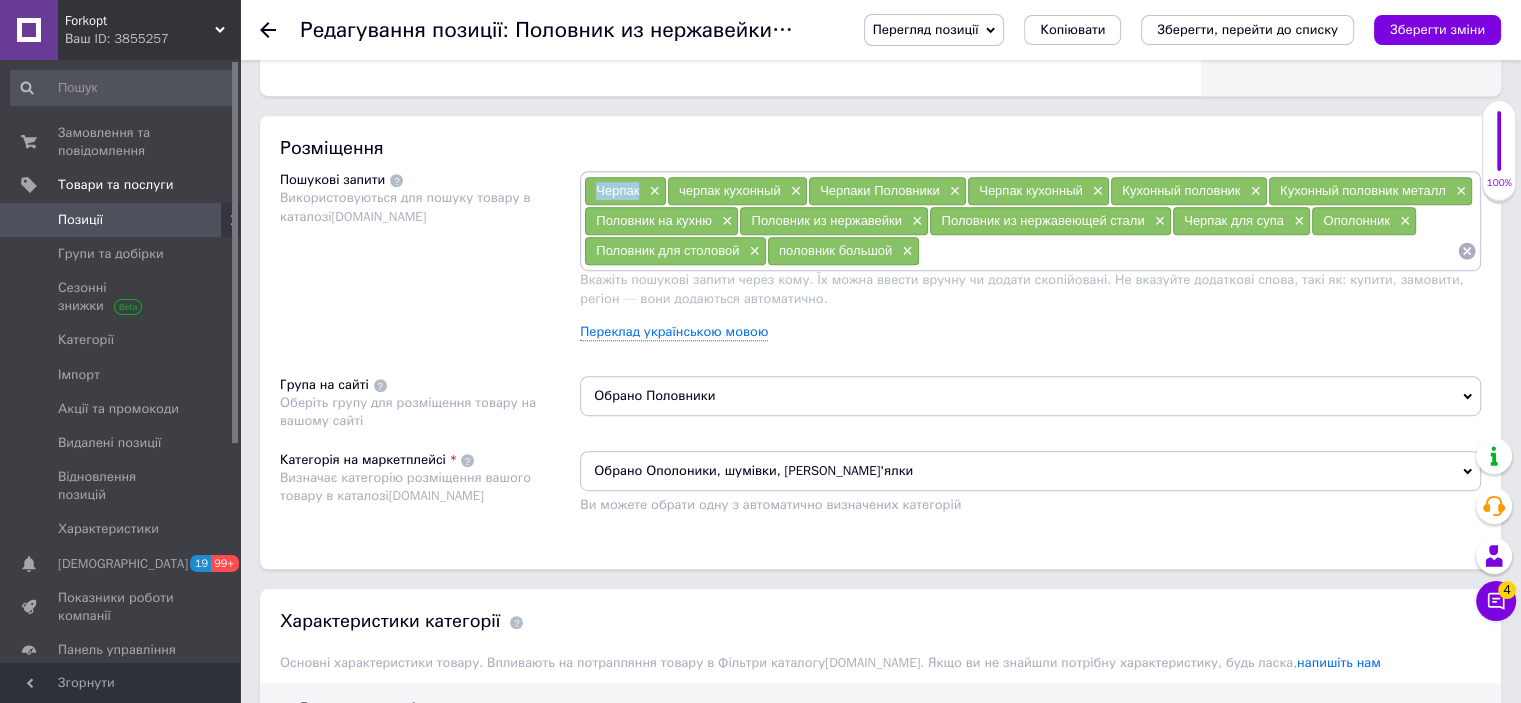 drag, startPoint x: 587, startPoint y: 195, endPoint x: 639, endPoint y: 191, distance: 52.153618 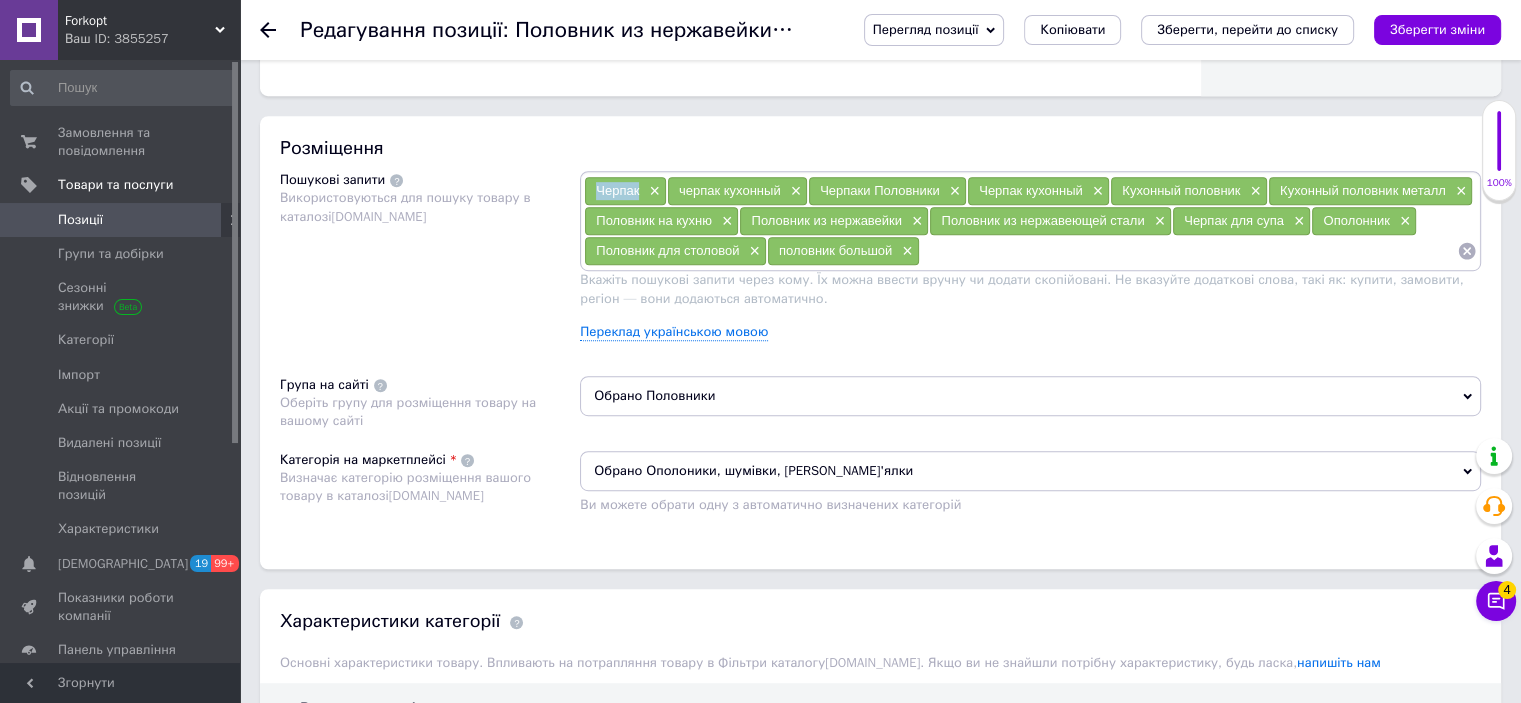 click on "Черпак ×" at bounding box center [625, 191] 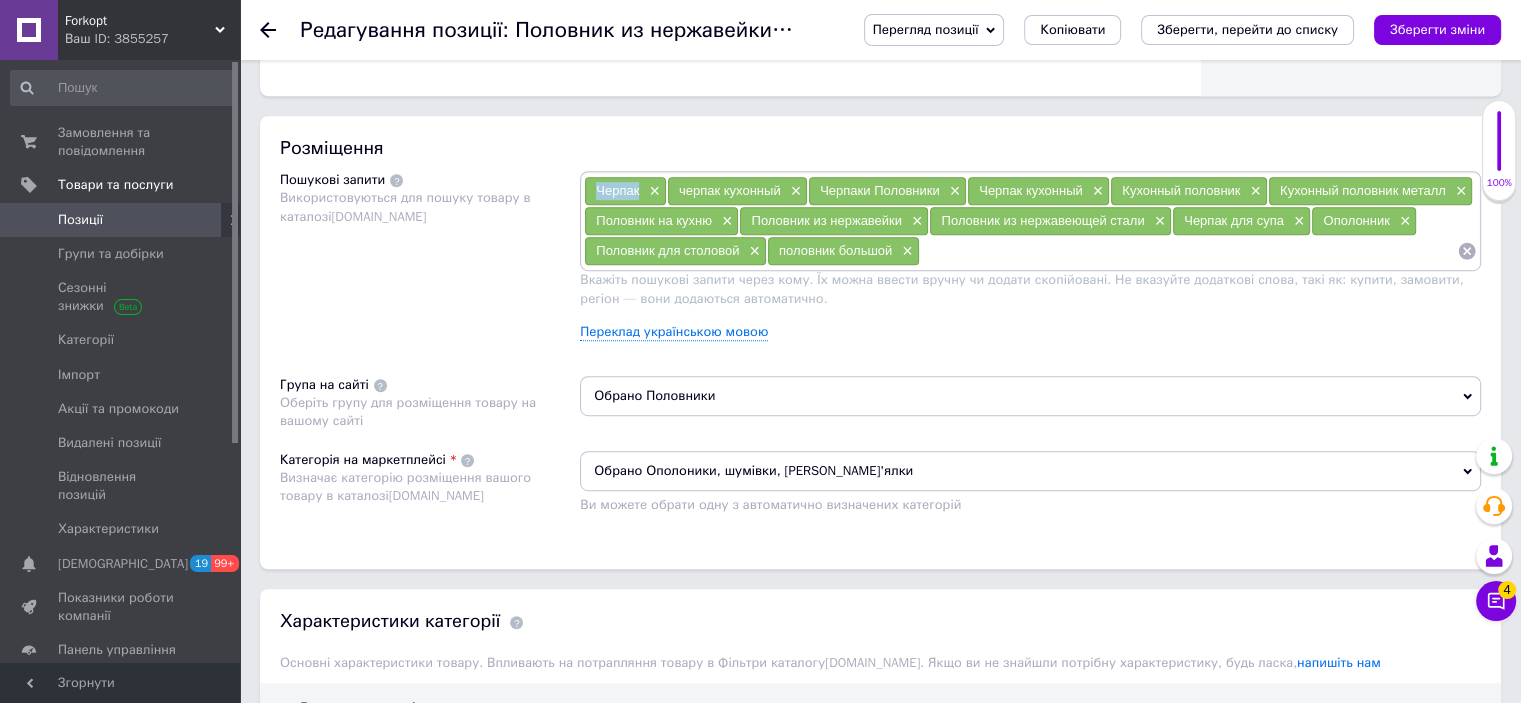 copy on "Черпак" 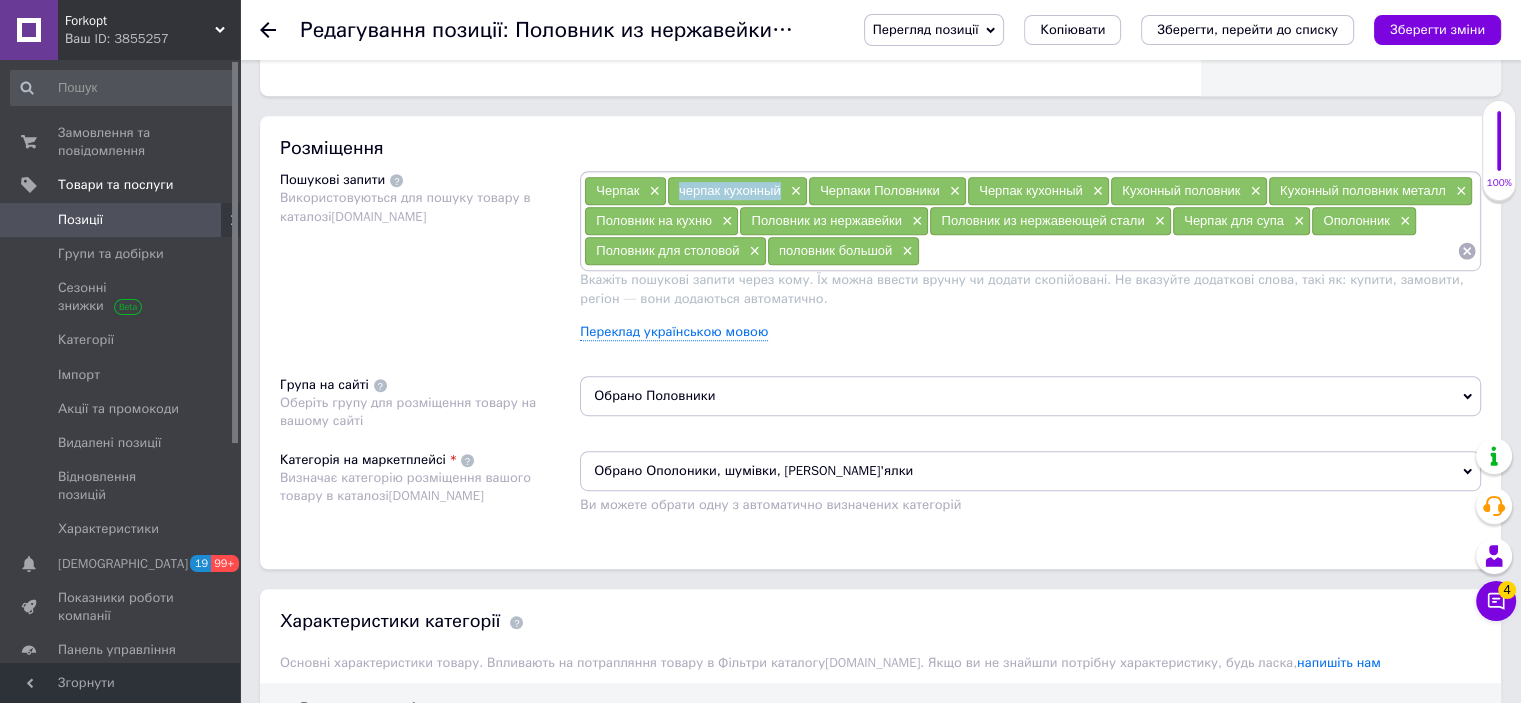 drag, startPoint x: 676, startPoint y: 184, endPoint x: 779, endPoint y: 187, distance: 103.04368 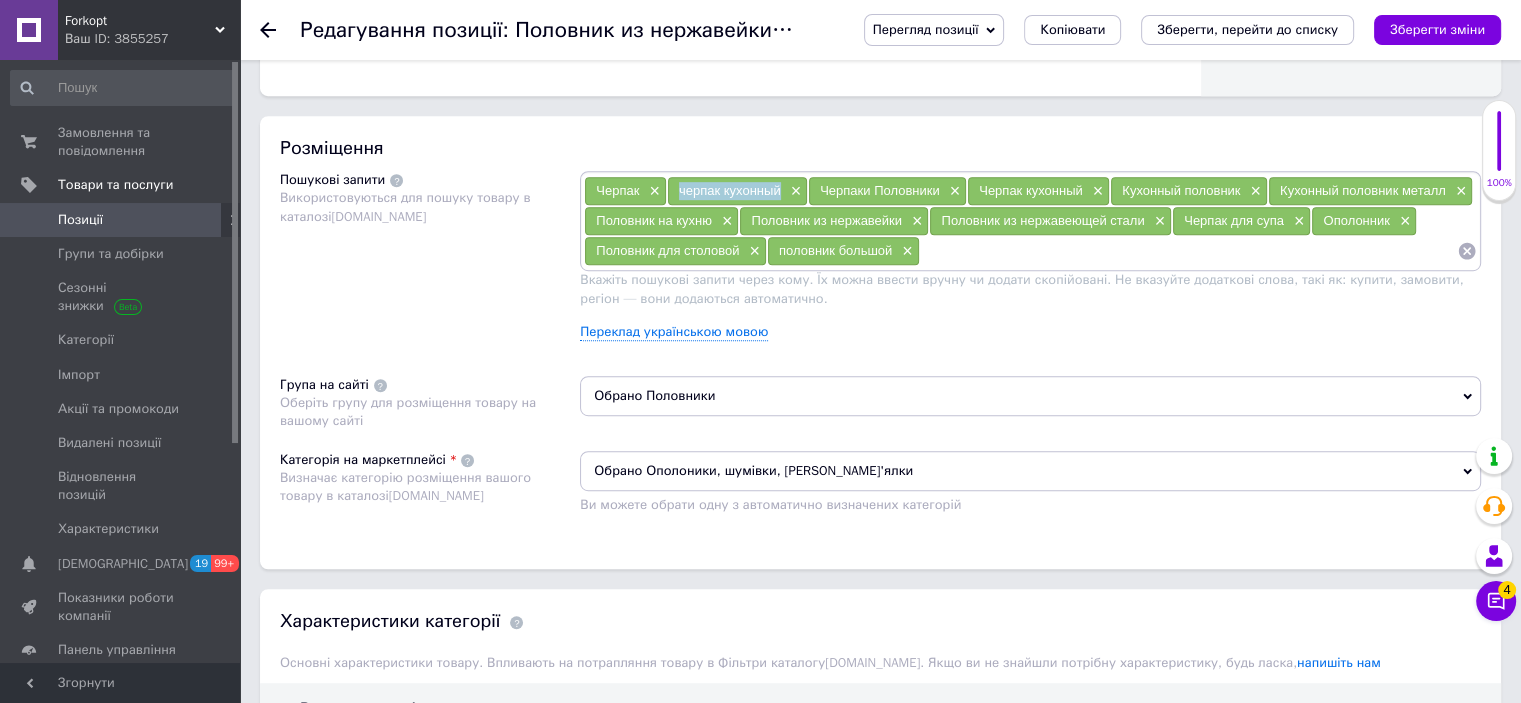 click on "черпак кухонный ×" at bounding box center (737, 191) 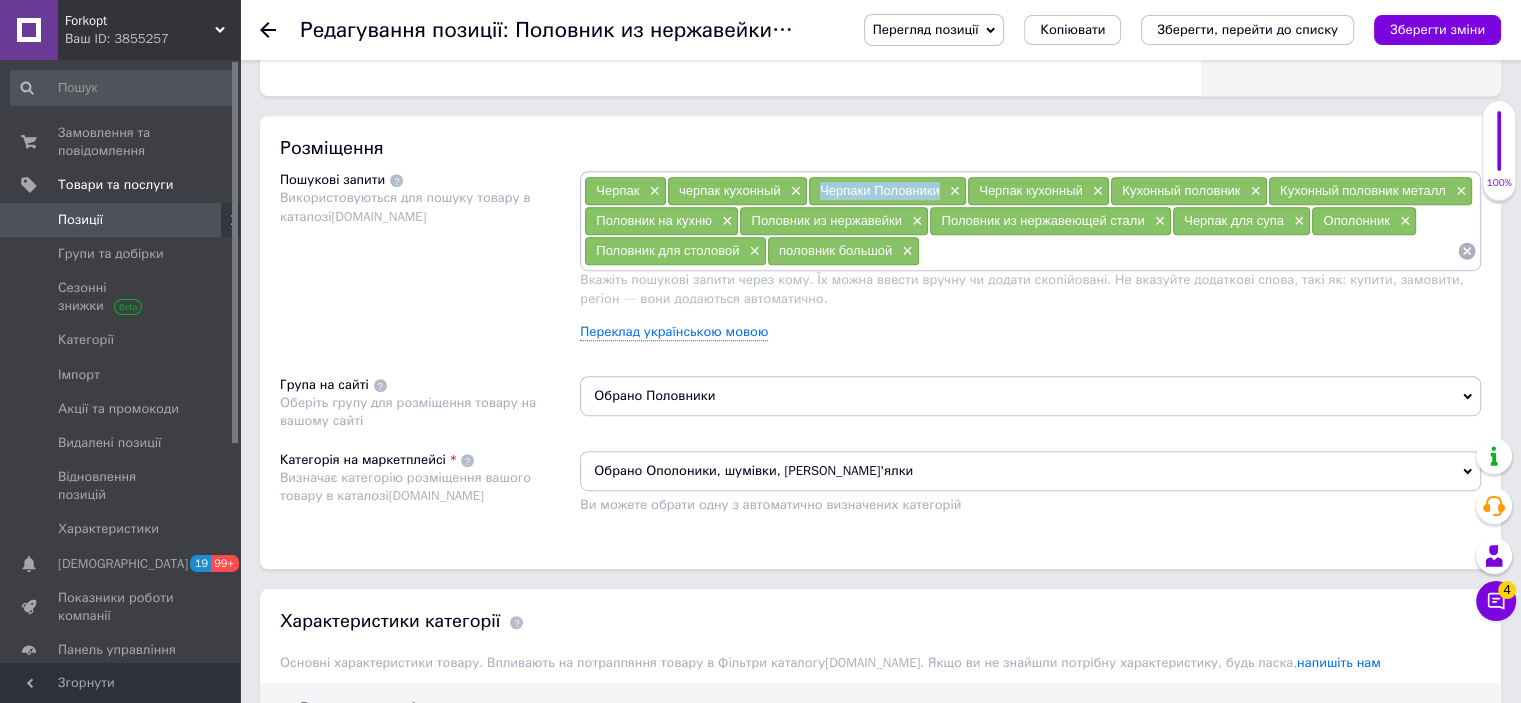 drag, startPoint x: 816, startPoint y: 189, endPoint x: 936, endPoint y: 195, distance: 120.14991 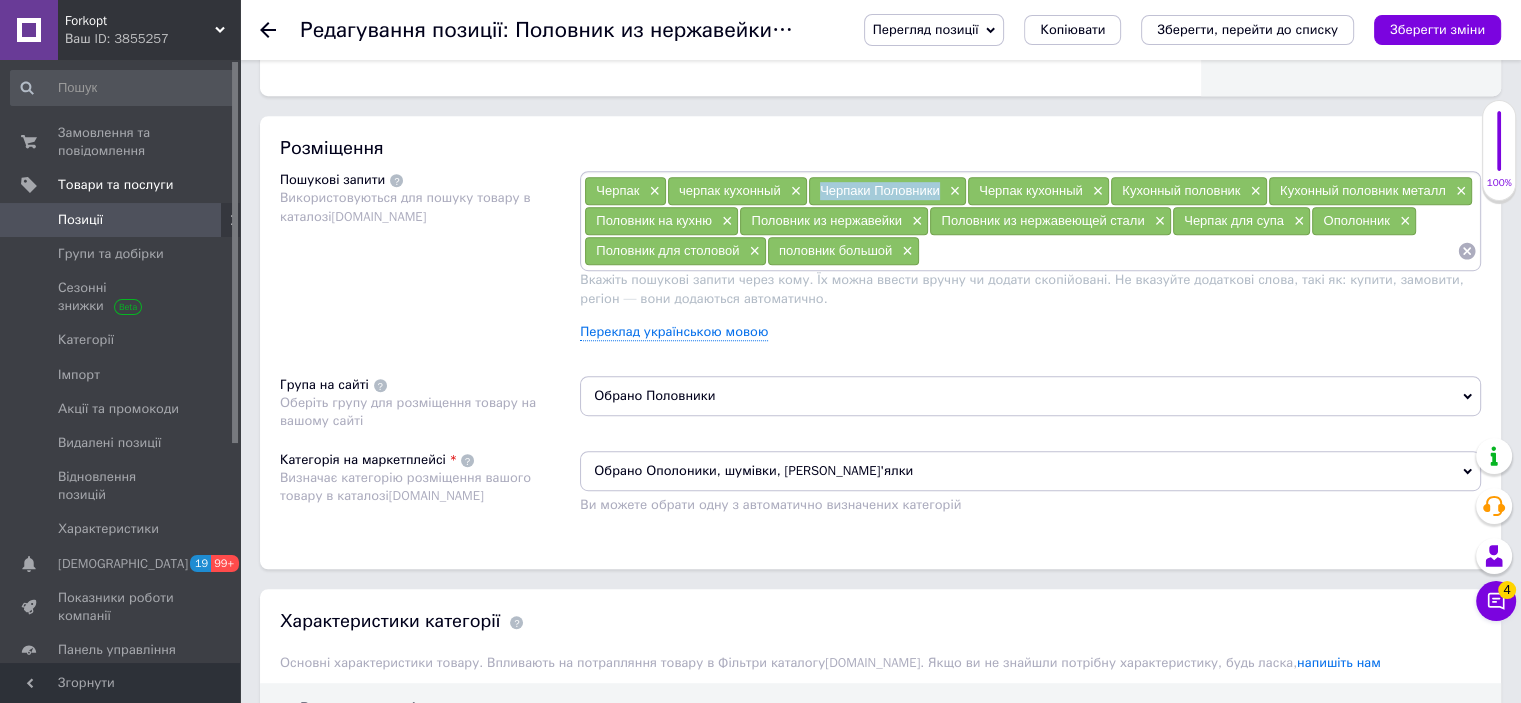 copy on "Черпаки Половники" 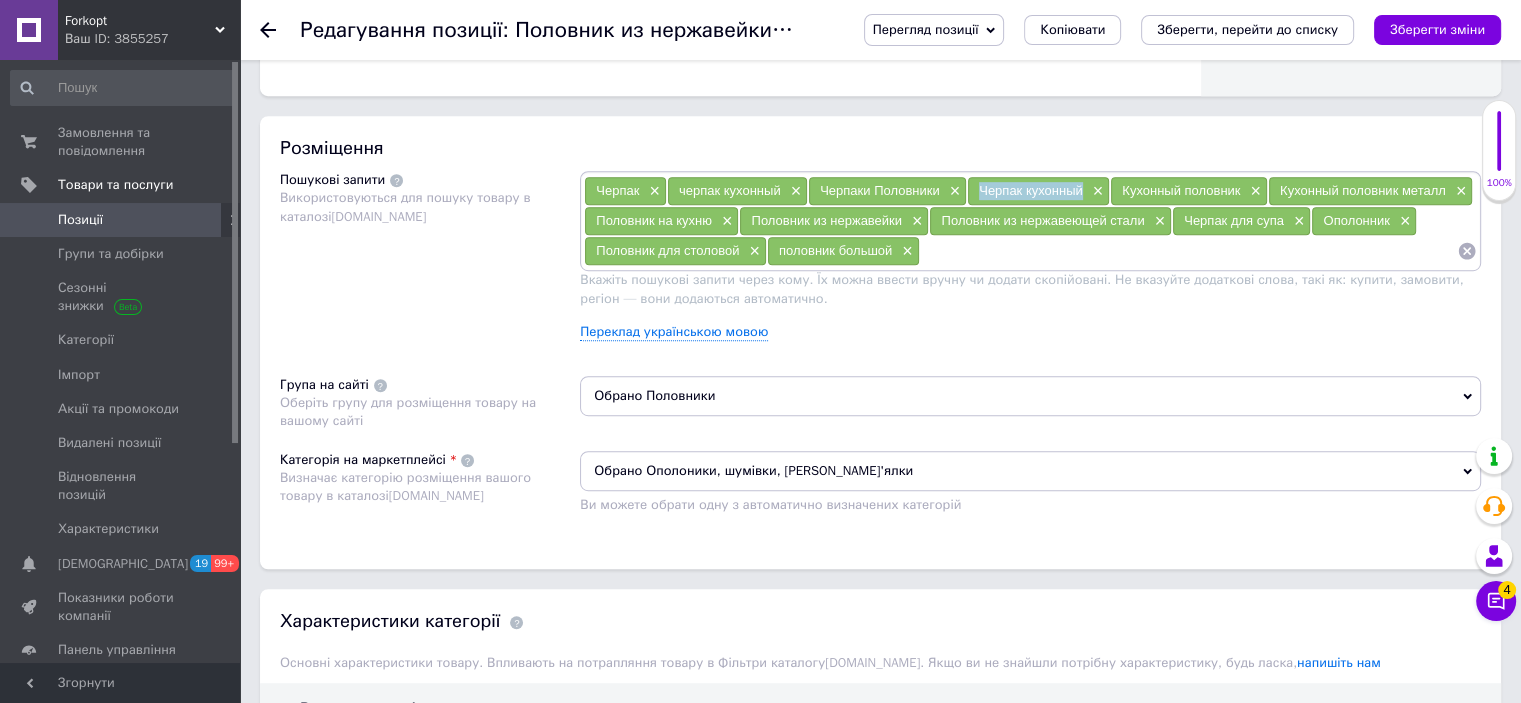 drag, startPoint x: 970, startPoint y: 183, endPoint x: 1082, endPoint y: 193, distance: 112.44554 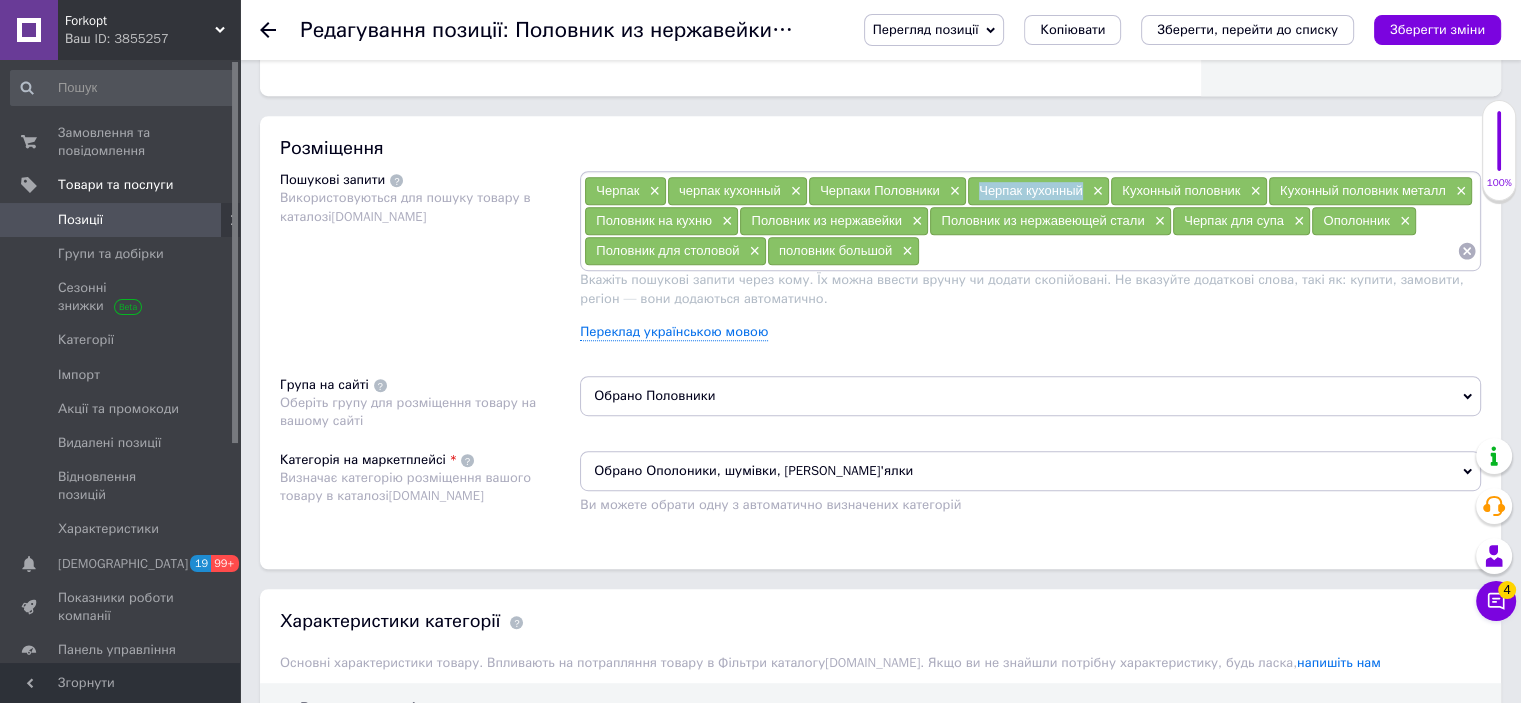 copy on "Черпак кухонный" 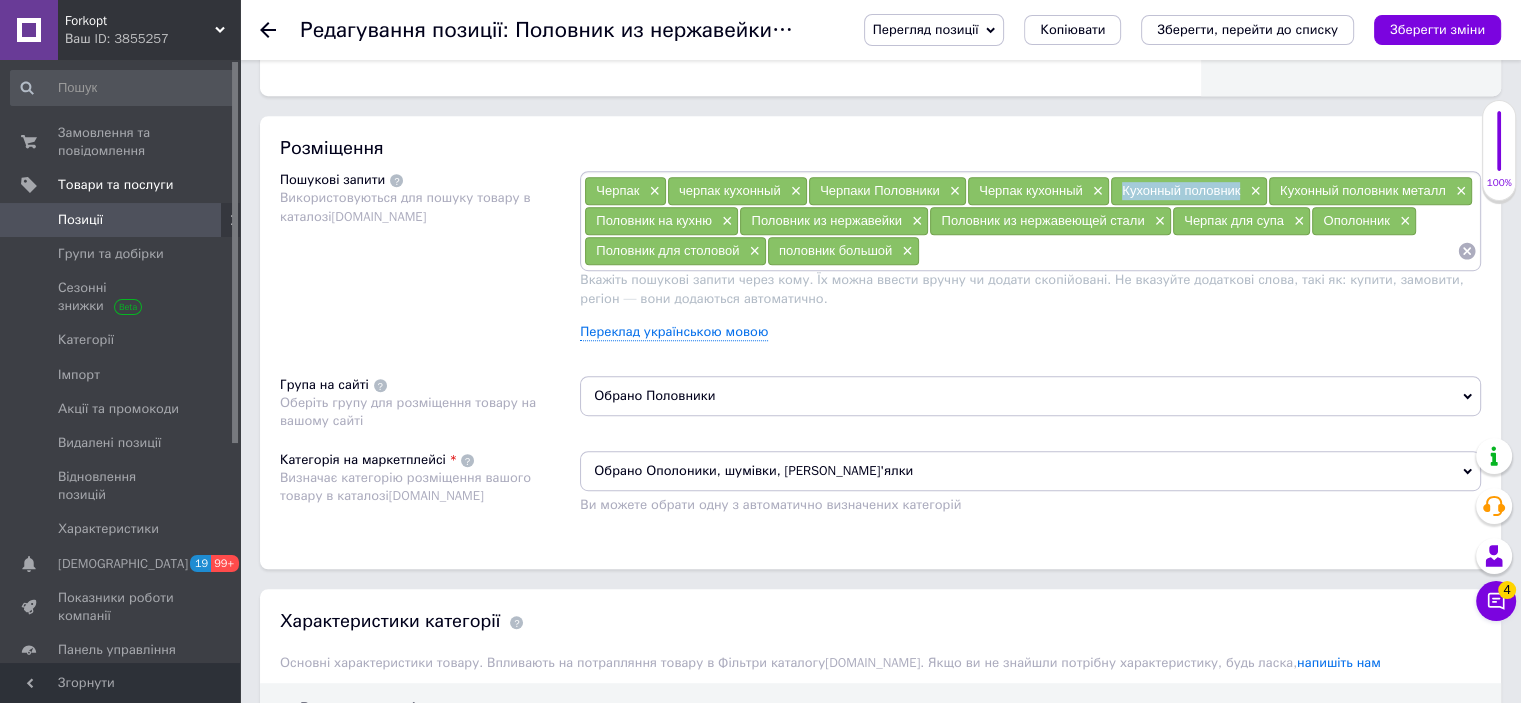 drag, startPoint x: 1120, startPoint y: 191, endPoint x: 1237, endPoint y: 189, distance: 117.01709 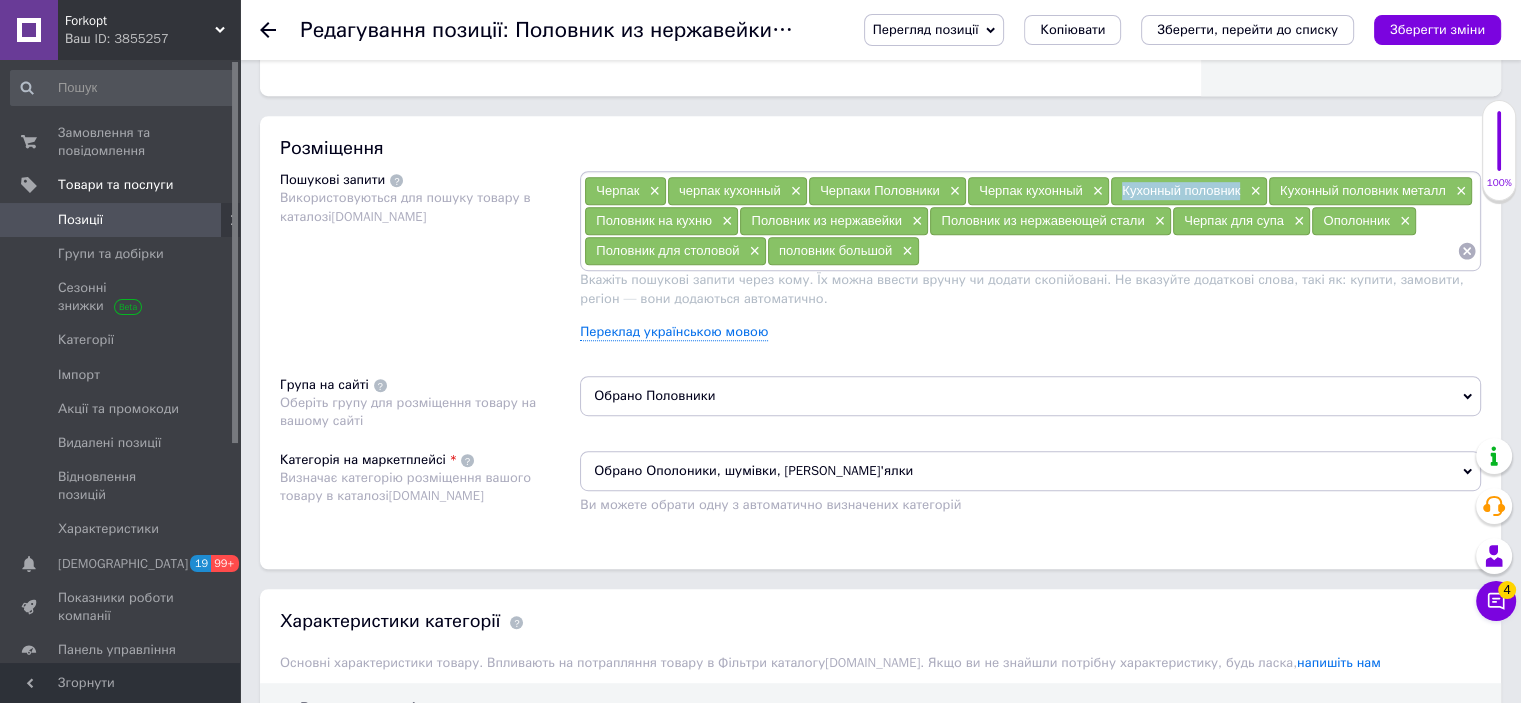 click on "Кухонный половник ×" at bounding box center (1189, 191) 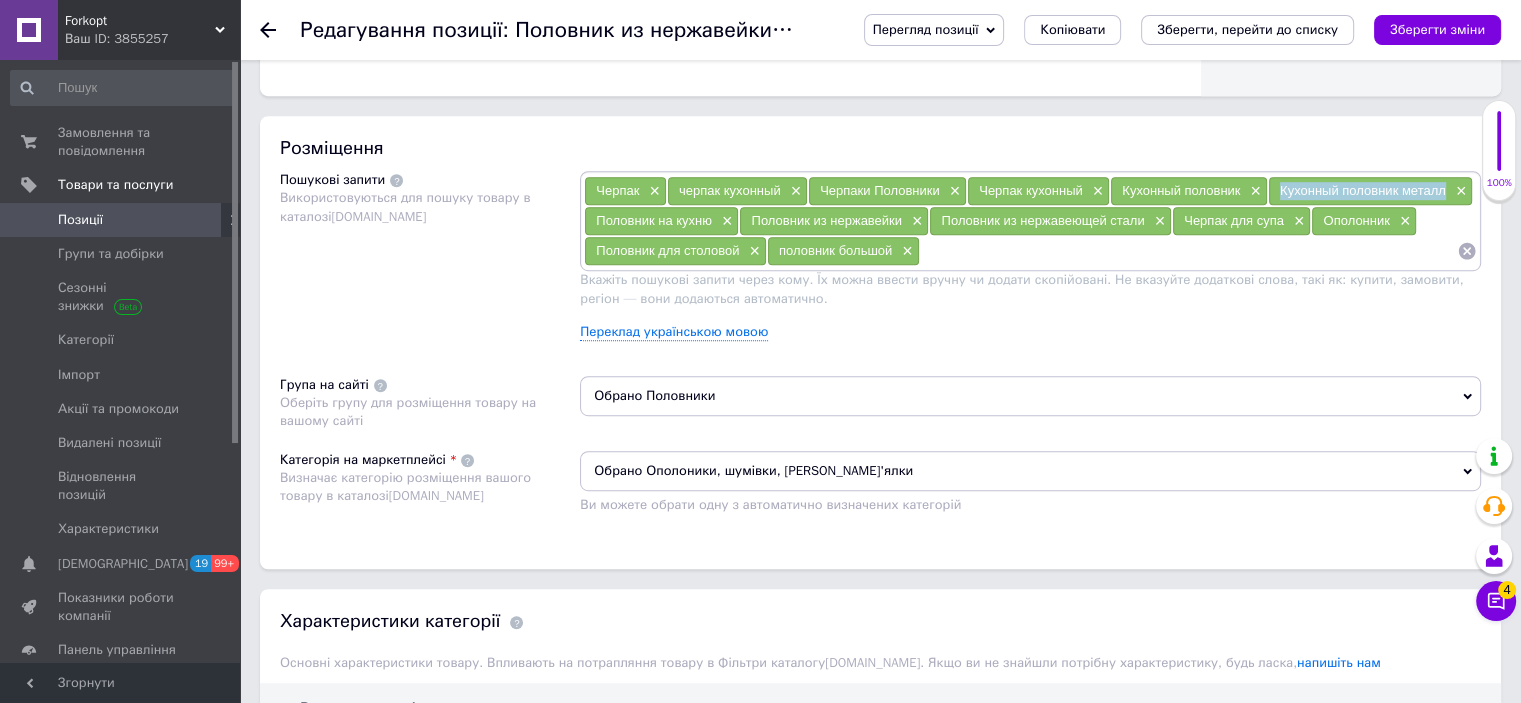 drag, startPoint x: 1270, startPoint y: 191, endPoint x: 1445, endPoint y: 193, distance: 175.01143 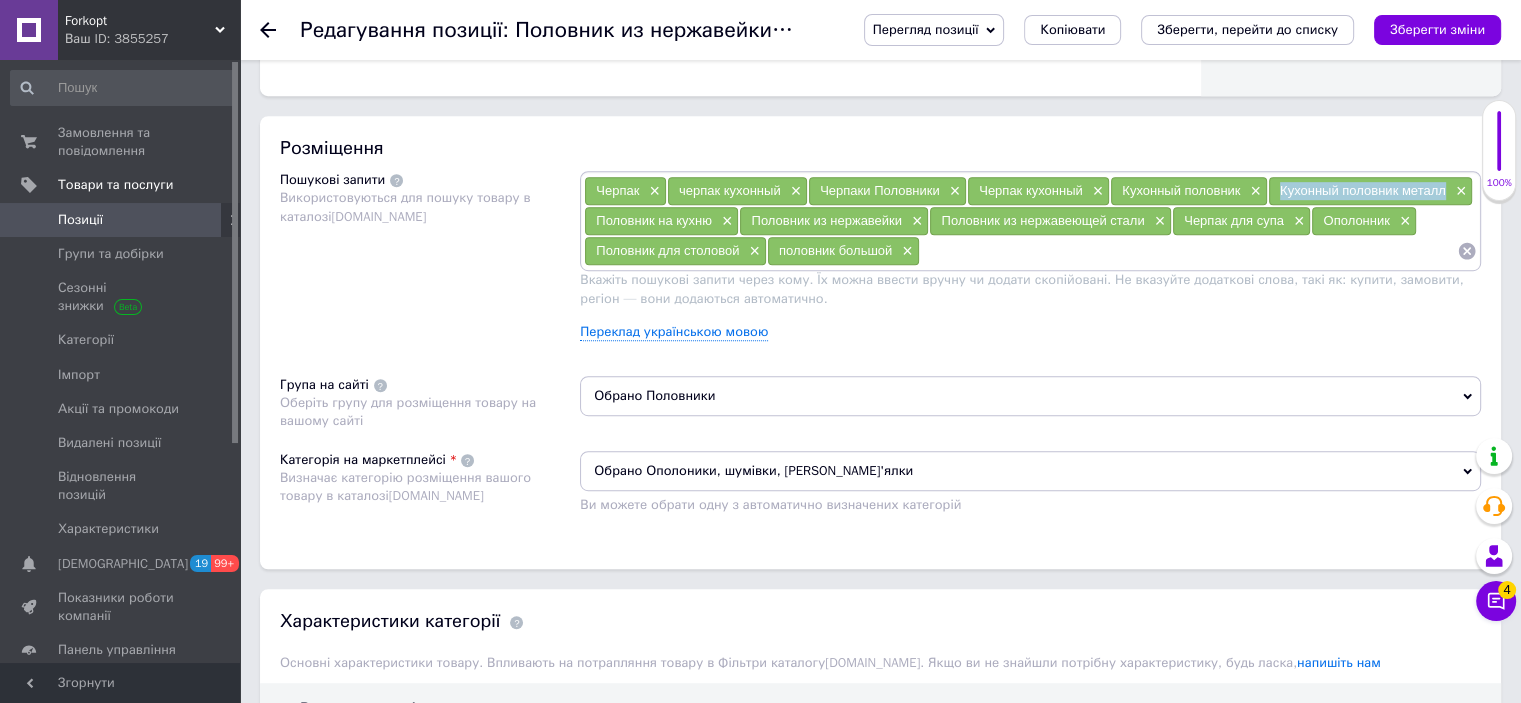 click on "Кухонный половник металл ×" at bounding box center [1370, 191] 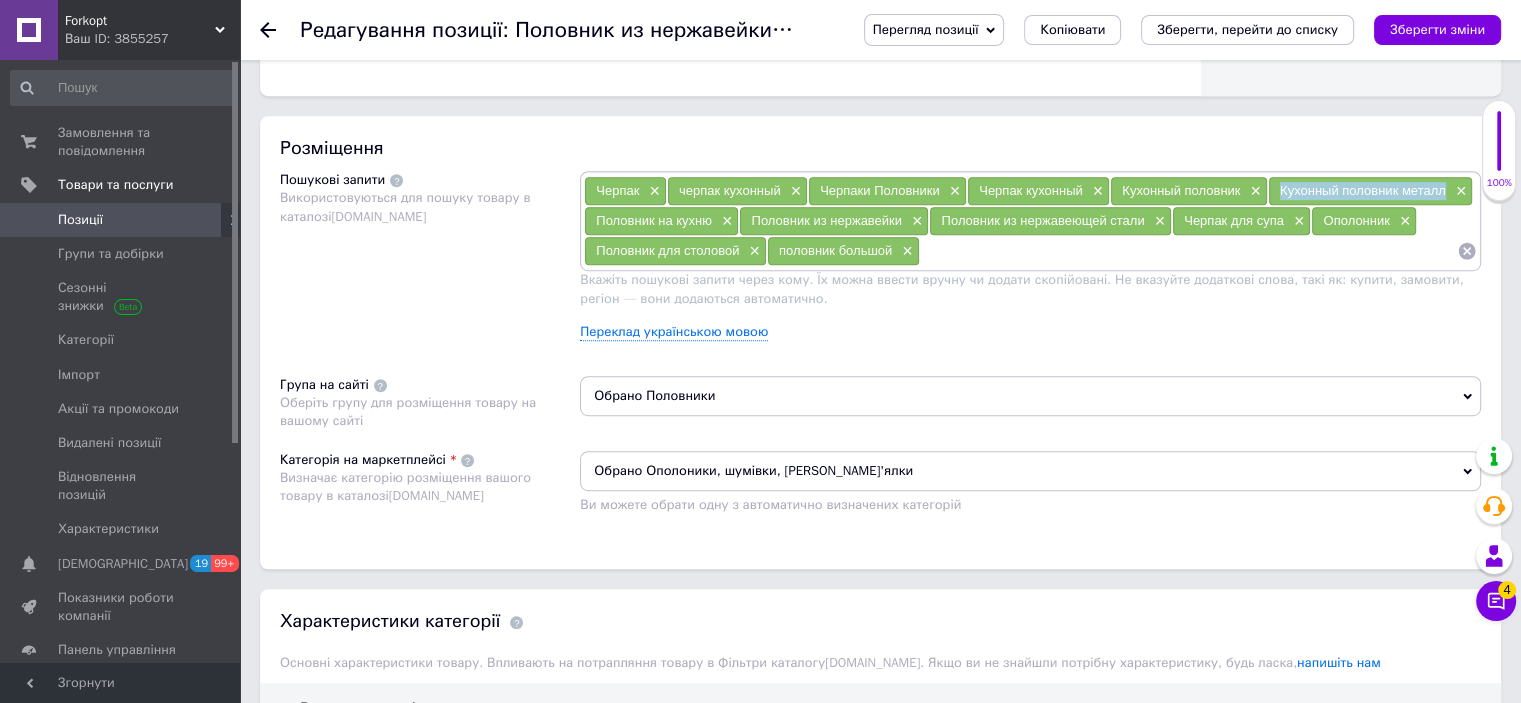 copy on "Кухонный половник металл" 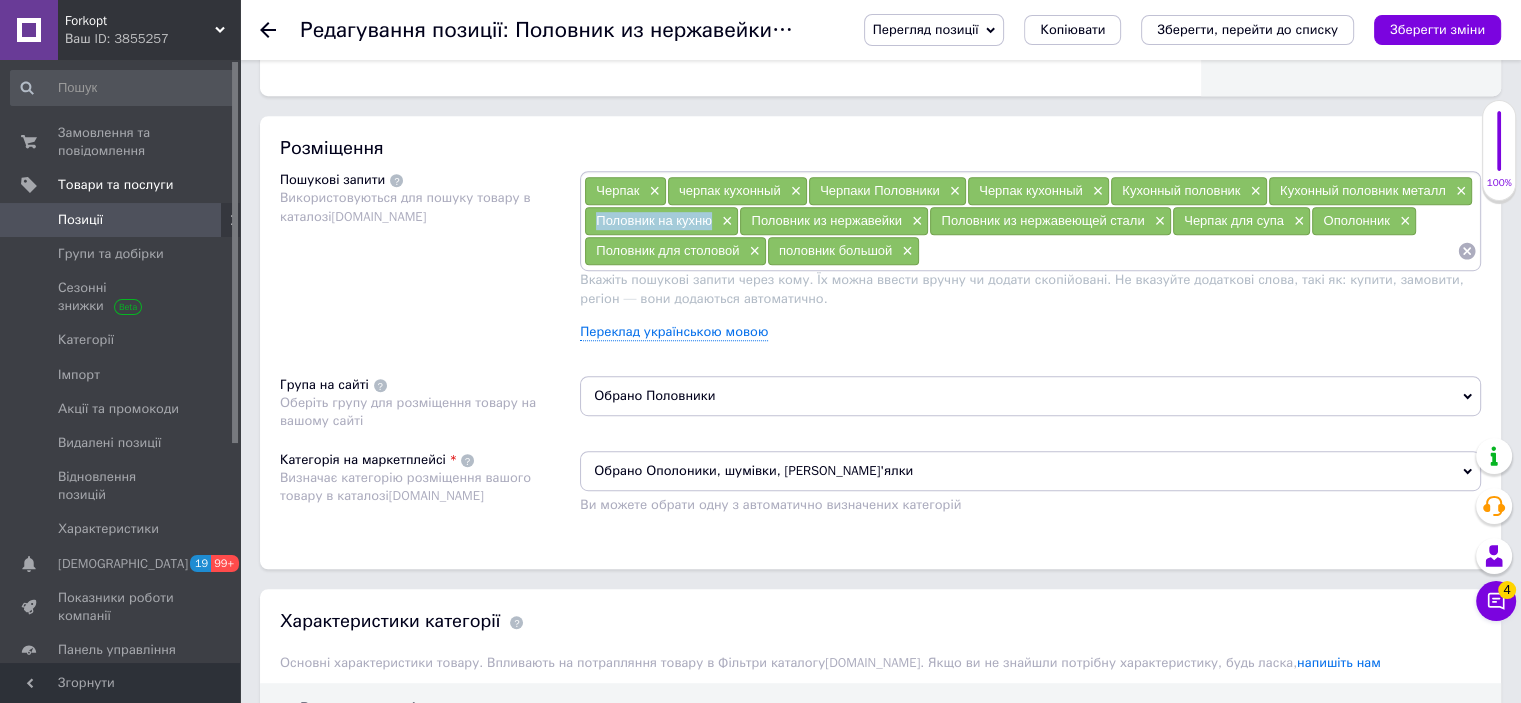 drag, startPoint x: 592, startPoint y: 215, endPoint x: 704, endPoint y: 219, distance: 112.0714 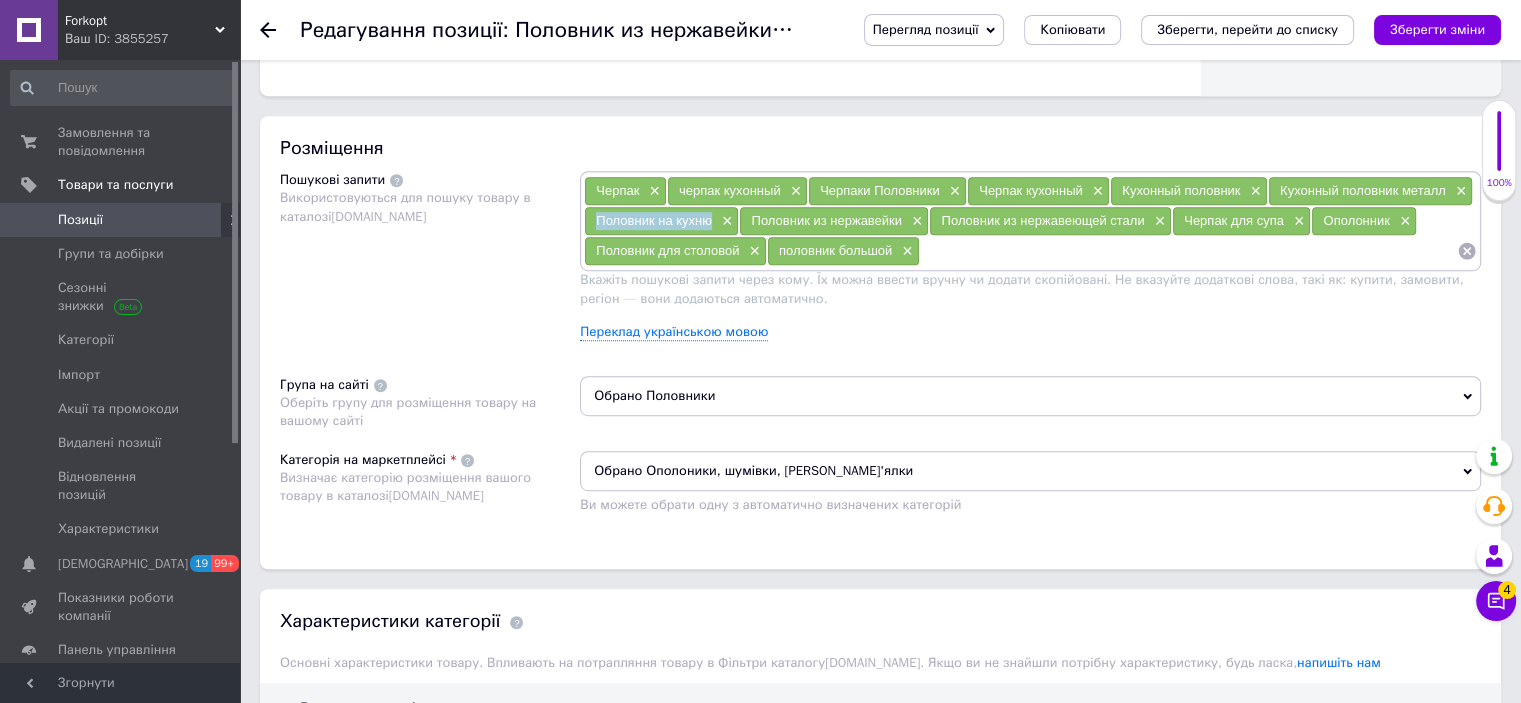 click on "Половник на кухню ×" at bounding box center [661, 221] 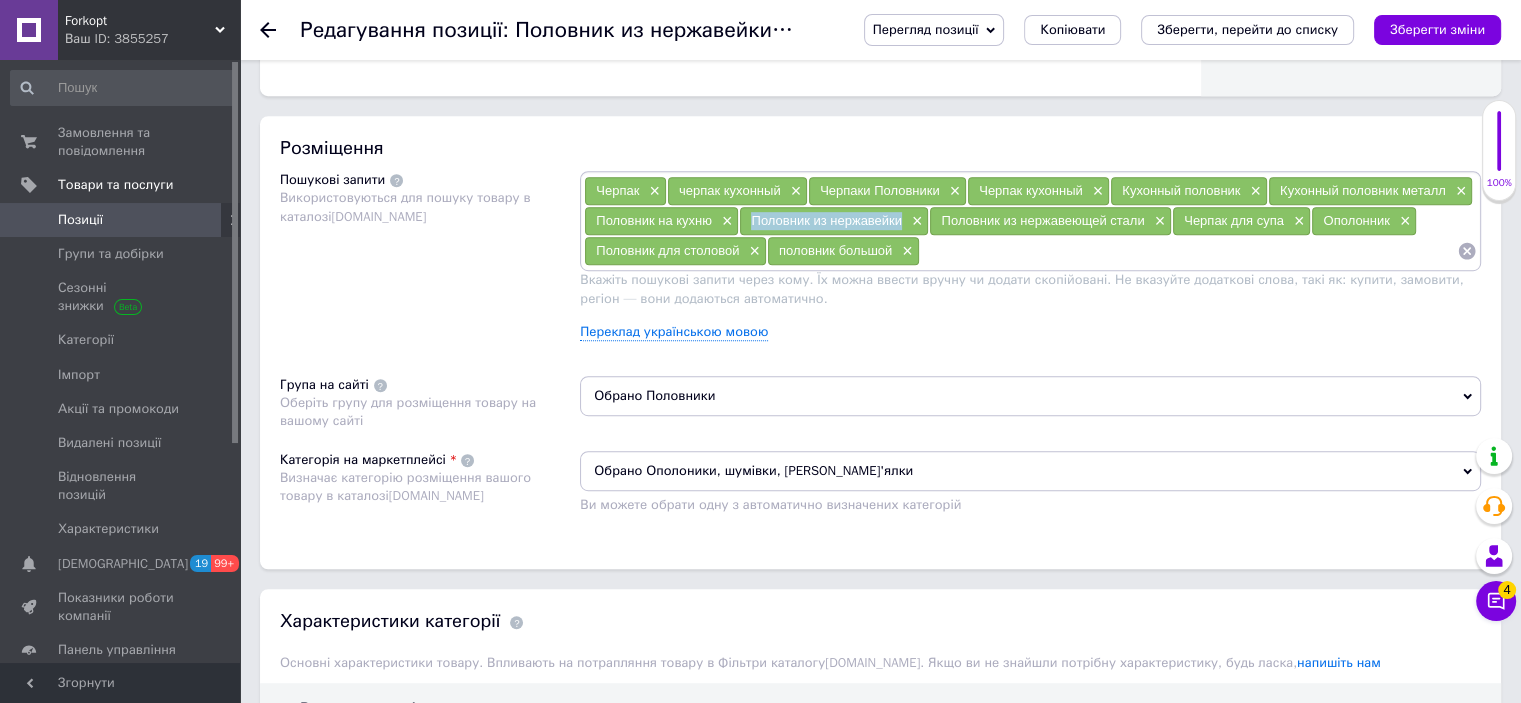 drag, startPoint x: 751, startPoint y: 219, endPoint x: 897, endPoint y: 220, distance: 146.00342 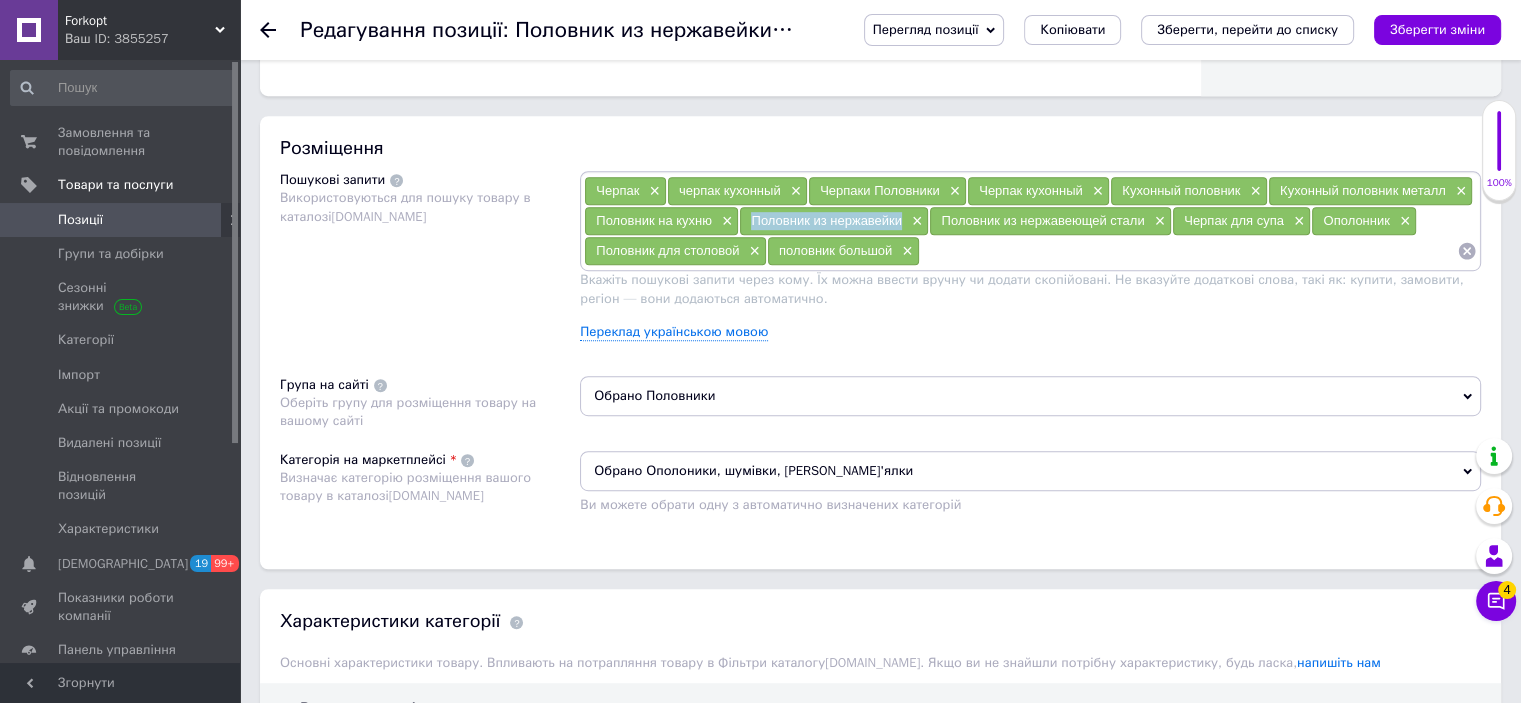 click on "Половник из нержавейки" at bounding box center (826, 220) 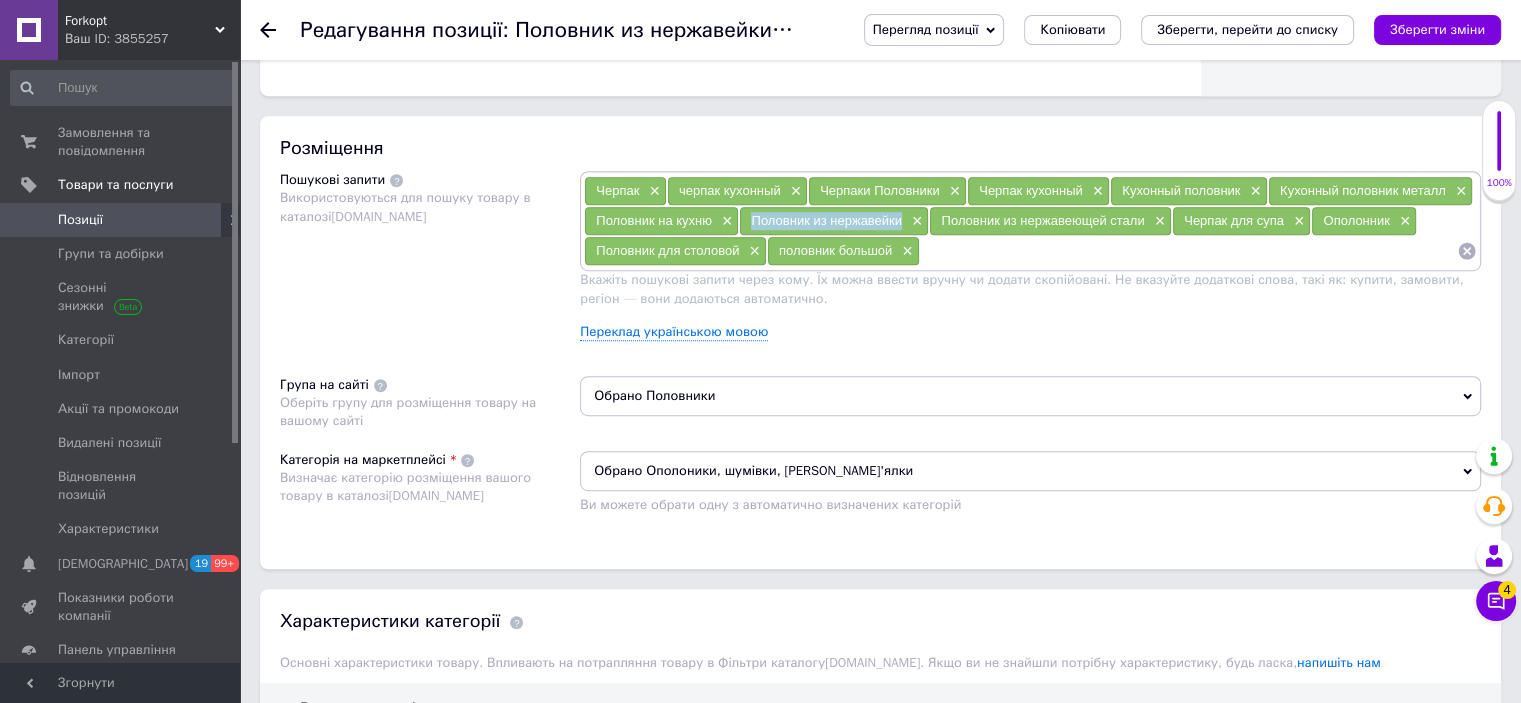 copy on "Половник из нержавейки" 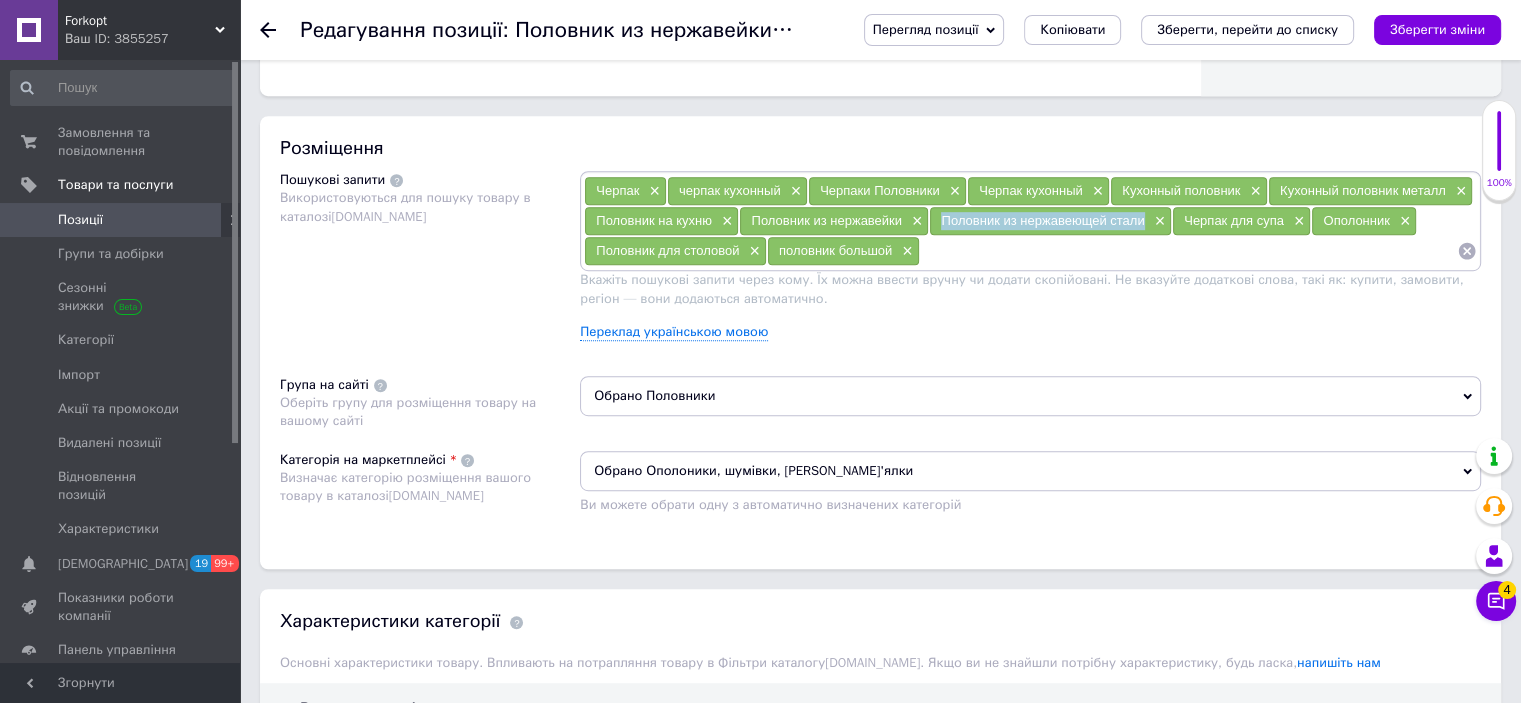drag, startPoint x: 935, startPoint y: 216, endPoint x: 1142, endPoint y: 227, distance: 207.29207 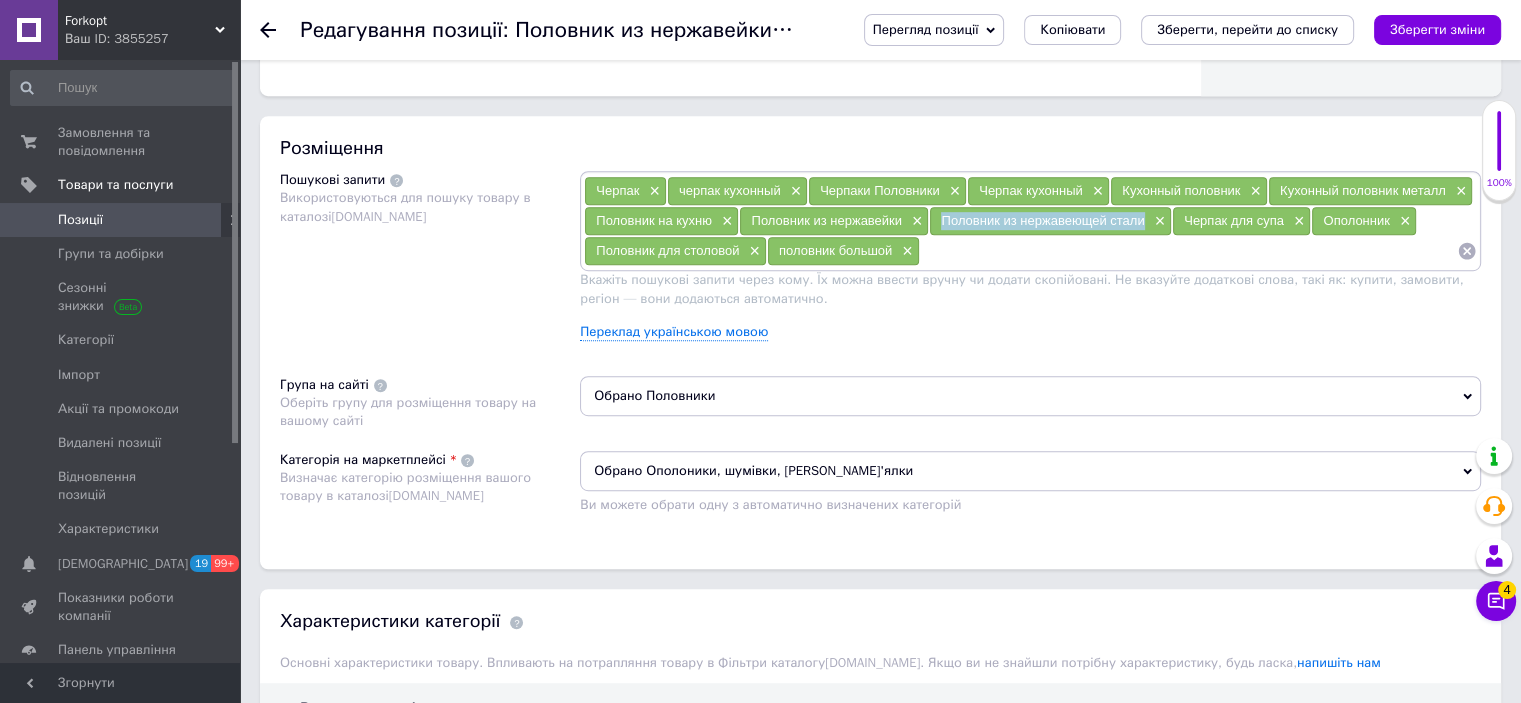 click on "Половник из нержавеющей стали ×" at bounding box center [1050, 221] 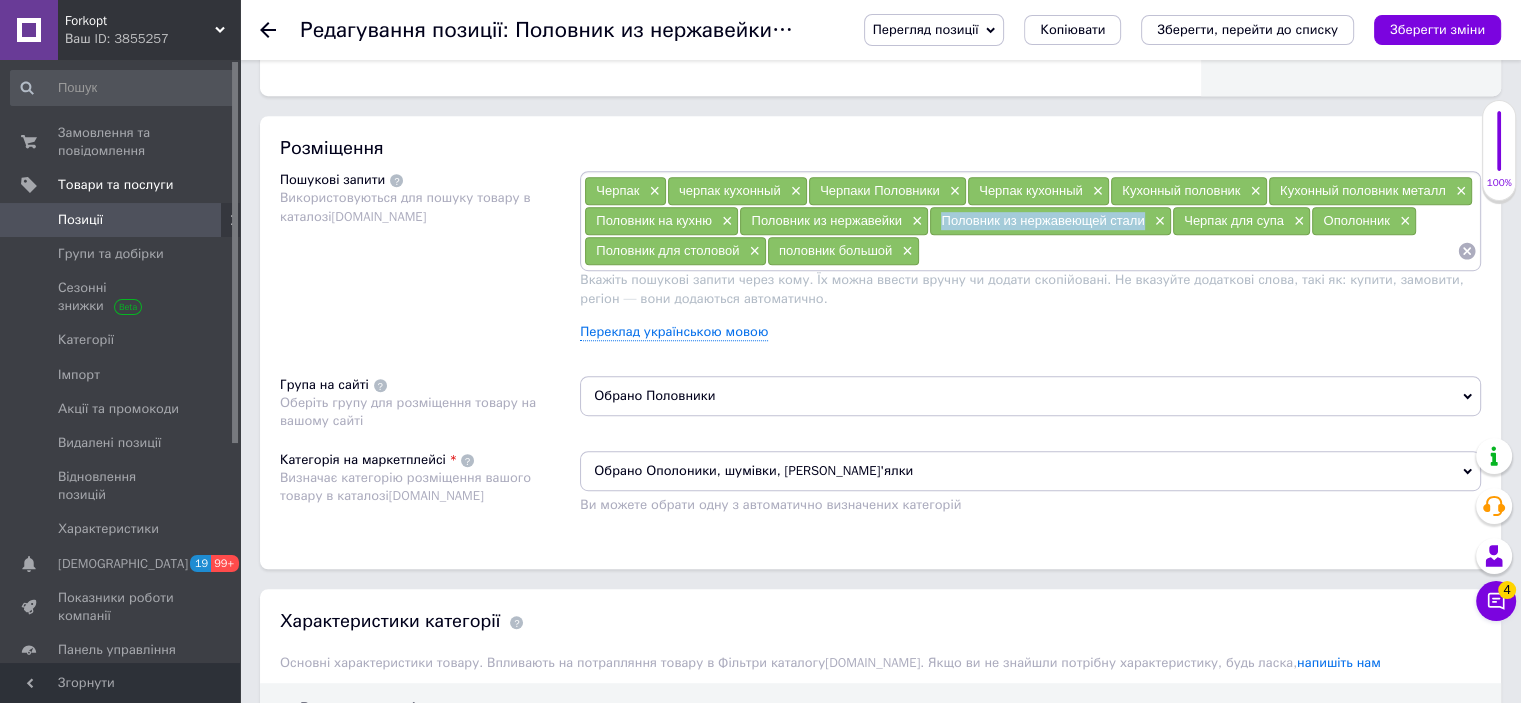 copy on "Половник из нержавеющей стали" 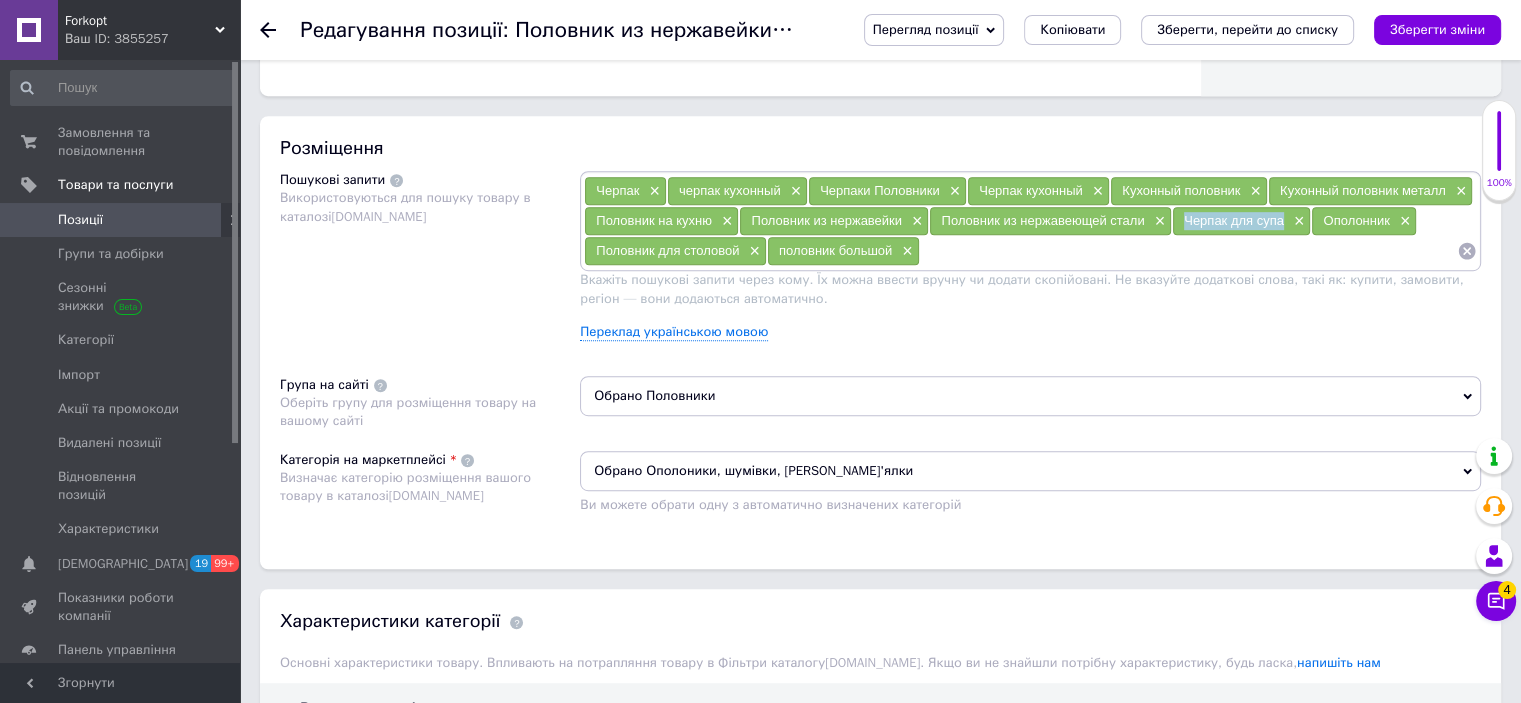 drag, startPoint x: 1178, startPoint y: 217, endPoint x: 1282, endPoint y: 223, distance: 104.172935 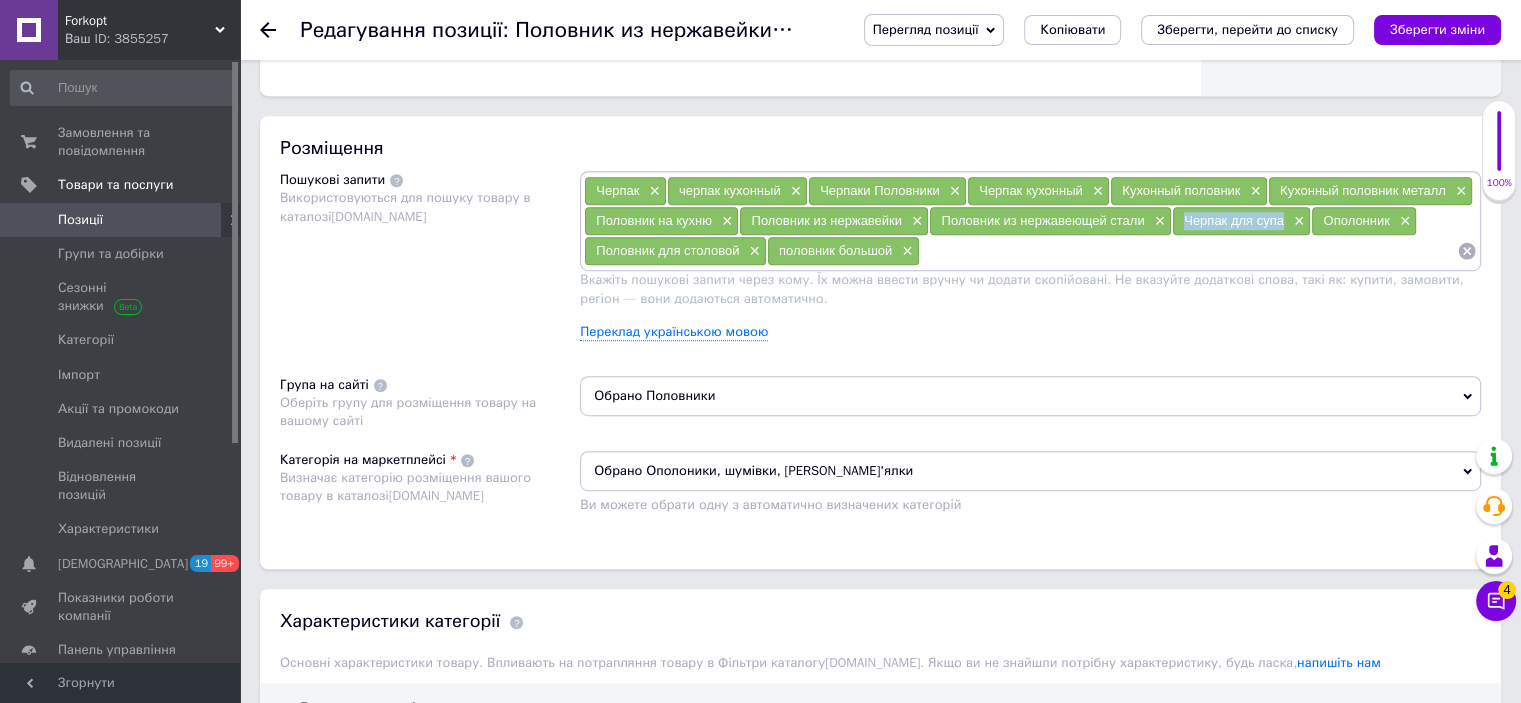 copy on "Черпак для супа" 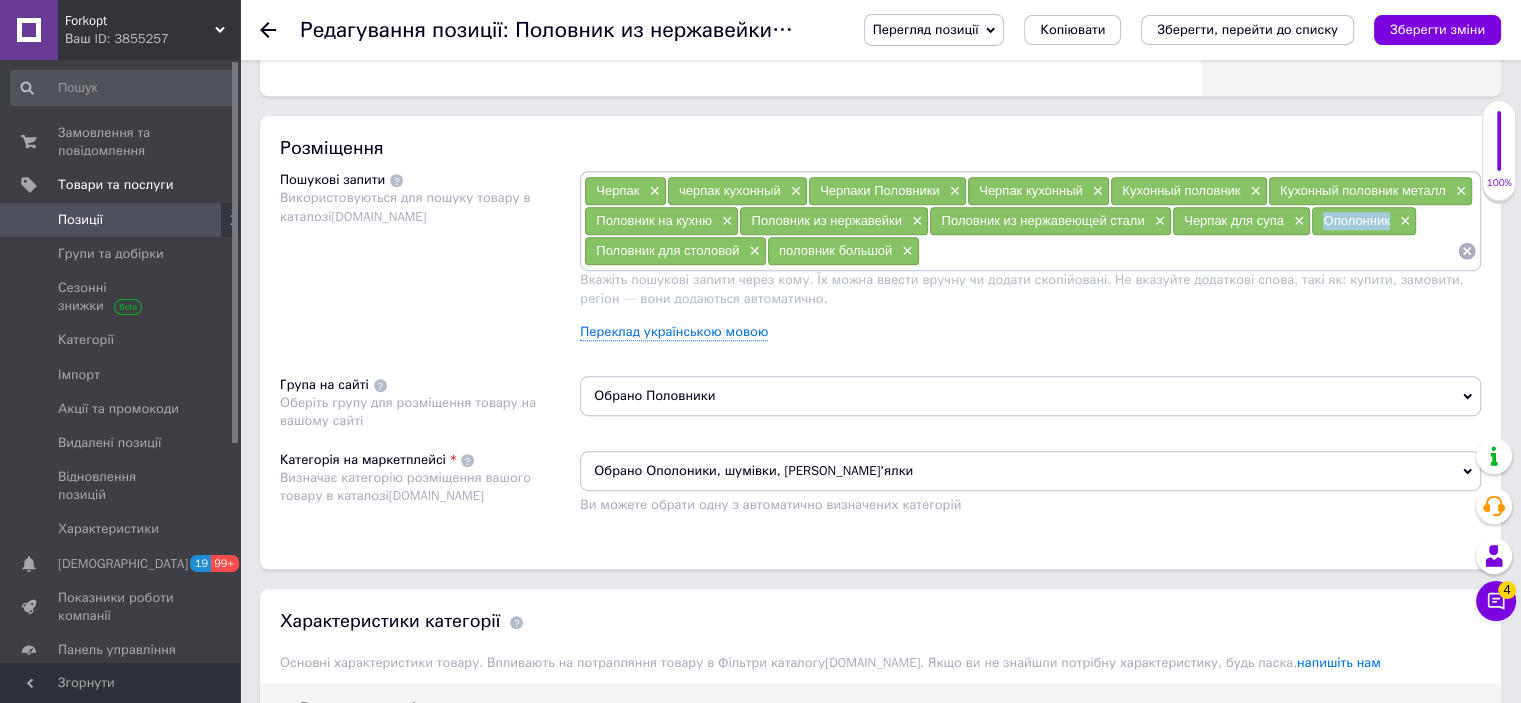 drag, startPoint x: 1318, startPoint y: 213, endPoint x: 1386, endPoint y: 218, distance: 68.18358 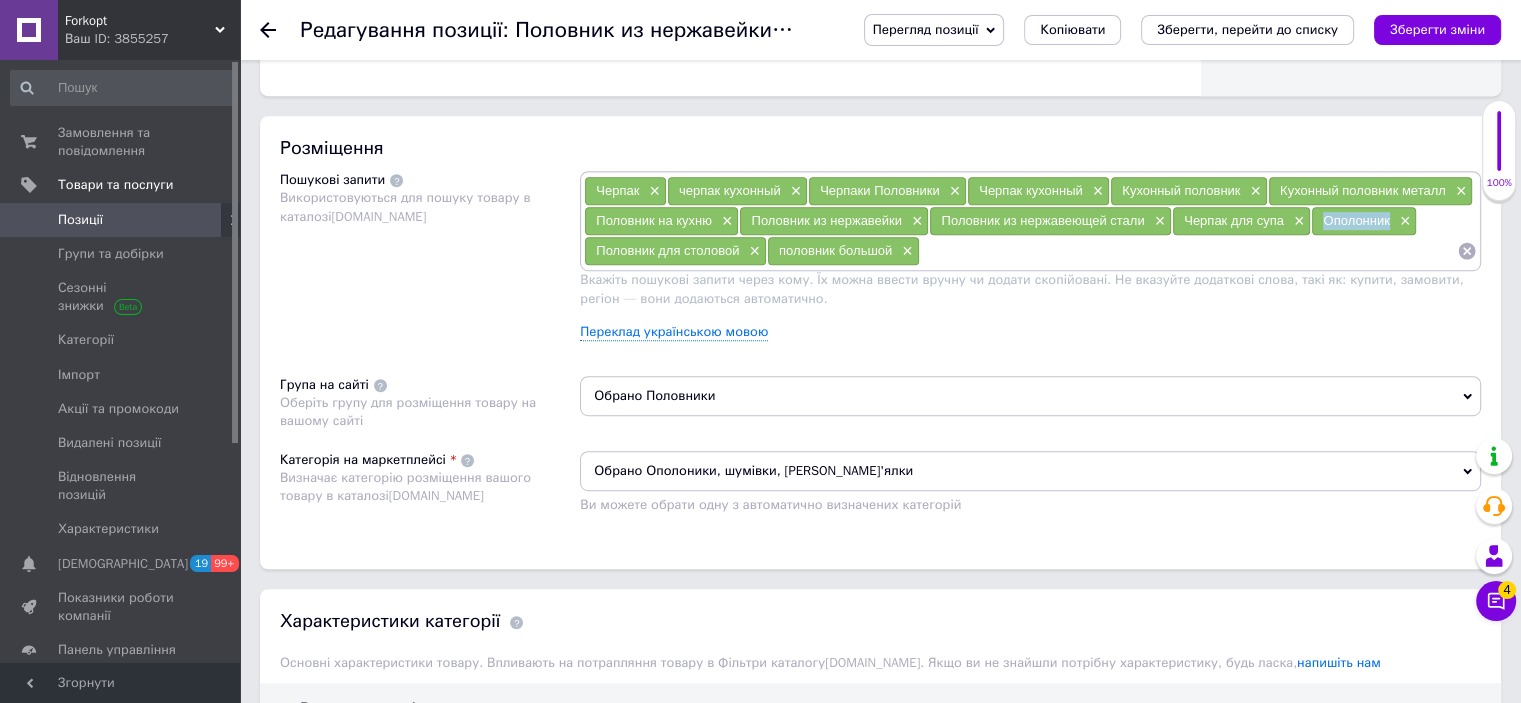 click on "Ополонник ×" at bounding box center [1364, 221] 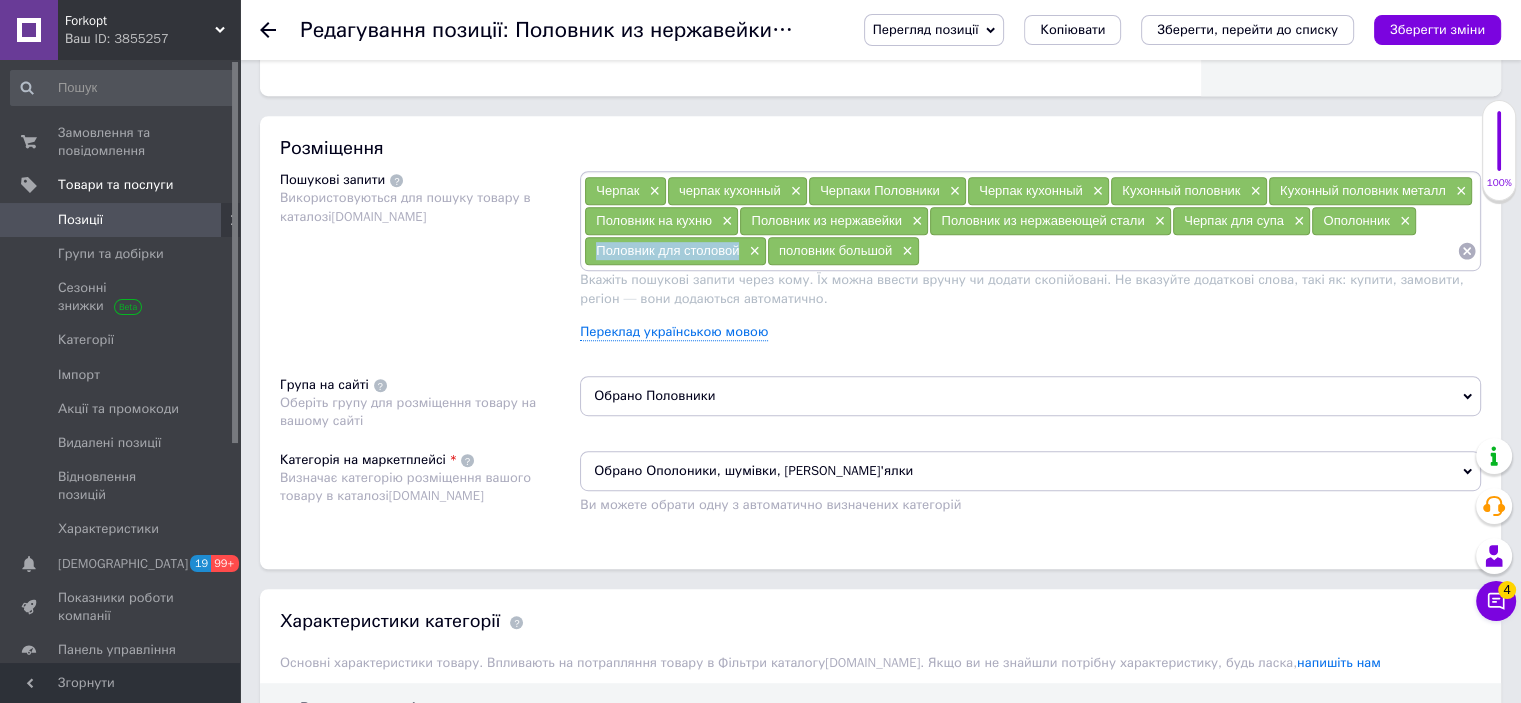drag, startPoint x: 589, startPoint y: 246, endPoint x: 724, endPoint y: 249, distance: 135.03333 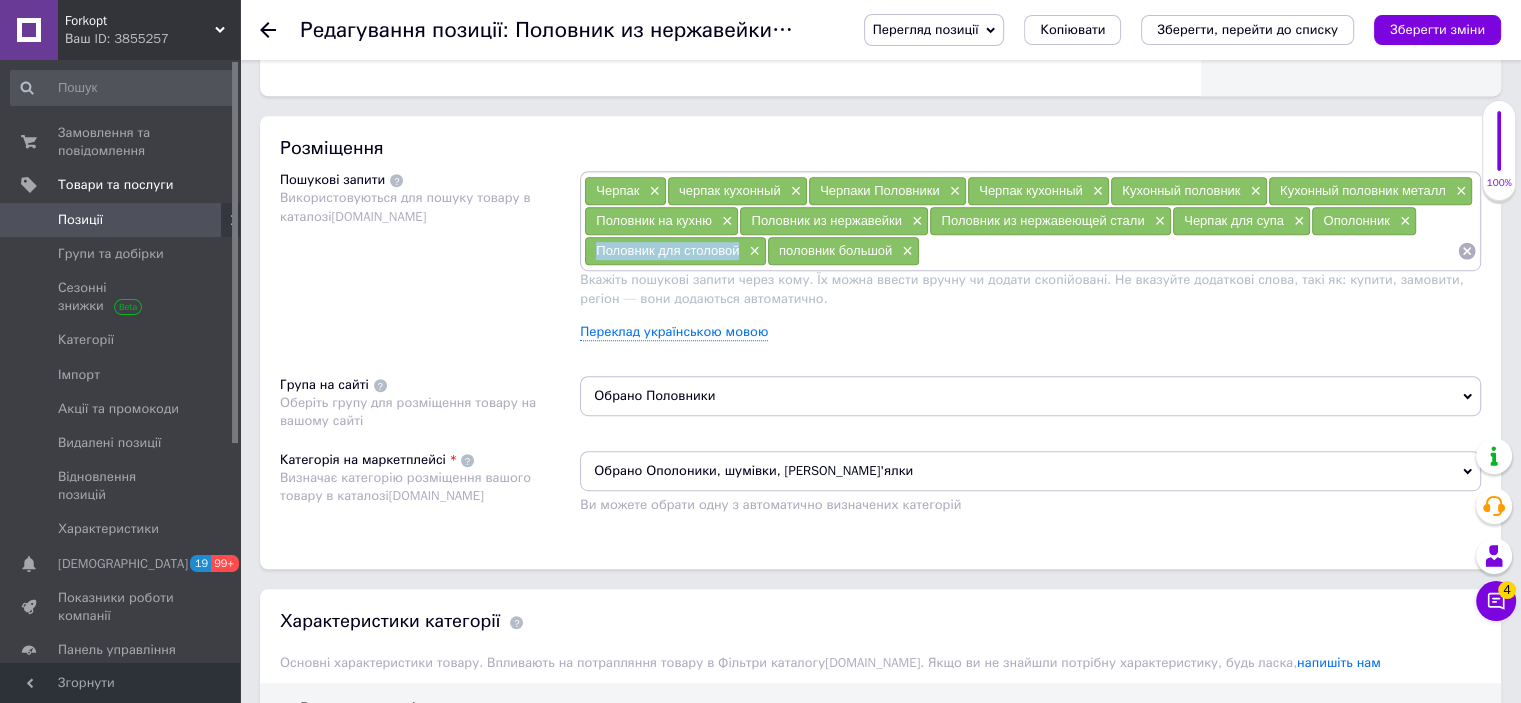 click on "Половник для столовой ×" at bounding box center [675, 251] 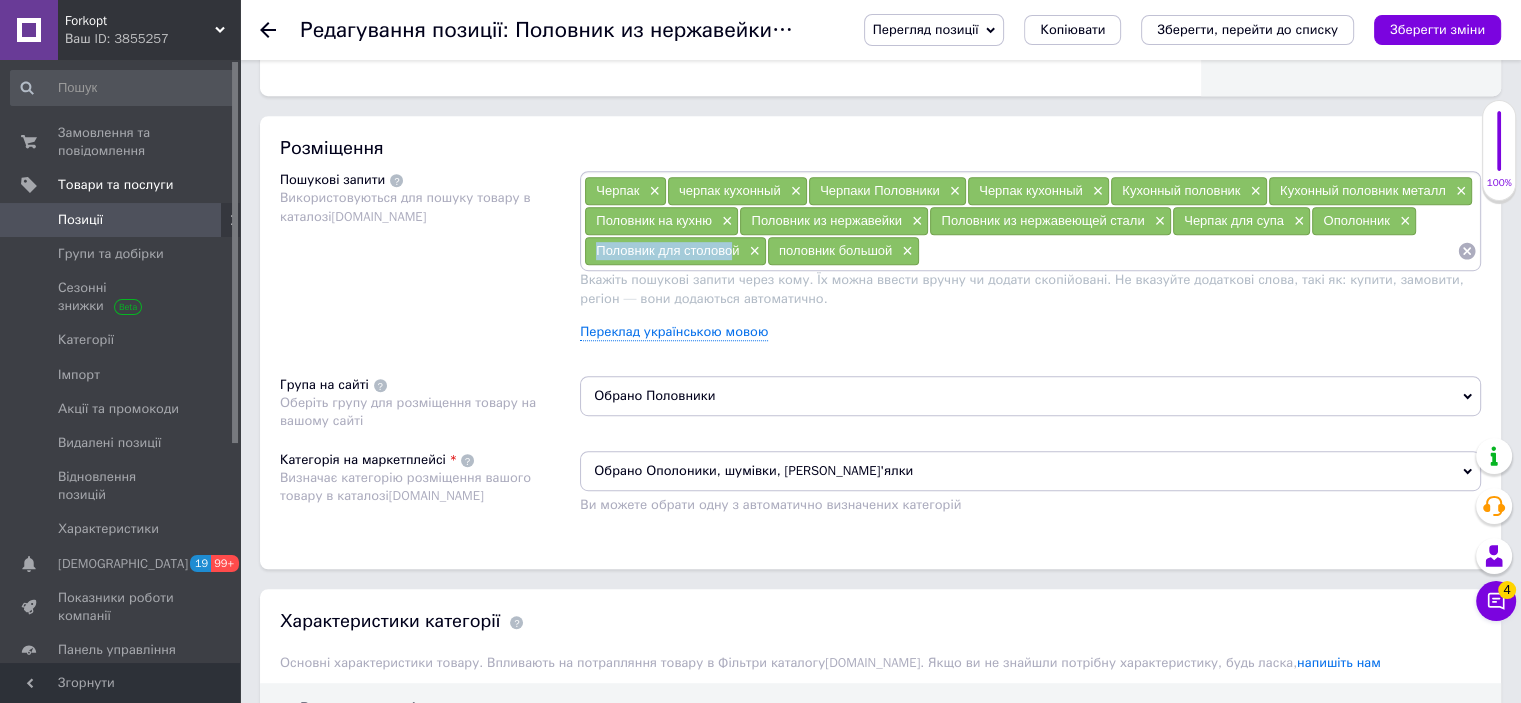 click on "Половник для столовой" at bounding box center [667, 250] 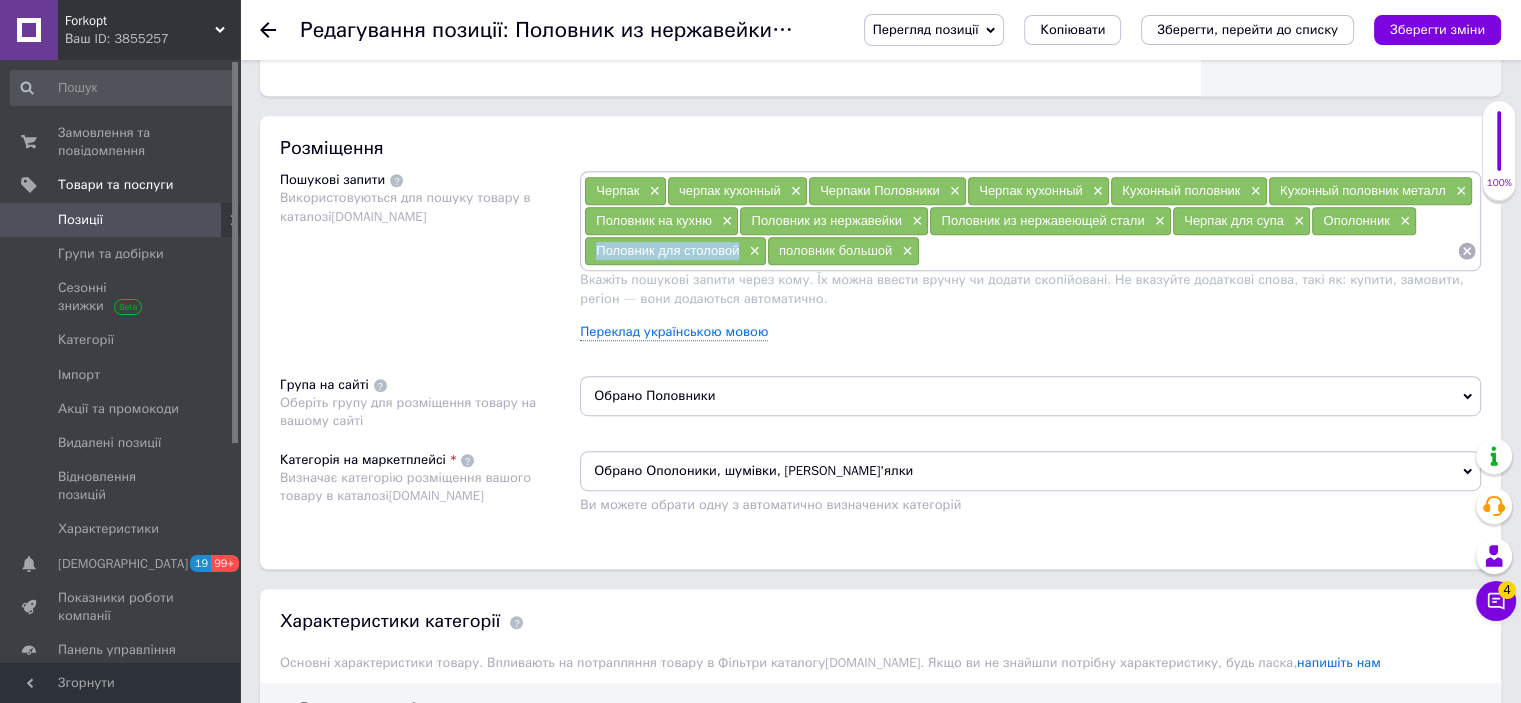 drag, startPoint x: 591, startPoint y: 249, endPoint x: 740, endPoint y: 249, distance: 149 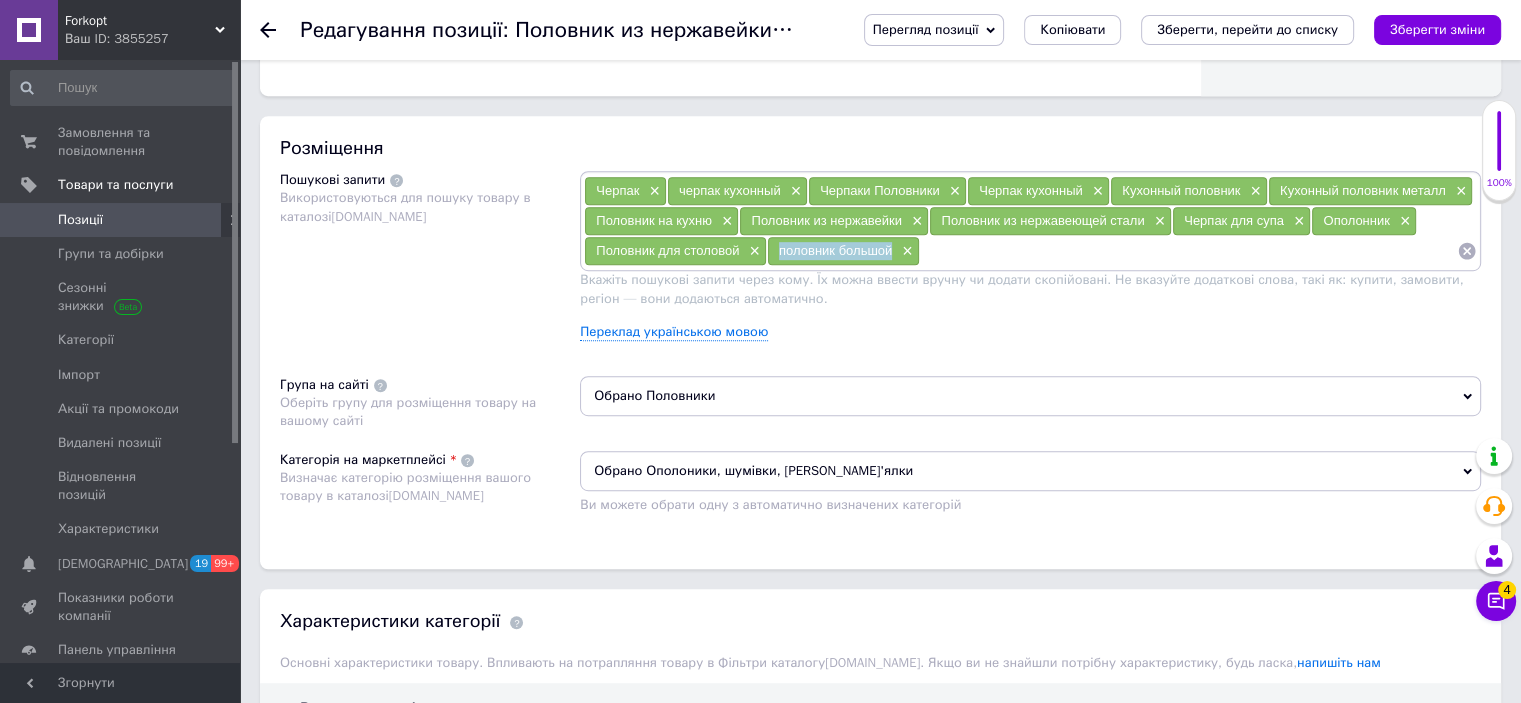 drag, startPoint x: 779, startPoint y: 242, endPoint x: 889, endPoint y: 250, distance: 110.29053 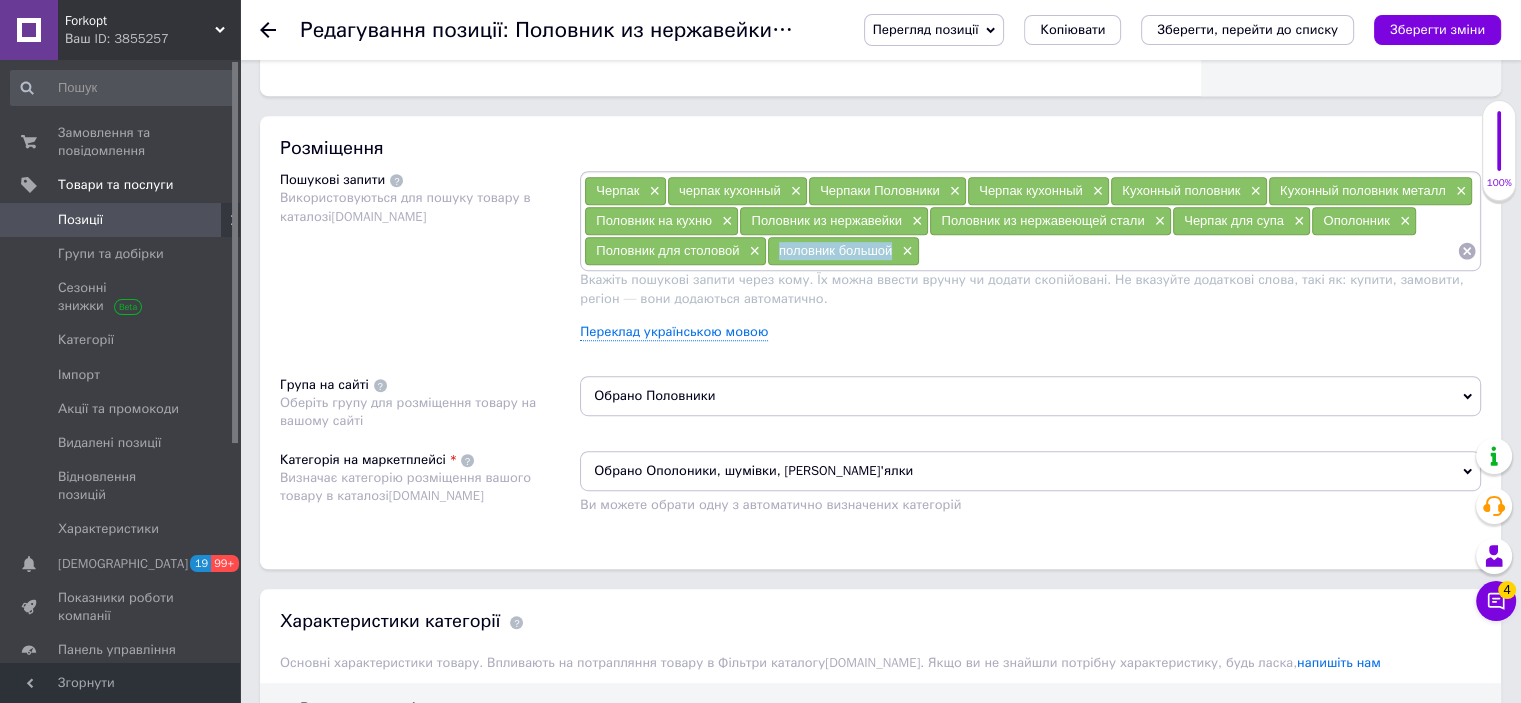 click on "половник большой" at bounding box center [835, 250] 